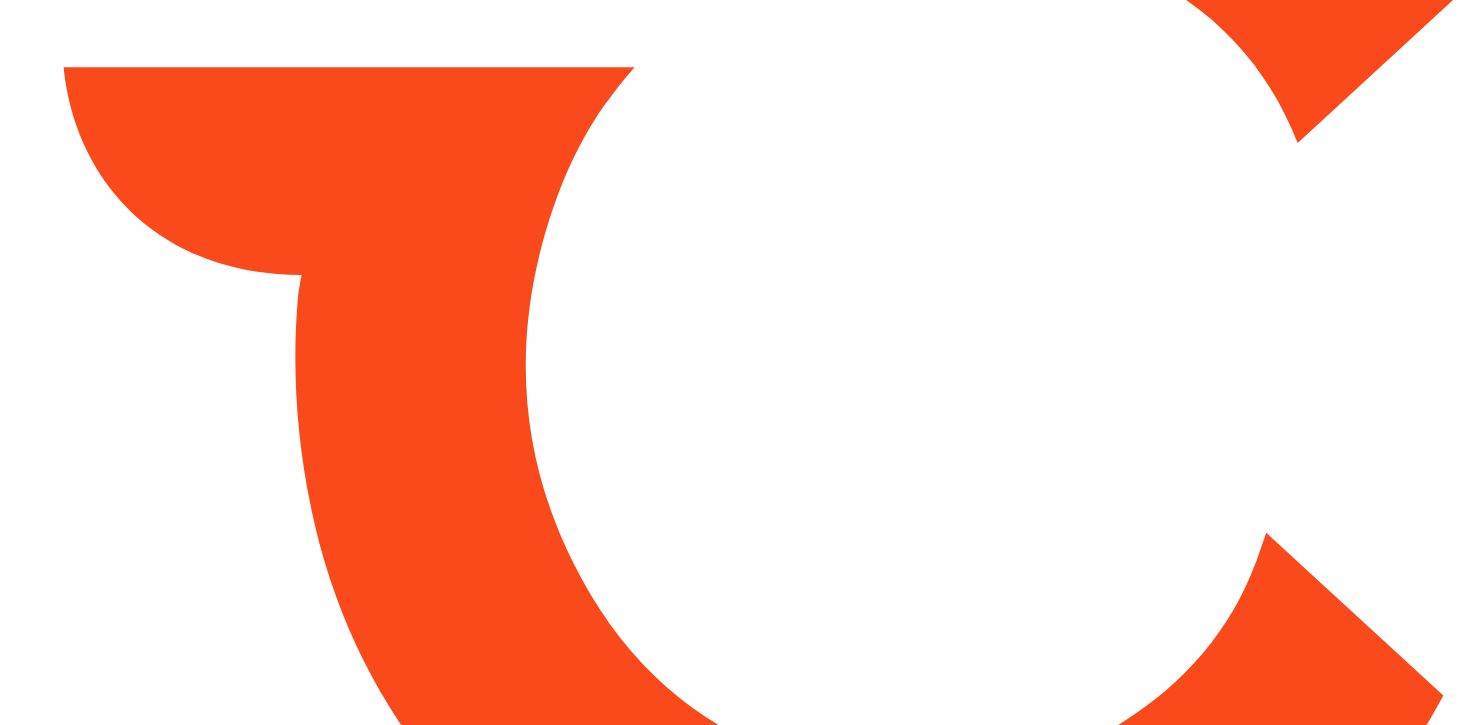scroll, scrollTop: 0, scrollLeft: 0, axis: both 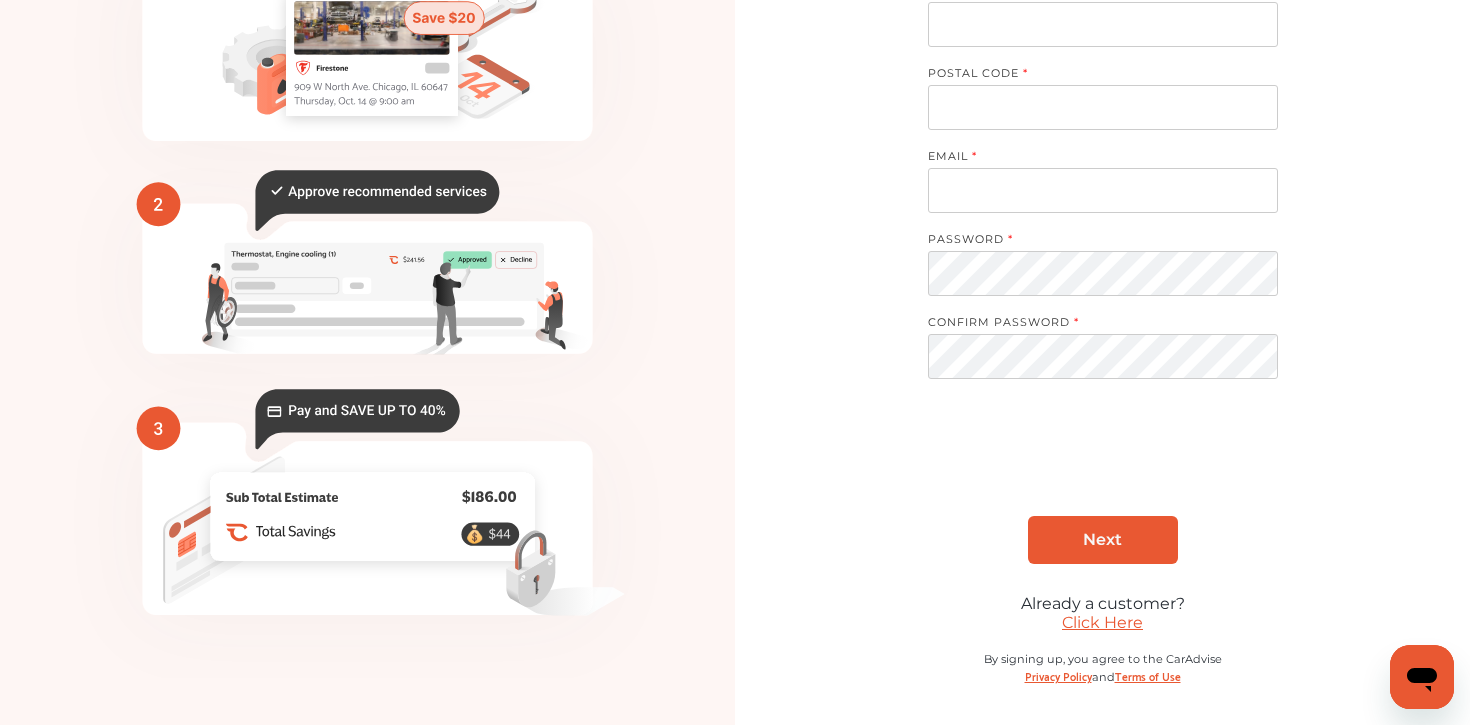 click on "Click Here" at bounding box center [1102, 622] 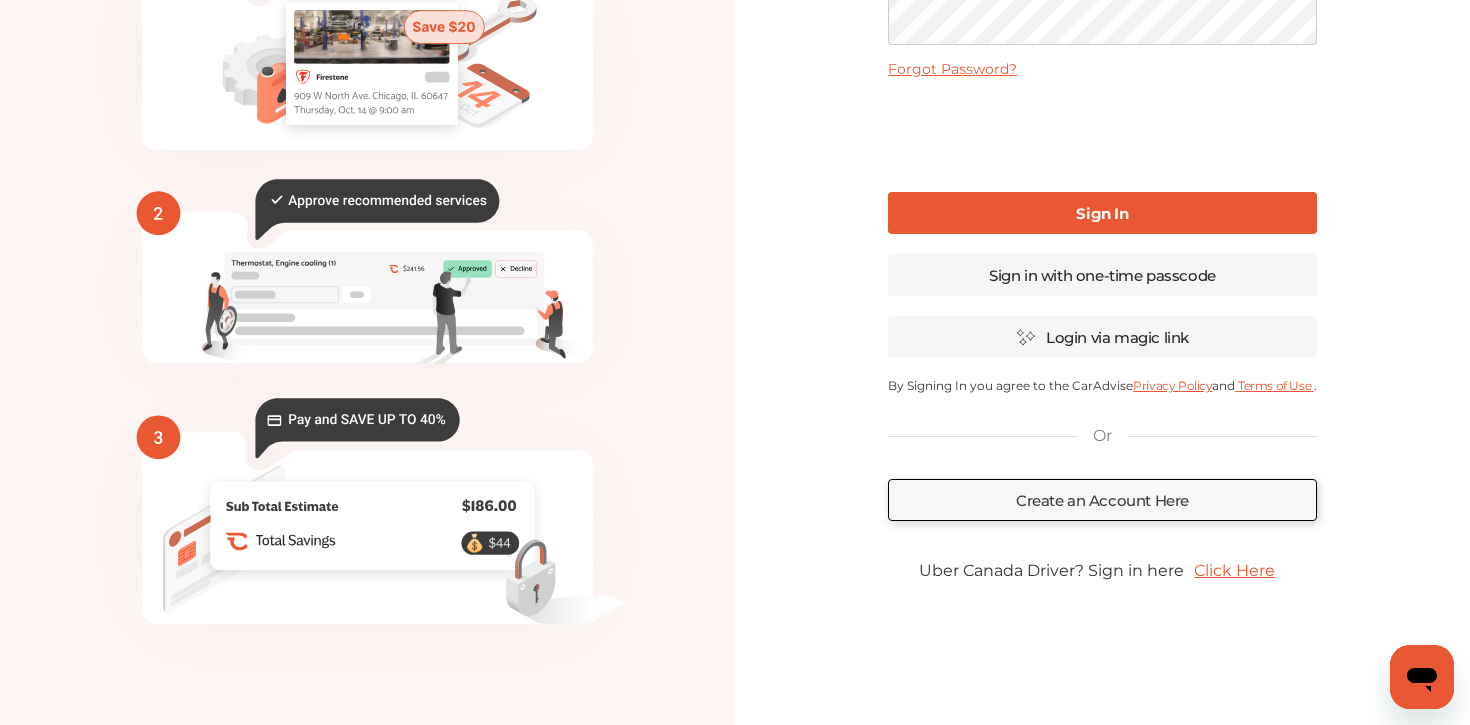 scroll, scrollTop: 188, scrollLeft: 0, axis: vertical 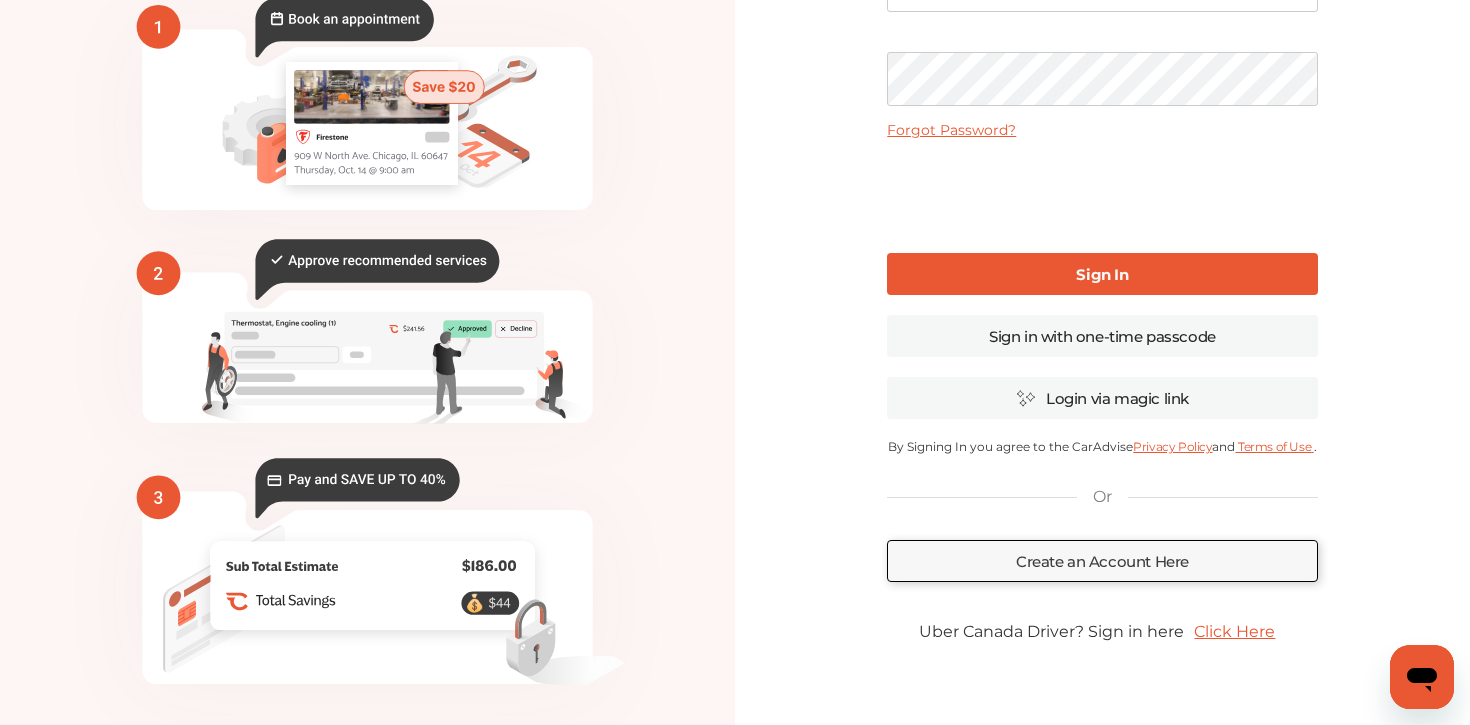 click on "Uber Canada Driver? Sign in here" at bounding box center [1051, 631] 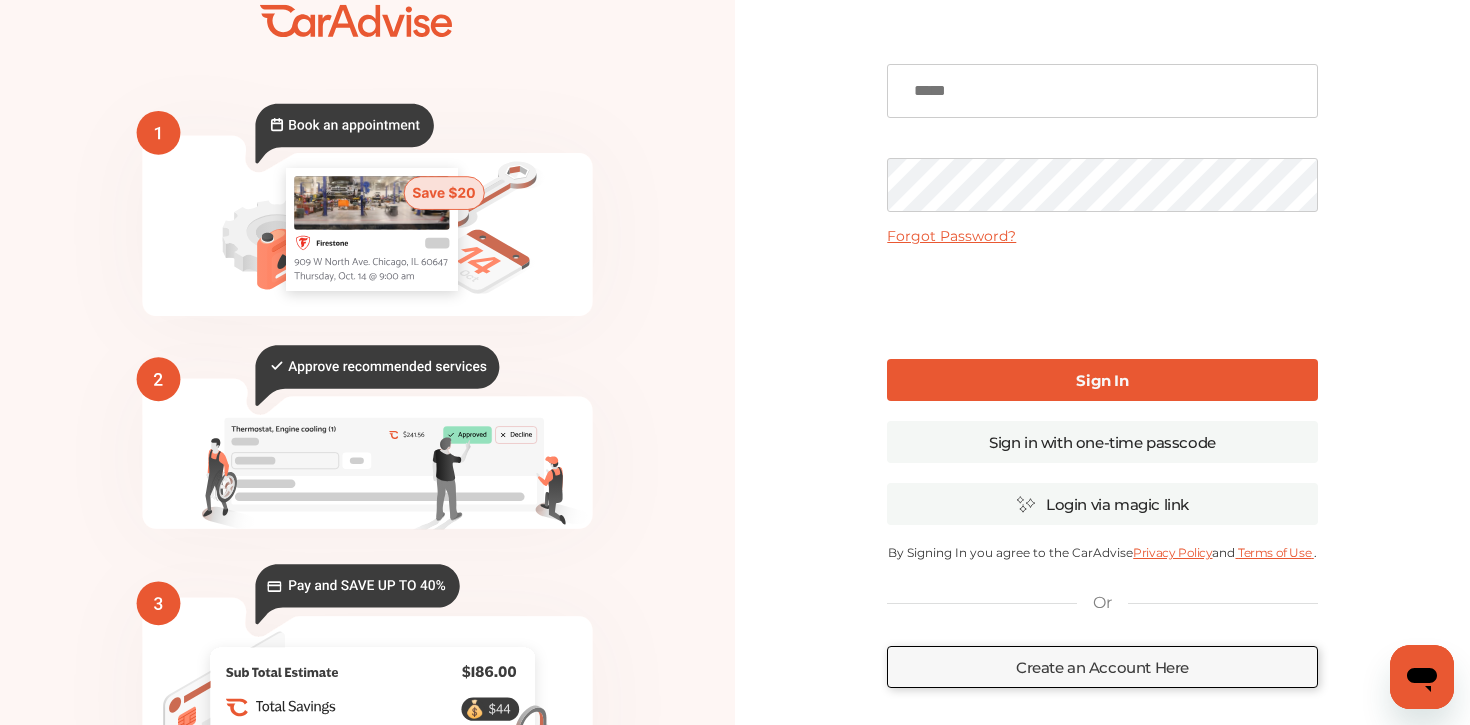 scroll, scrollTop: 0, scrollLeft: 0, axis: both 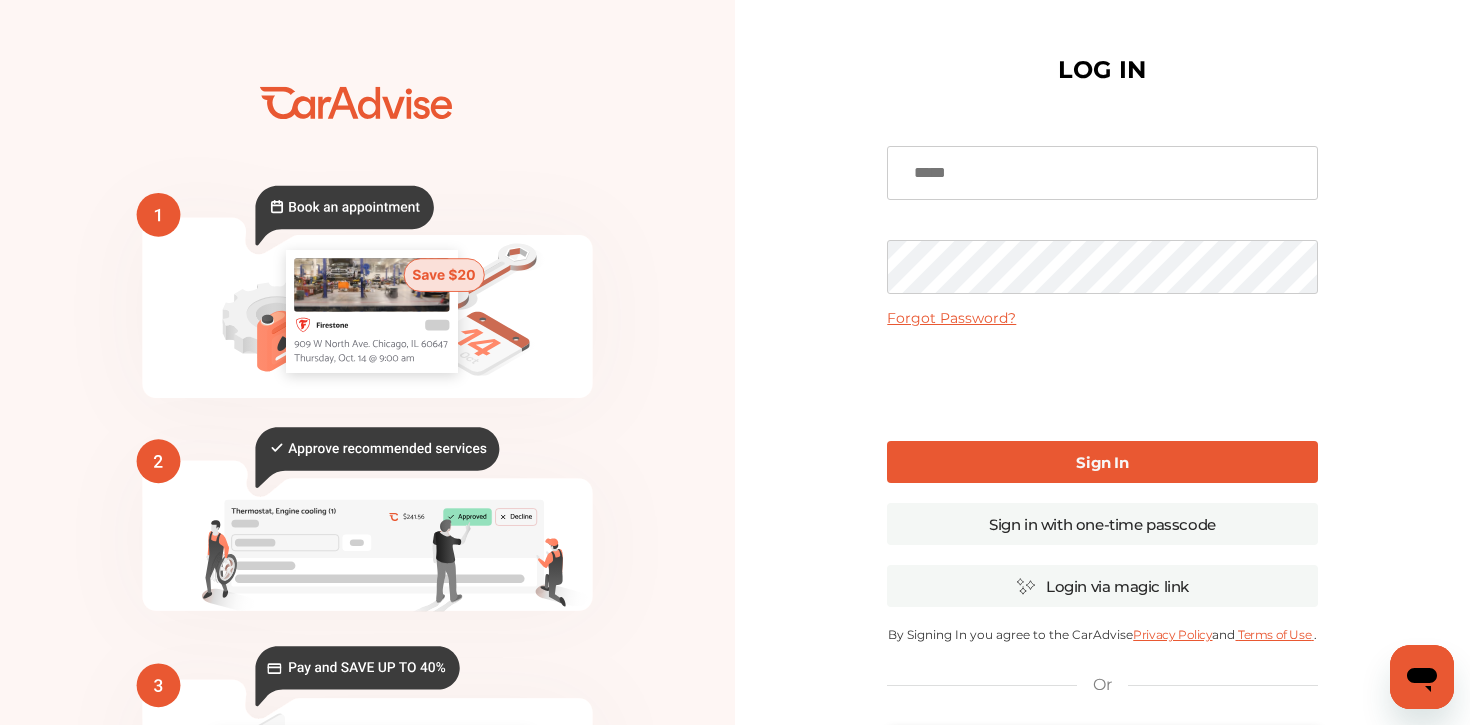 click at bounding box center (1102, 173) 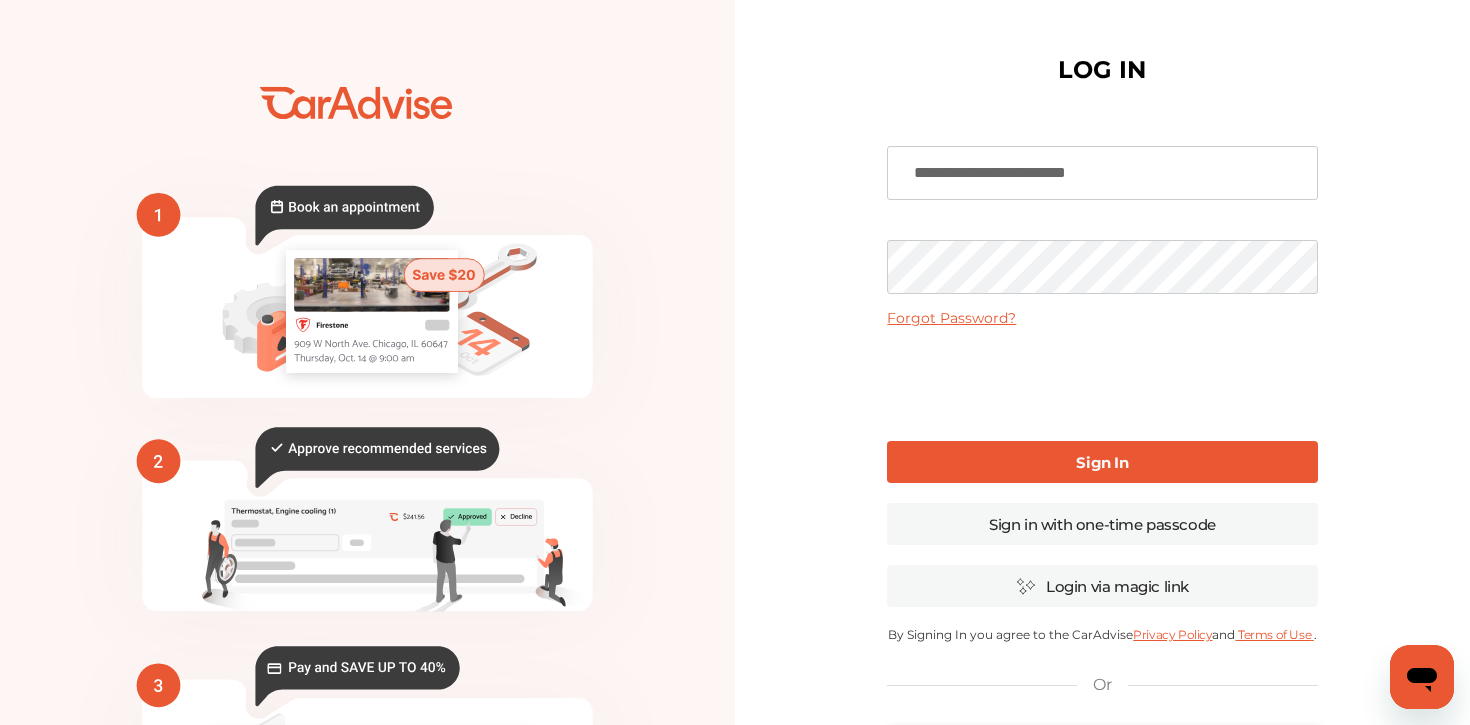 type on "**********" 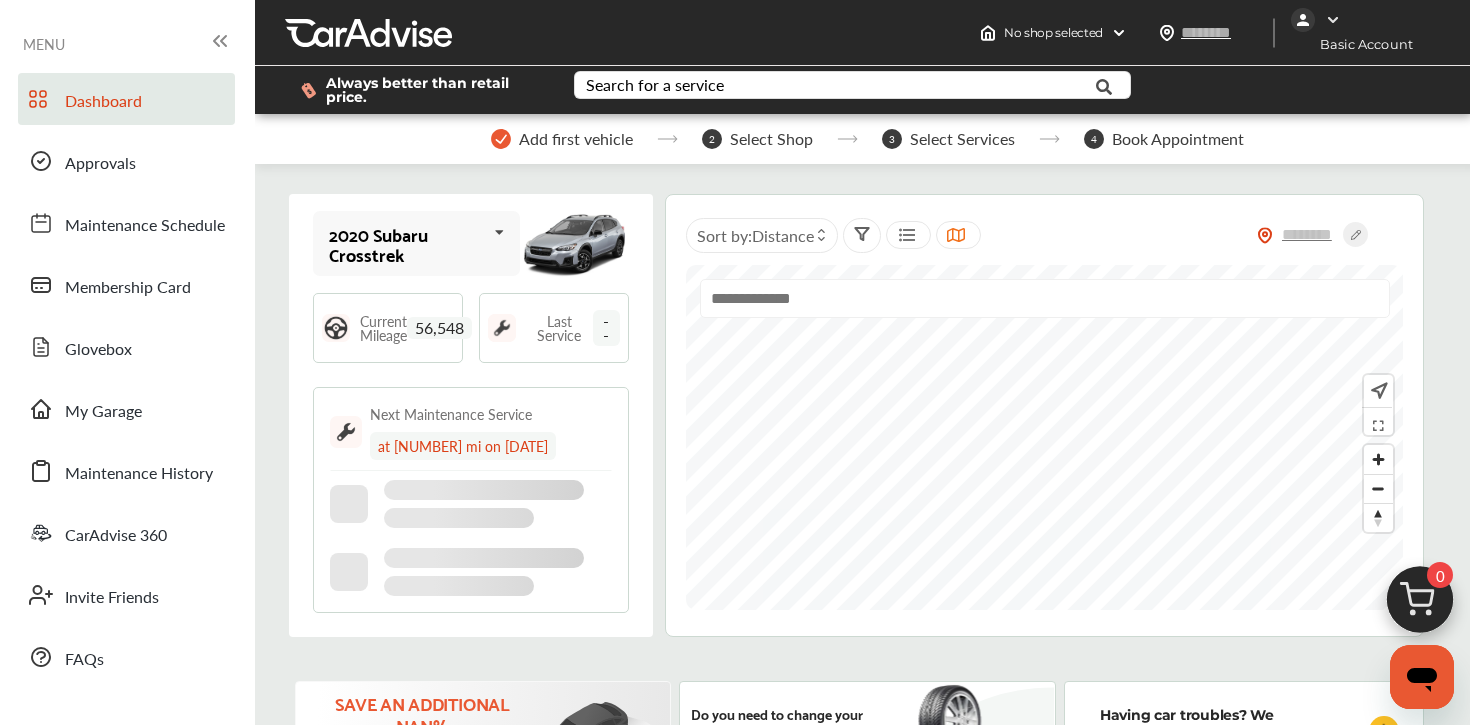 type on "*****" 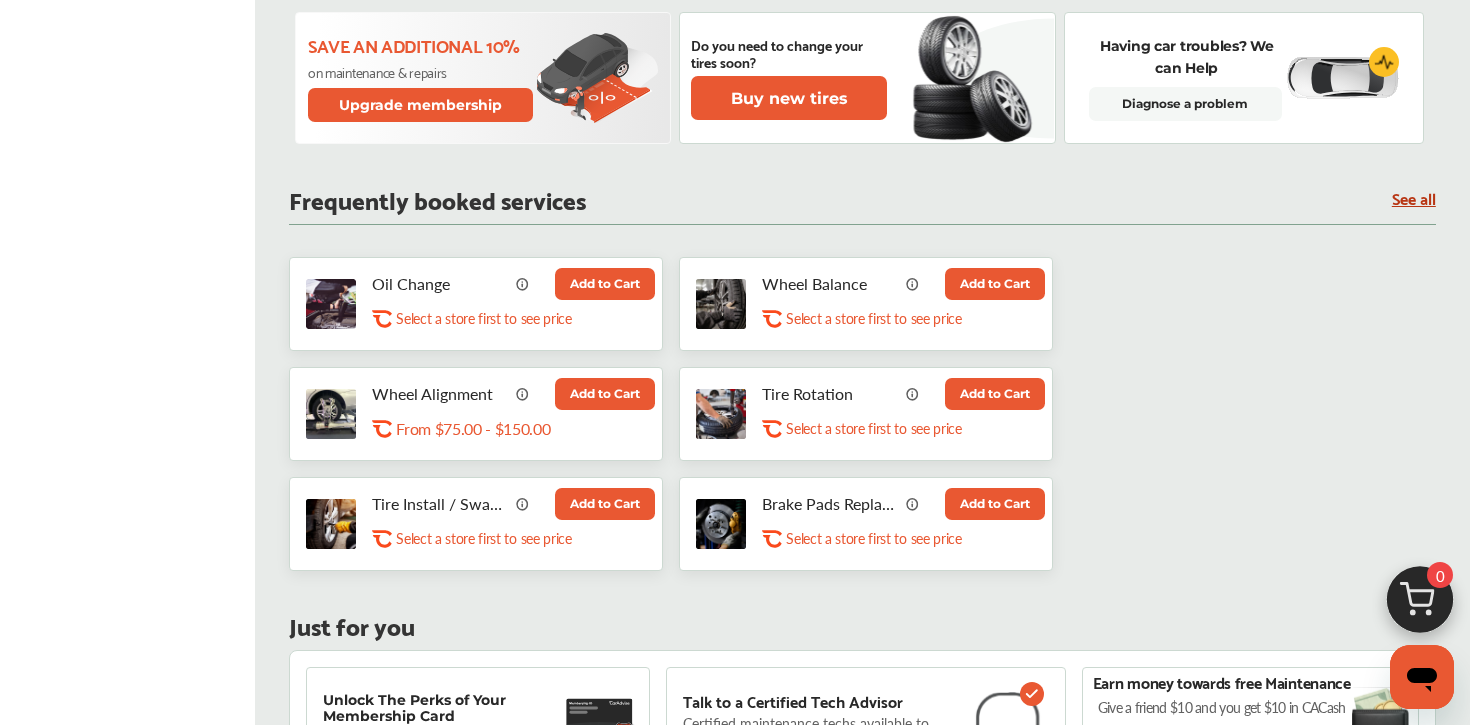 scroll, scrollTop: 774, scrollLeft: 0, axis: vertical 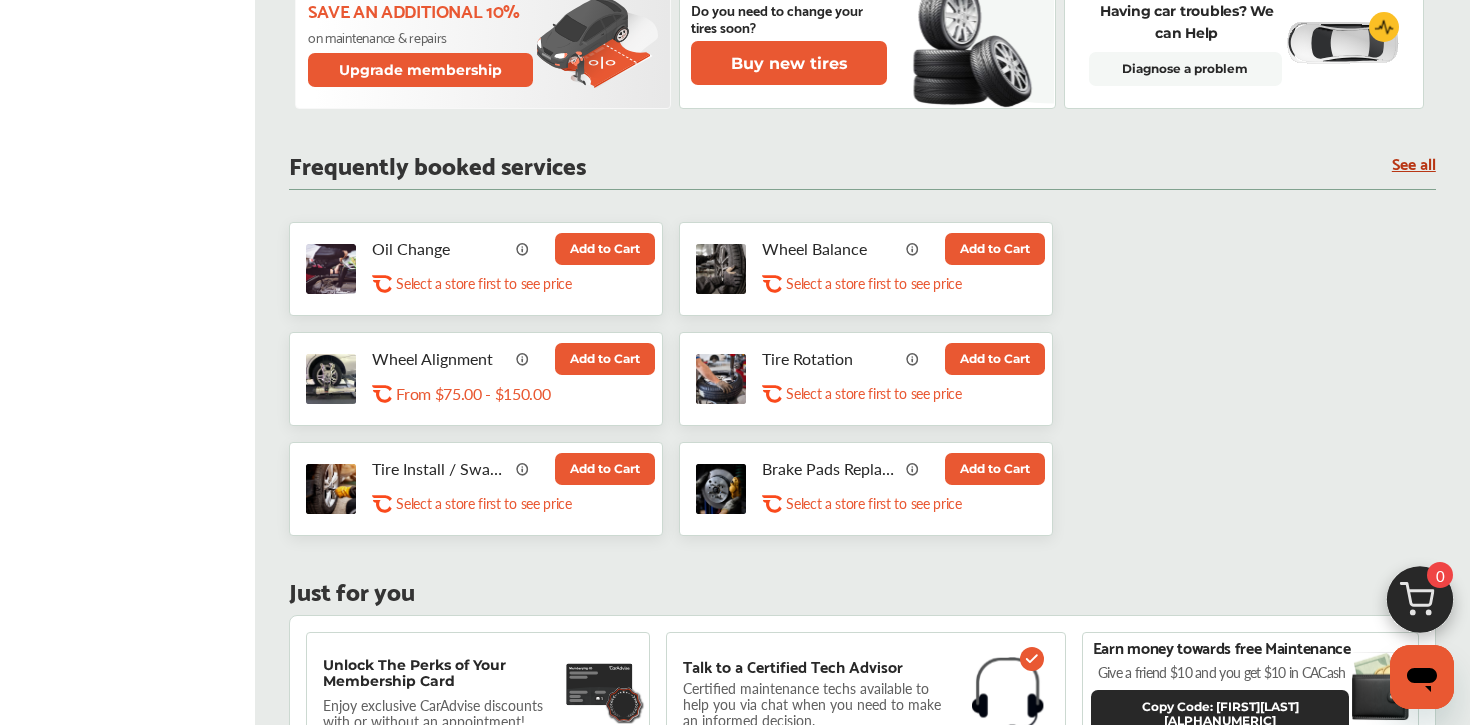 click on "Add to Cart" at bounding box center (605, 249) 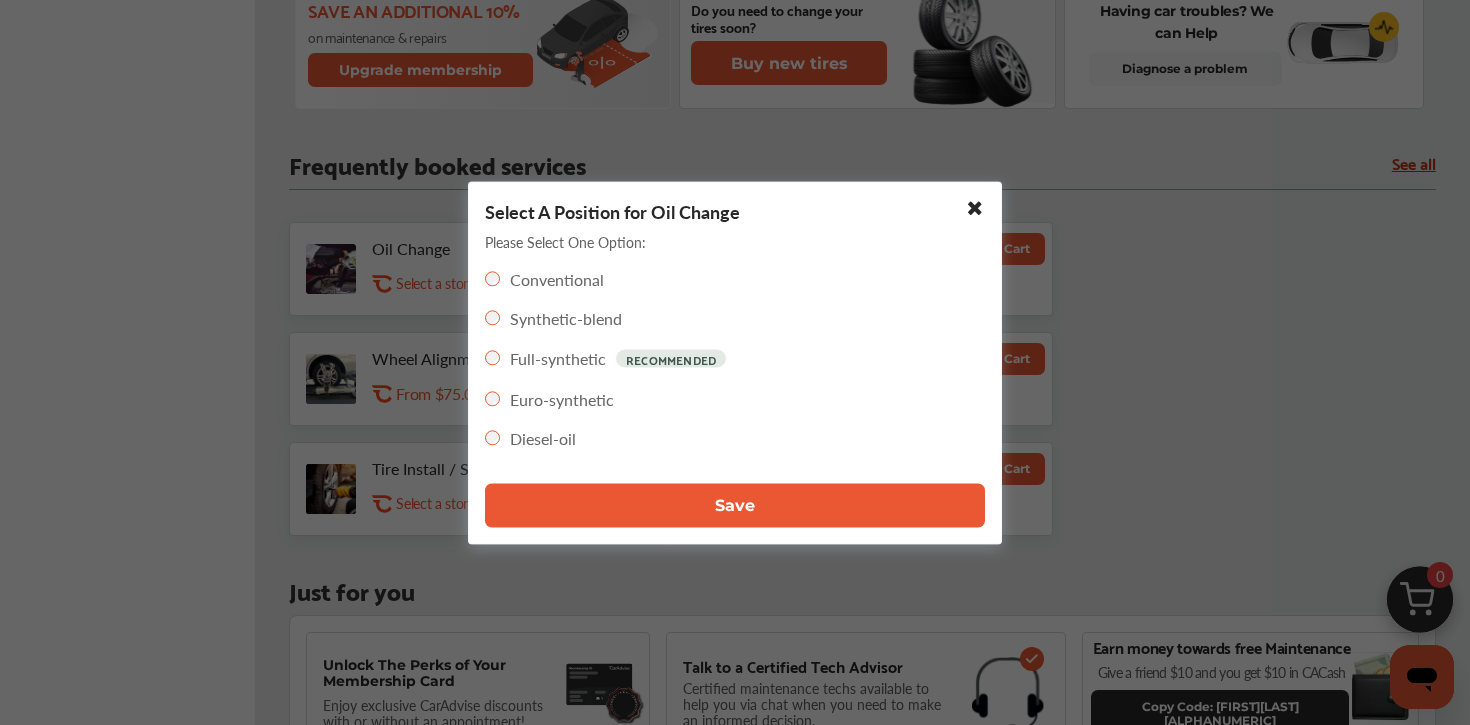 click on "Save" at bounding box center [735, 505] 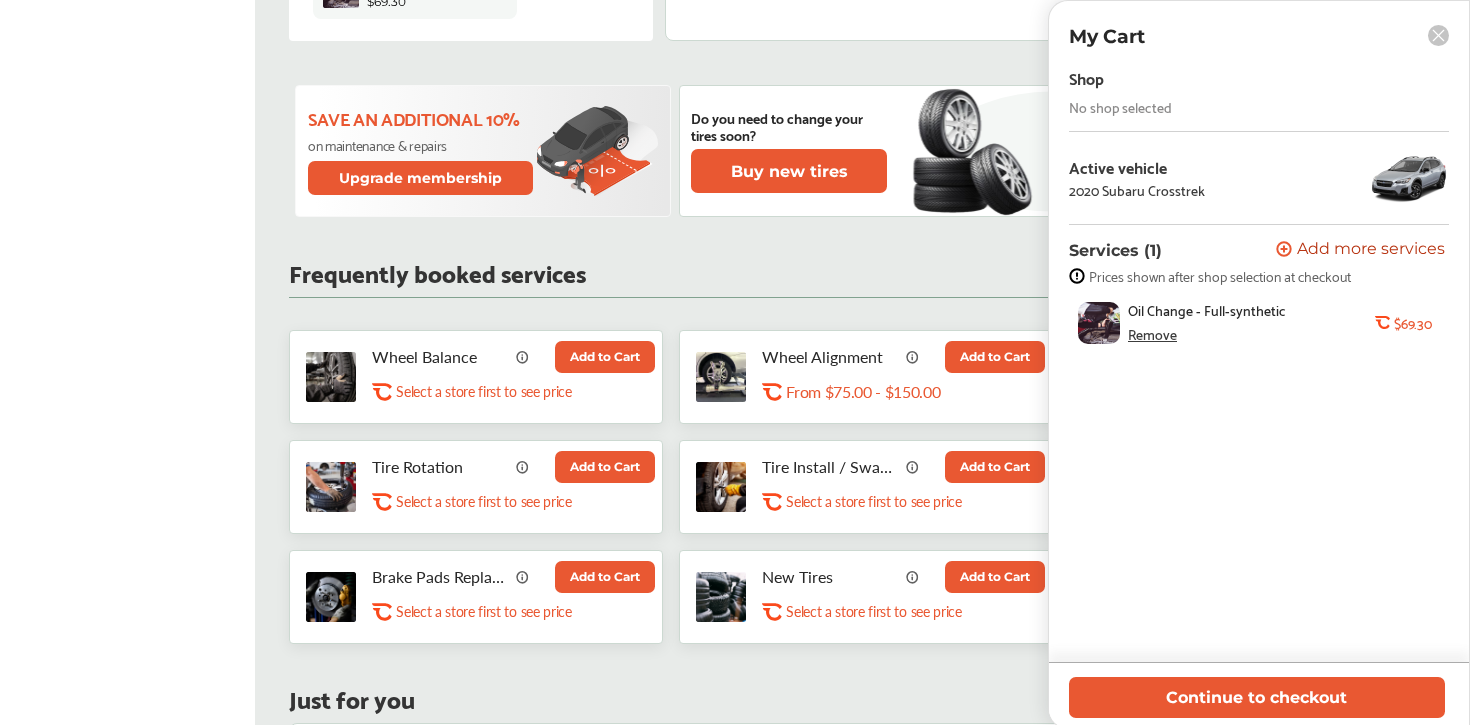 click 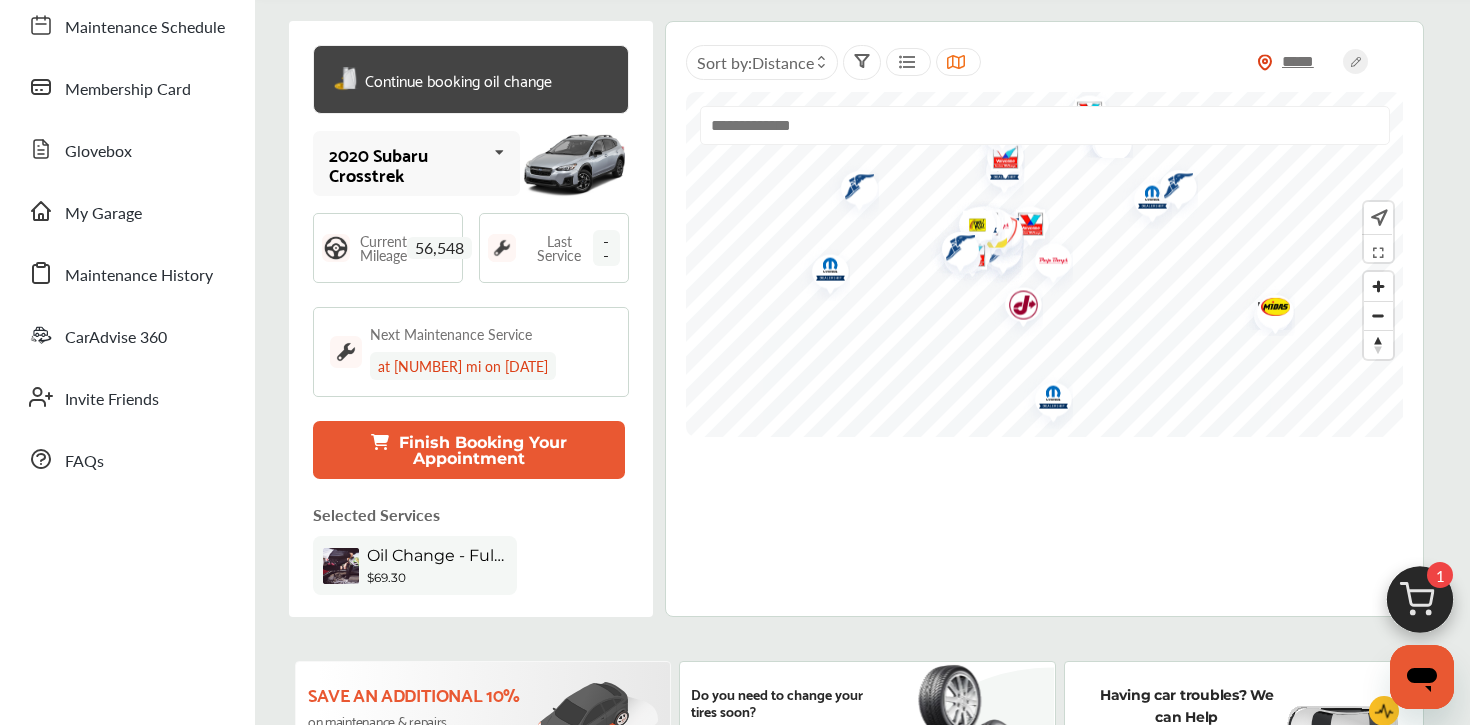 scroll, scrollTop: 341, scrollLeft: 0, axis: vertical 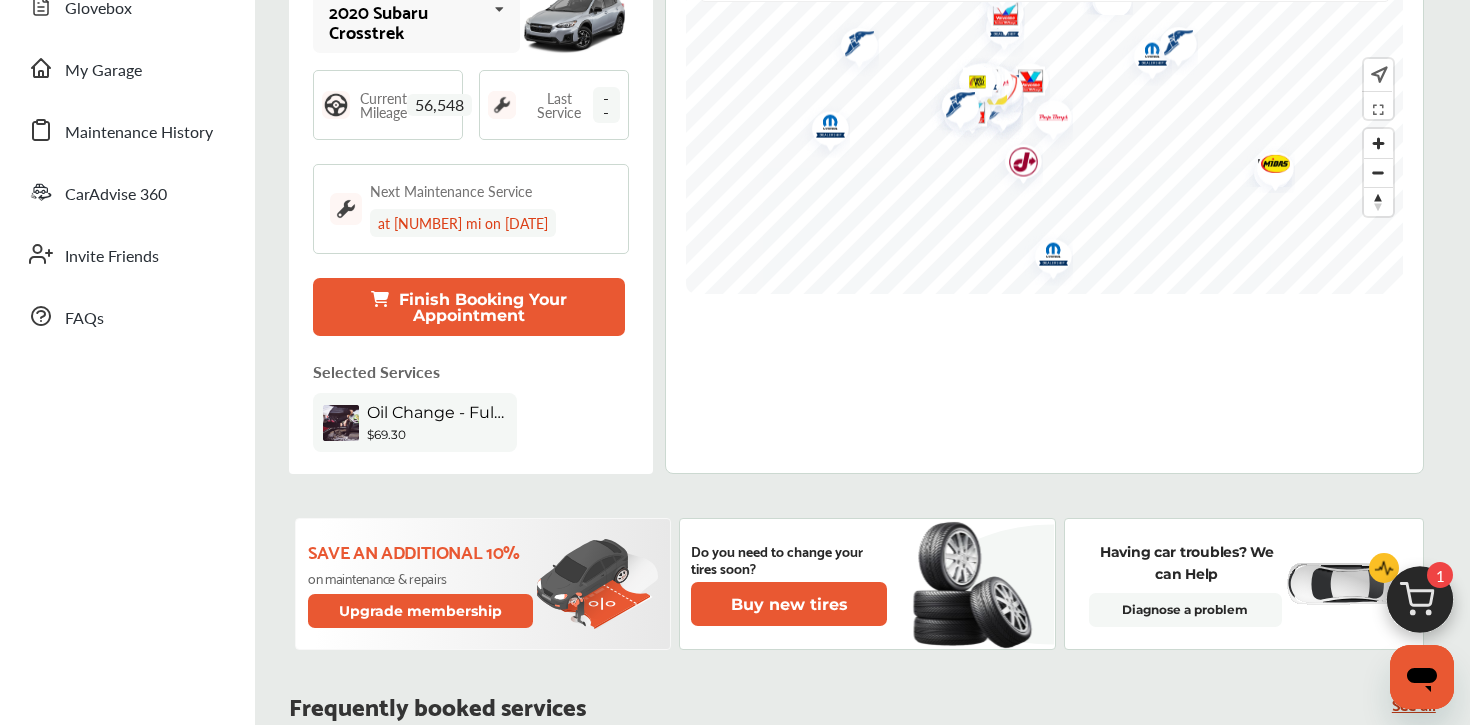 click on "$69.30" at bounding box center [437, 434] 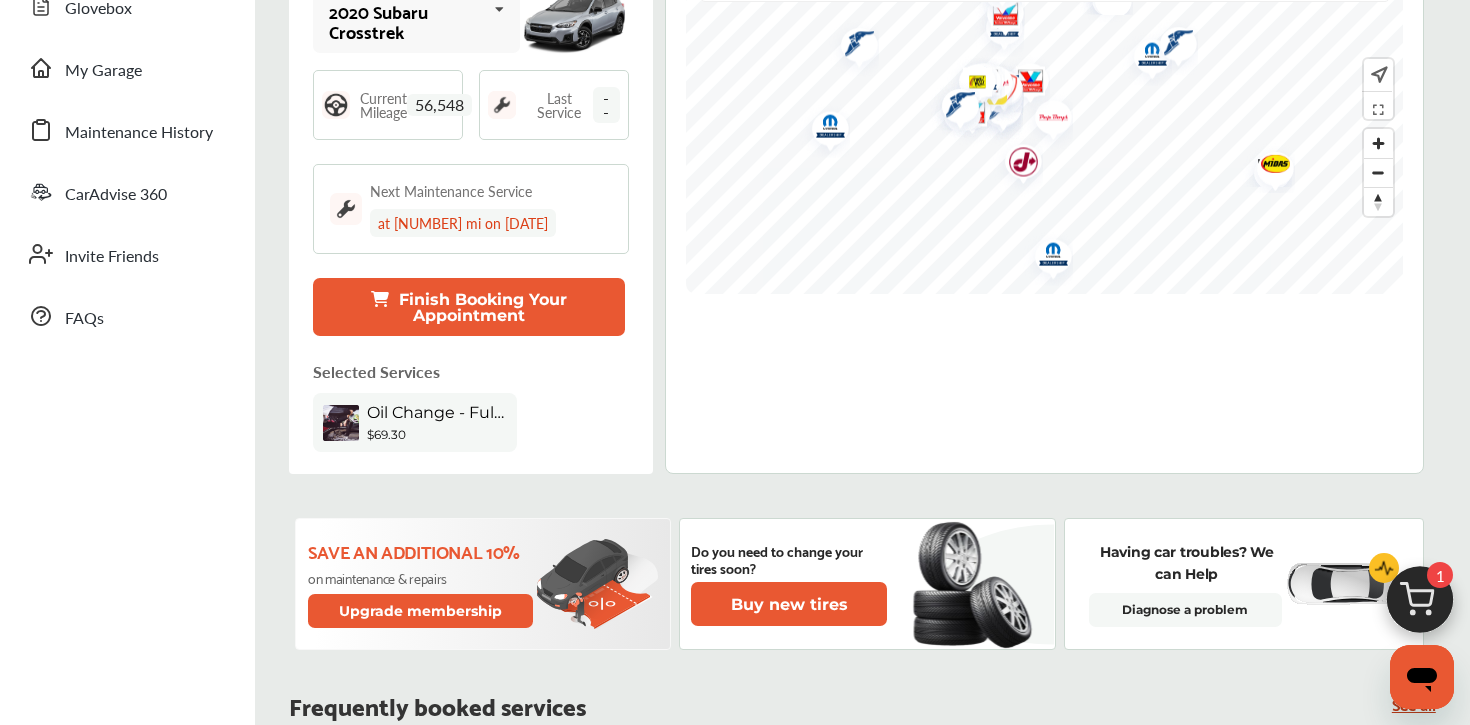 click on "Finish Booking Your Appointment" at bounding box center [469, 307] 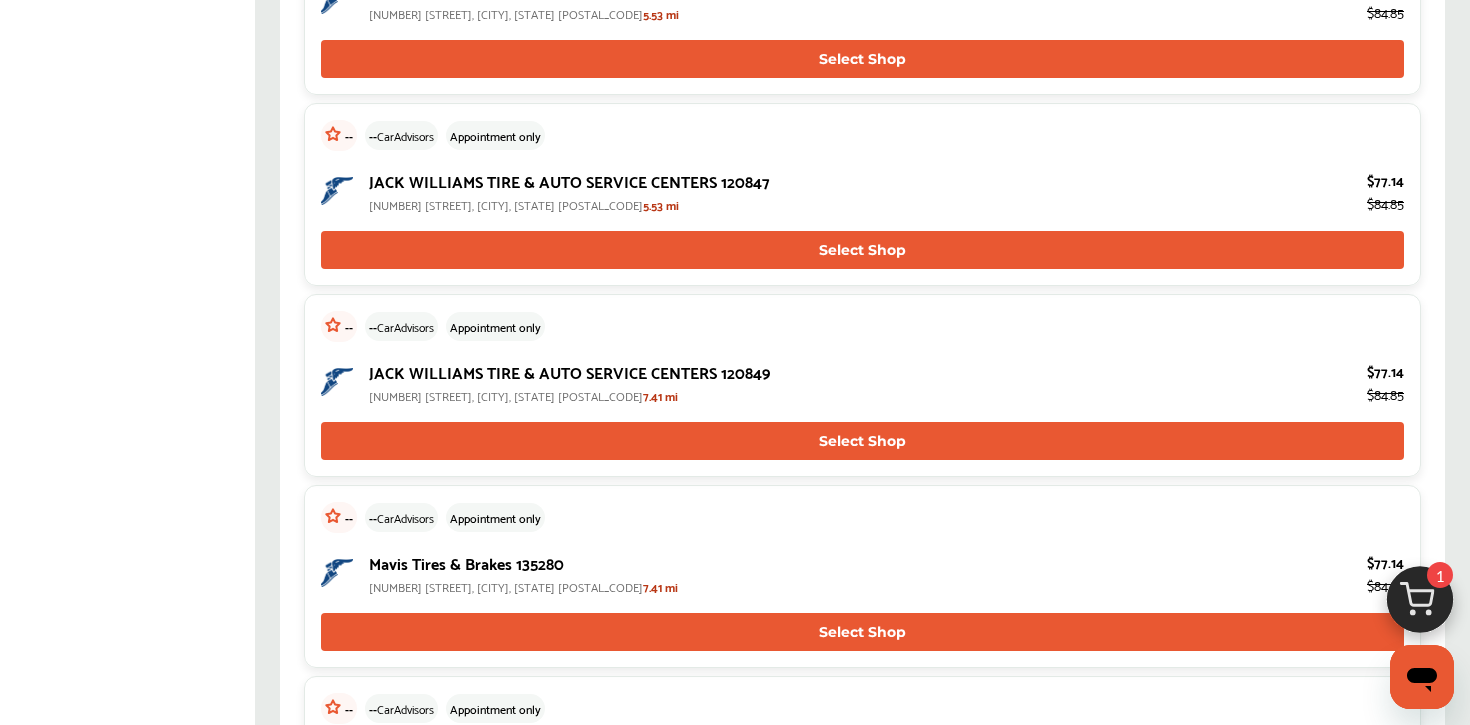 scroll, scrollTop: 2027, scrollLeft: 0, axis: vertical 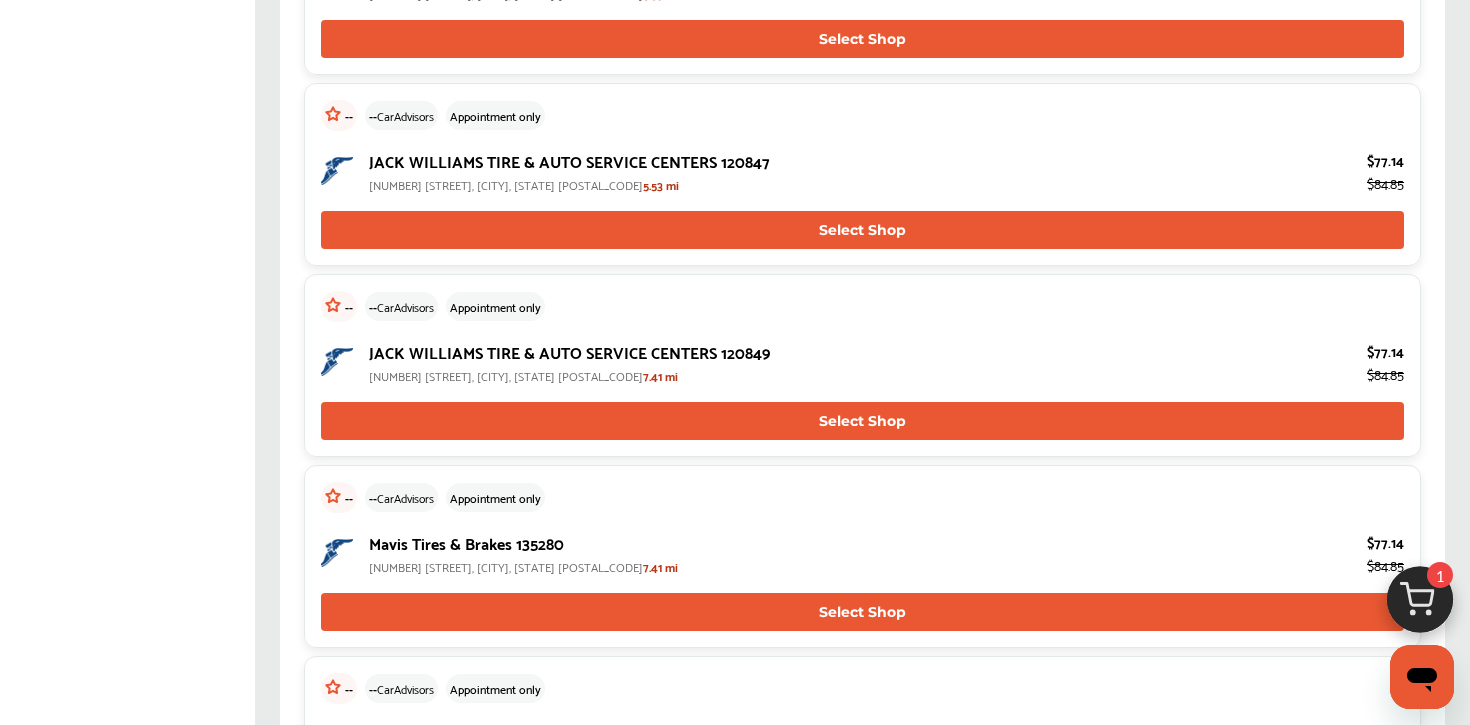 click 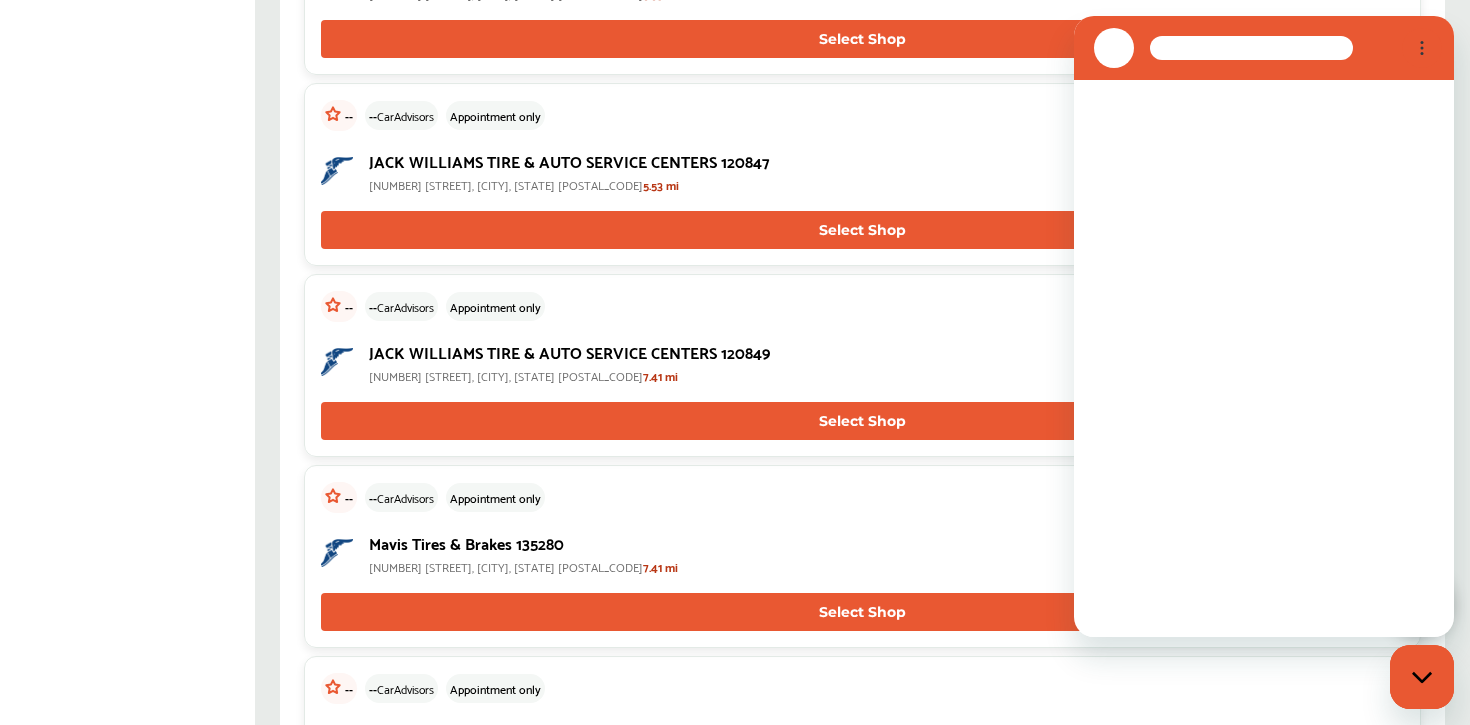 scroll, scrollTop: 0, scrollLeft: 0, axis: both 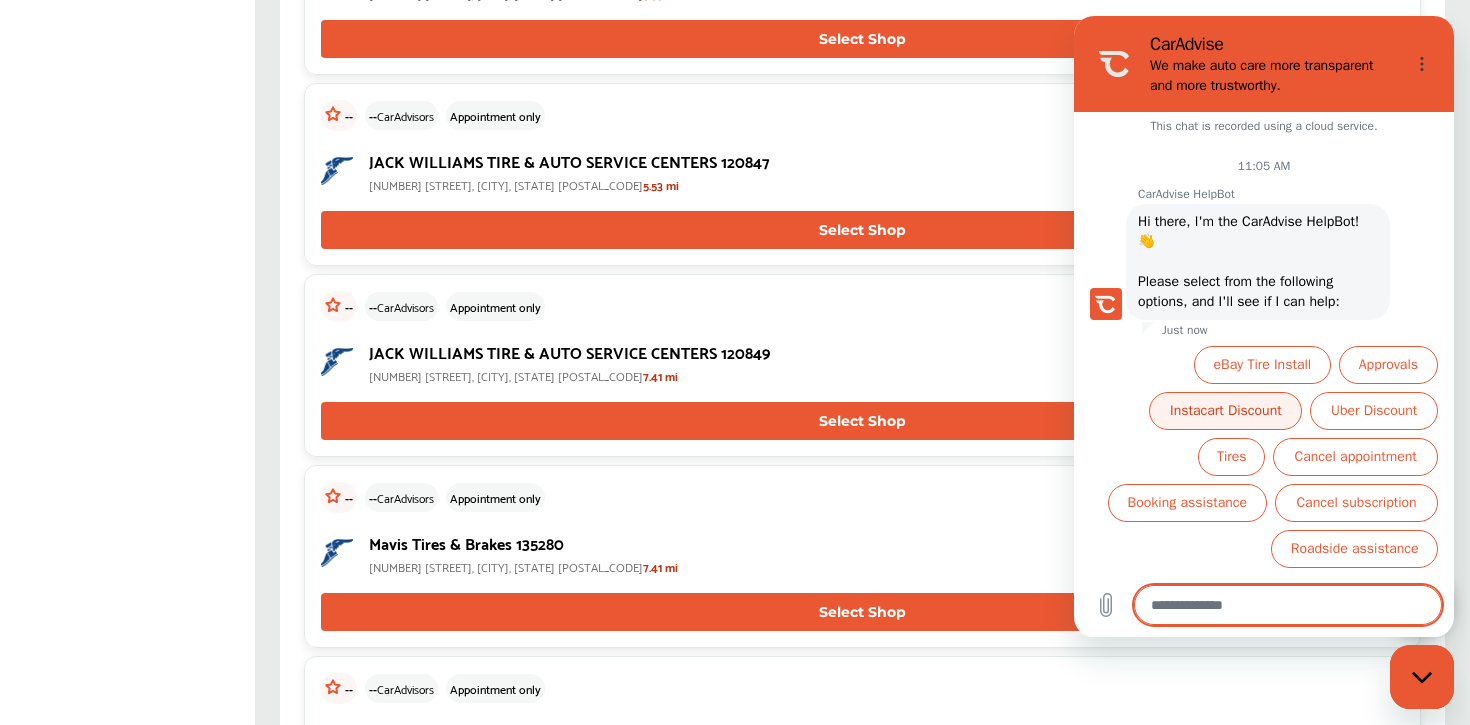 click on "Instacart Discount" at bounding box center (1225, 411) 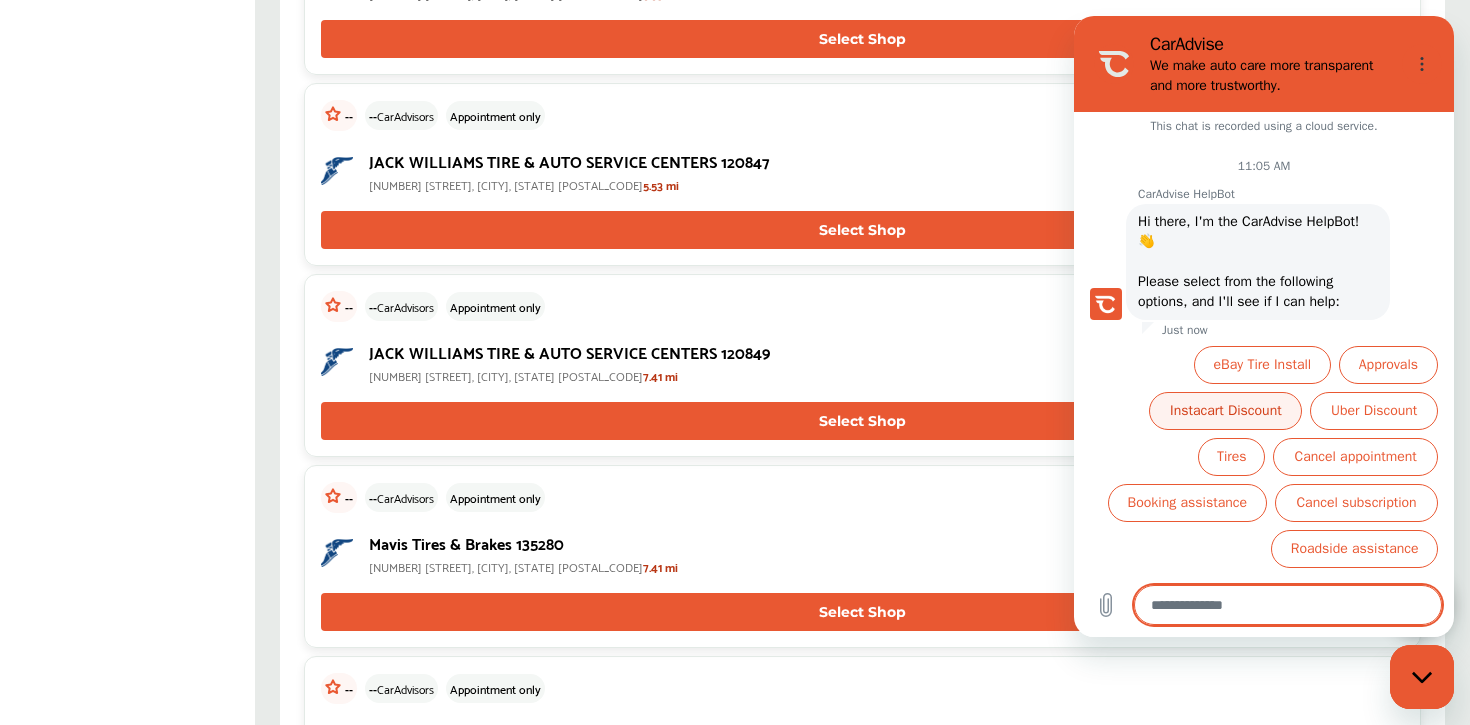 scroll, scrollTop: 0, scrollLeft: 0, axis: both 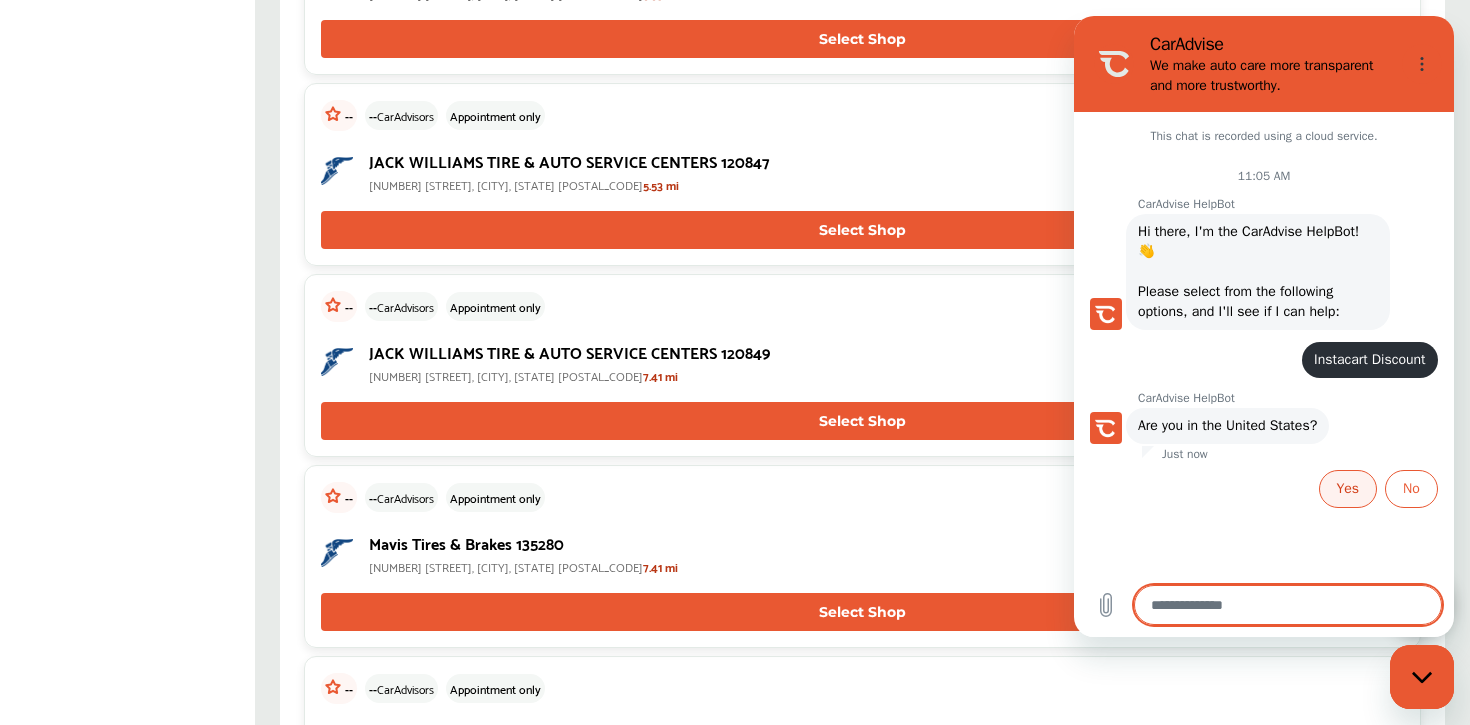 click on "Yes" at bounding box center (1348, 489) 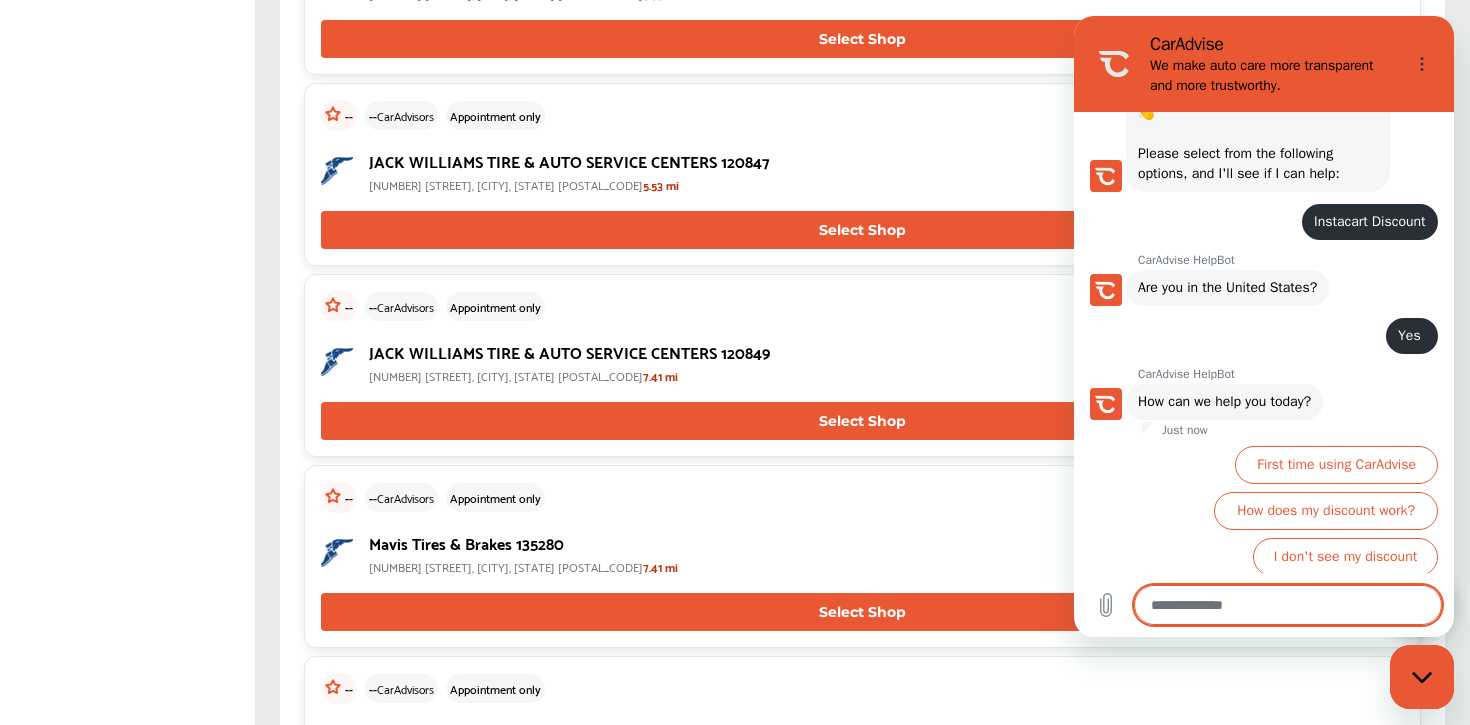 scroll, scrollTop: 146, scrollLeft: 0, axis: vertical 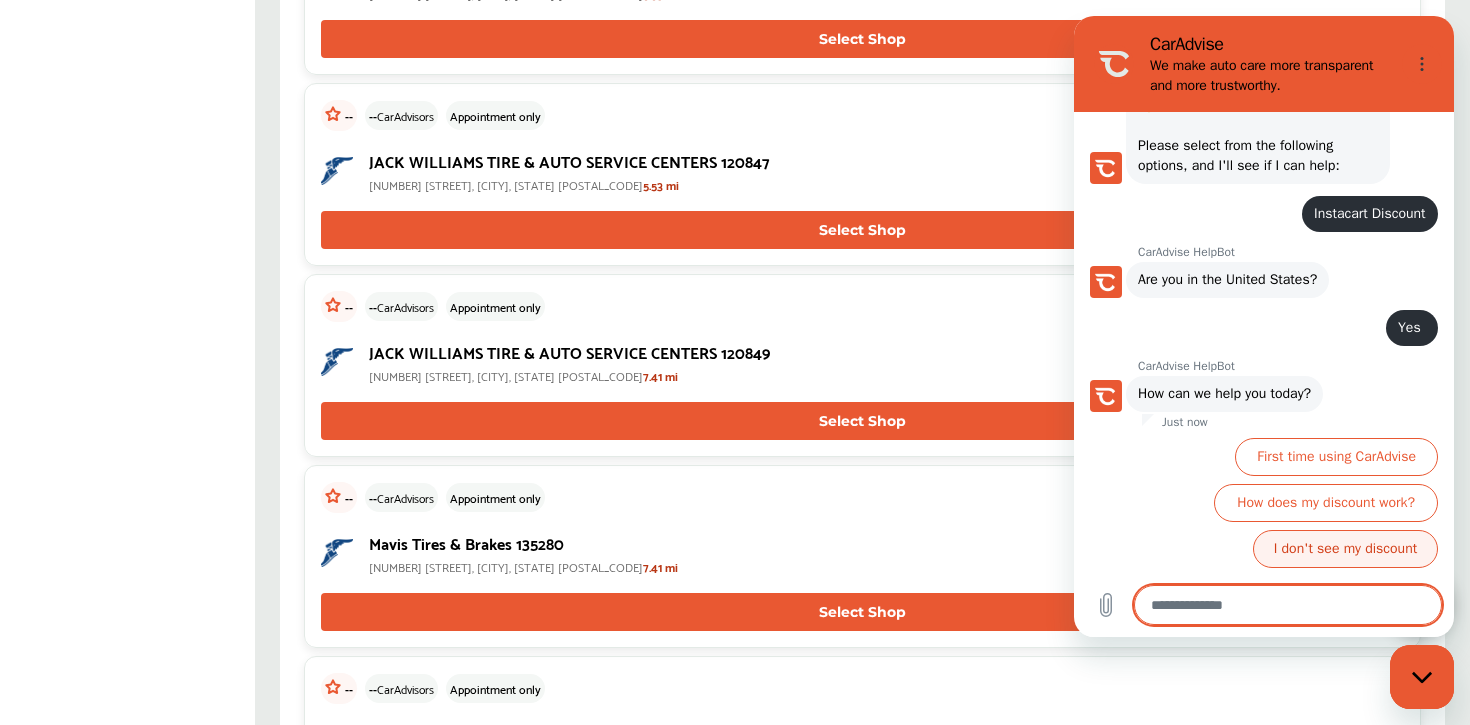 click on "I don't see my discount" at bounding box center (1345, 549) 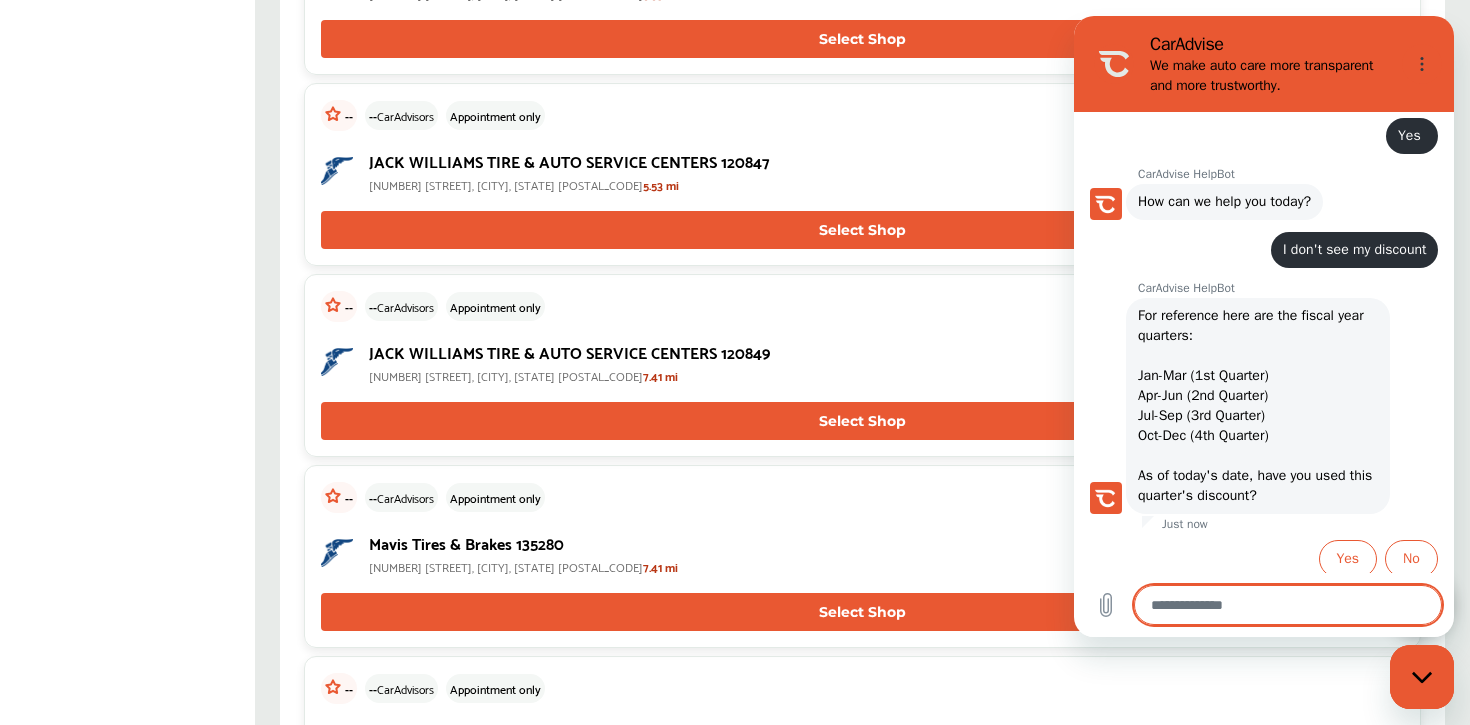scroll, scrollTop: 348, scrollLeft: 0, axis: vertical 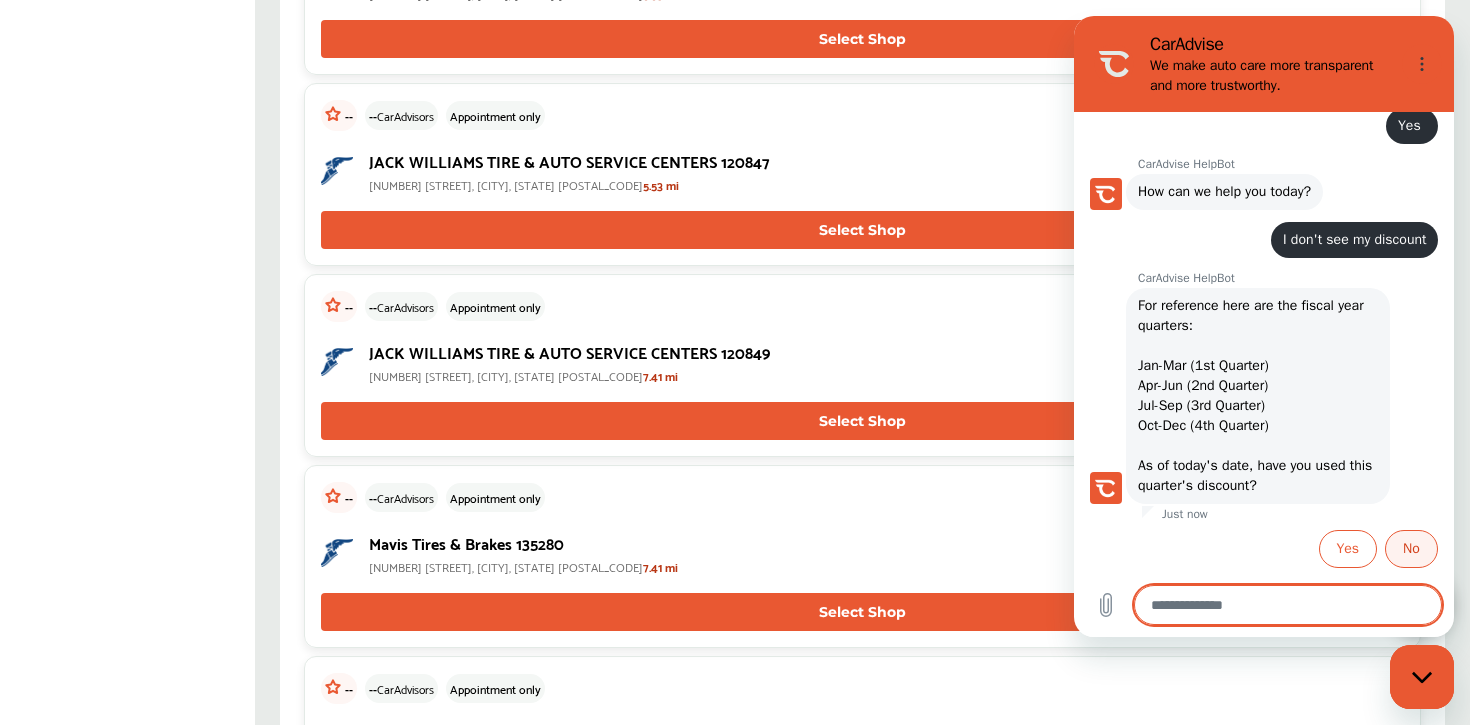 click on "No" at bounding box center [1411, 549] 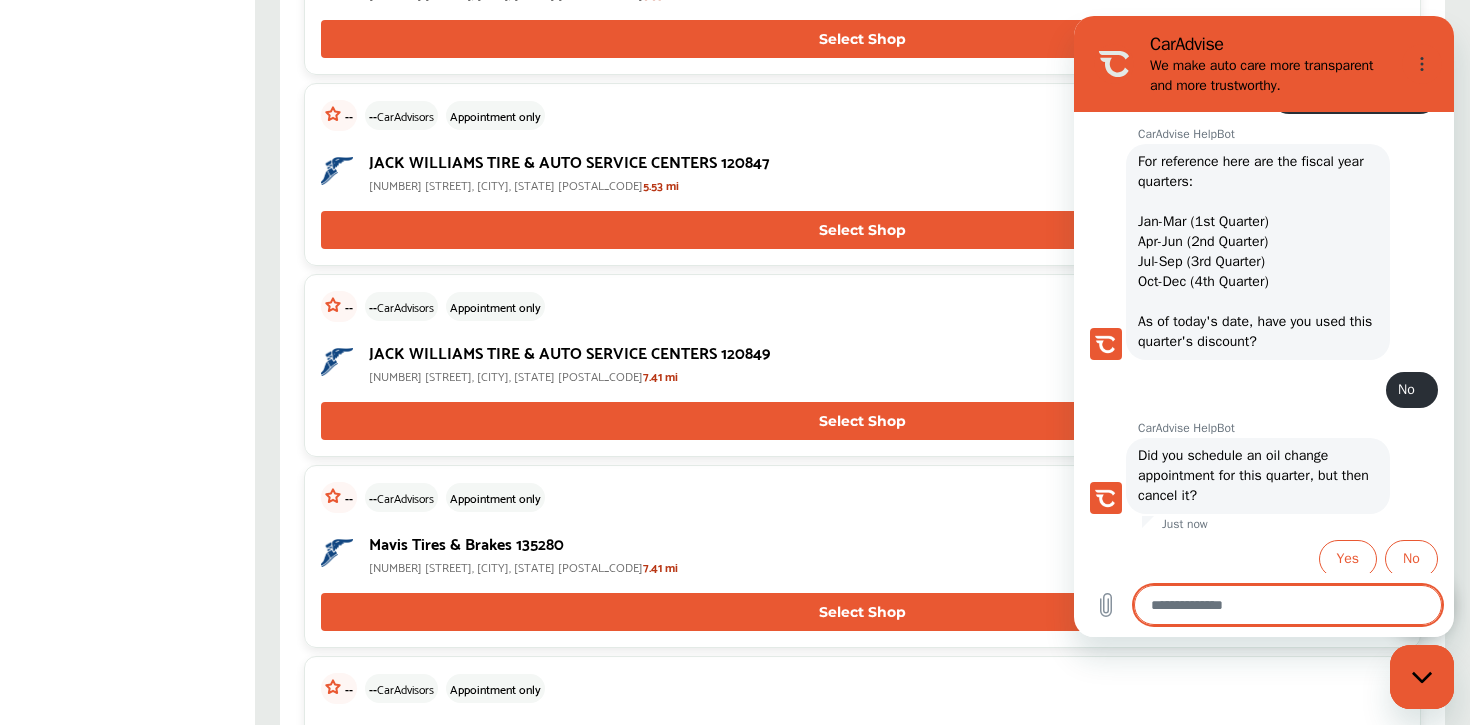 scroll, scrollTop: 502, scrollLeft: 0, axis: vertical 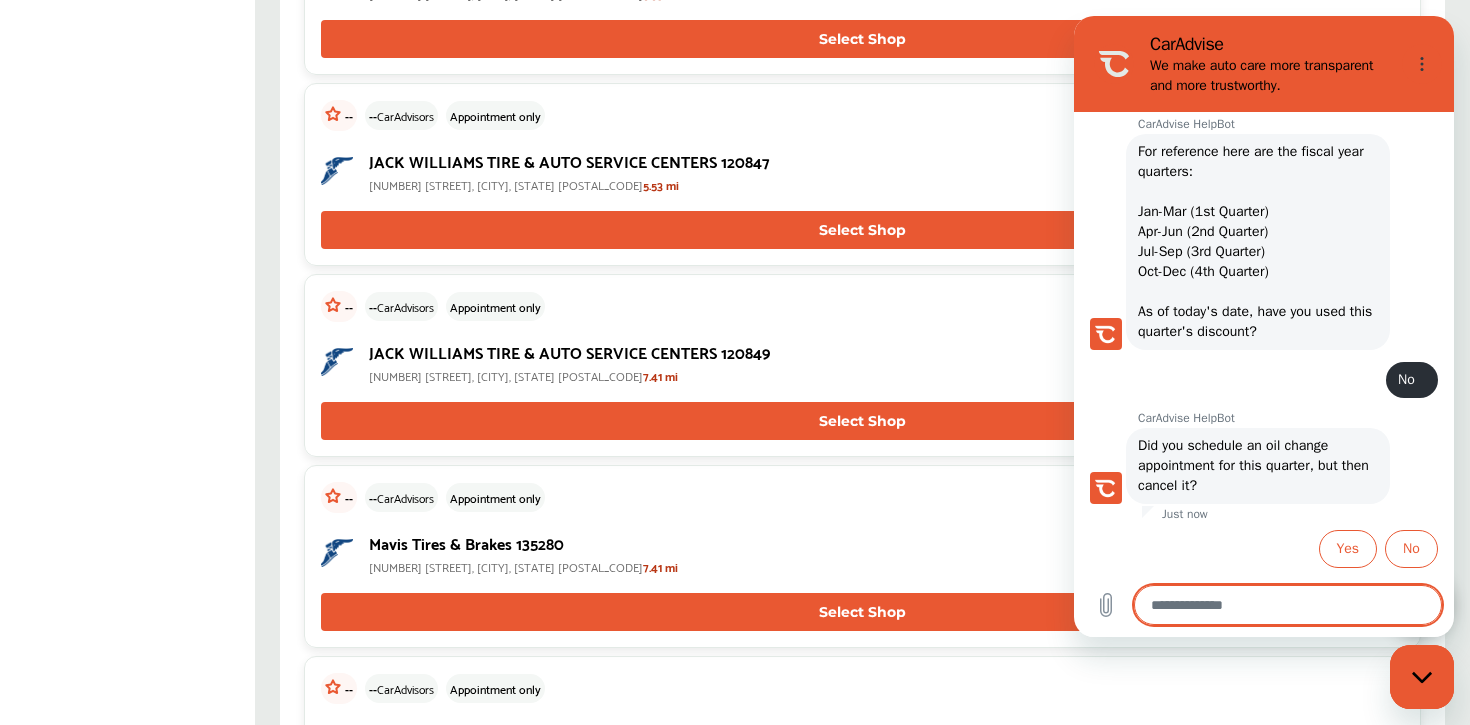 click on "No" at bounding box center [1411, 549] 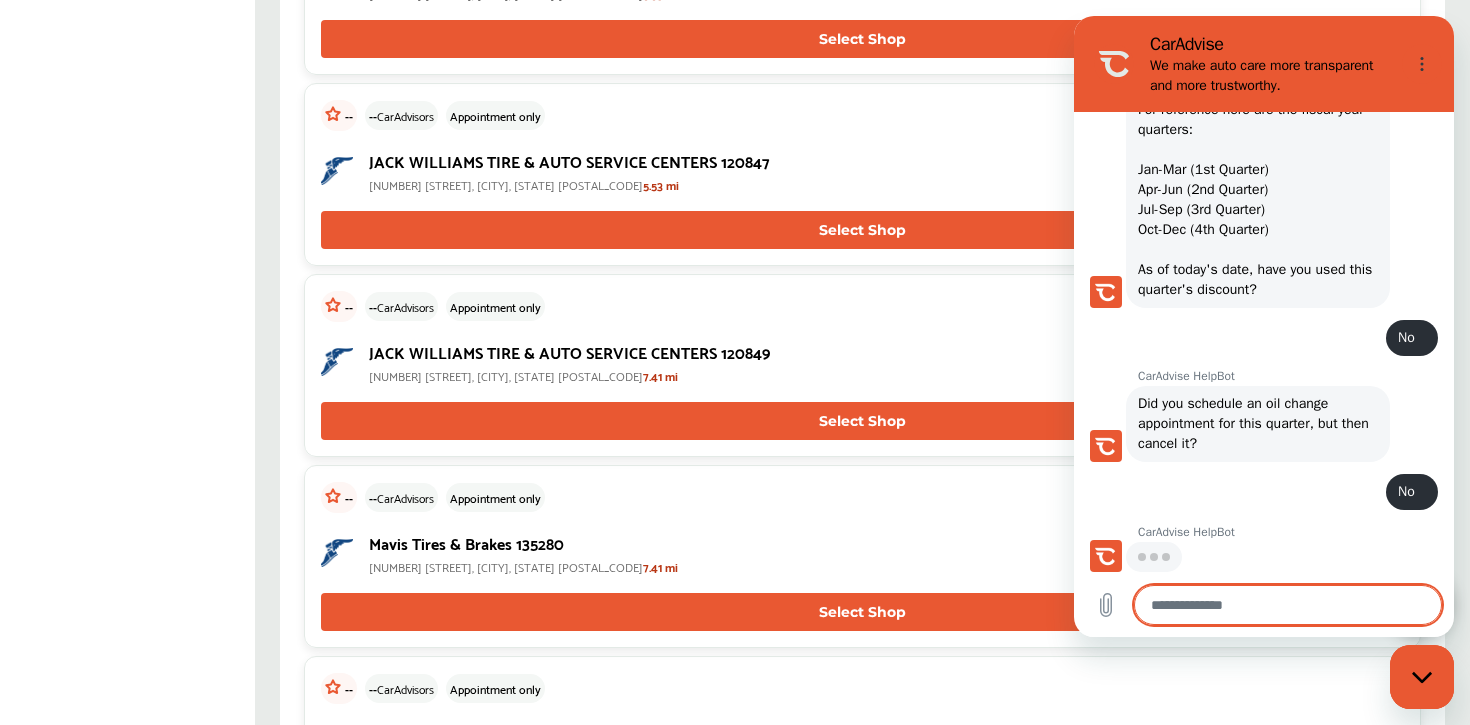 scroll, scrollTop: 542, scrollLeft: 0, axis: vertical 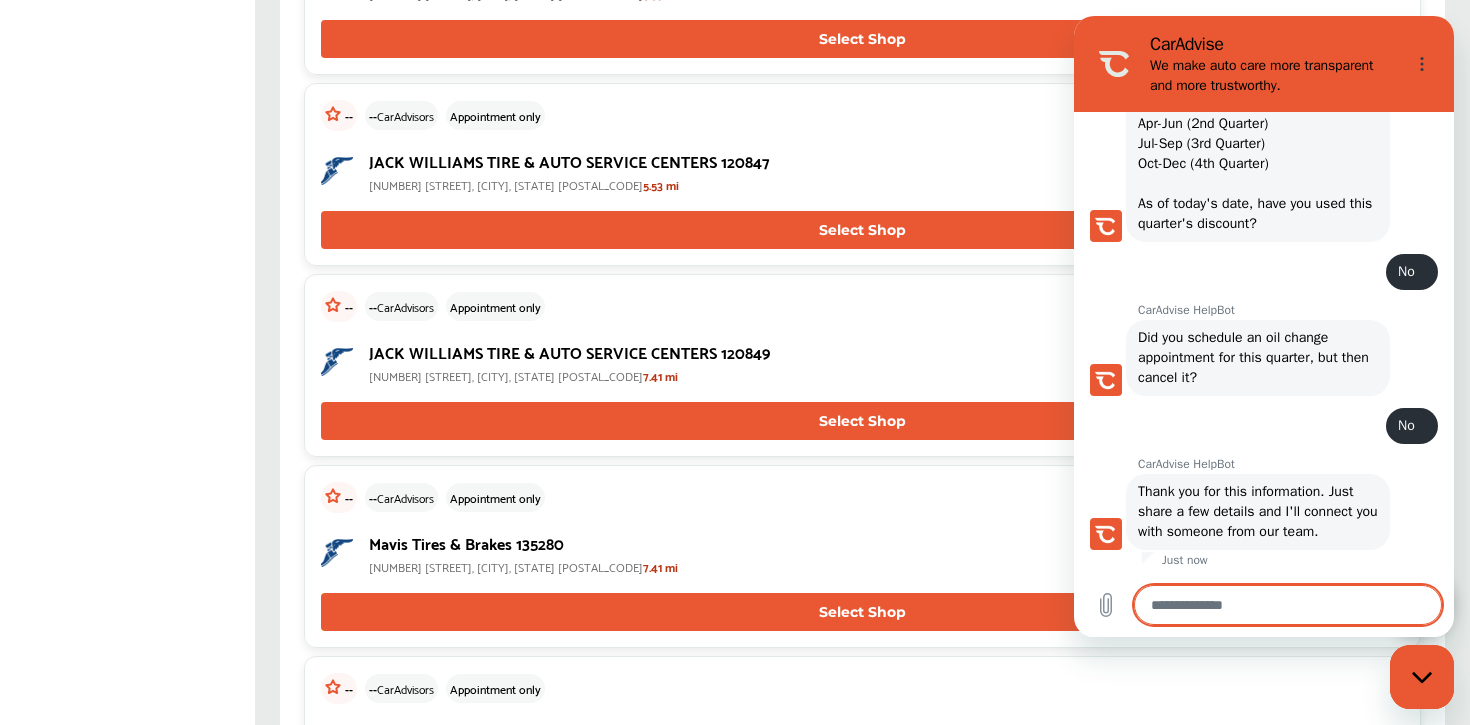 type on "*" 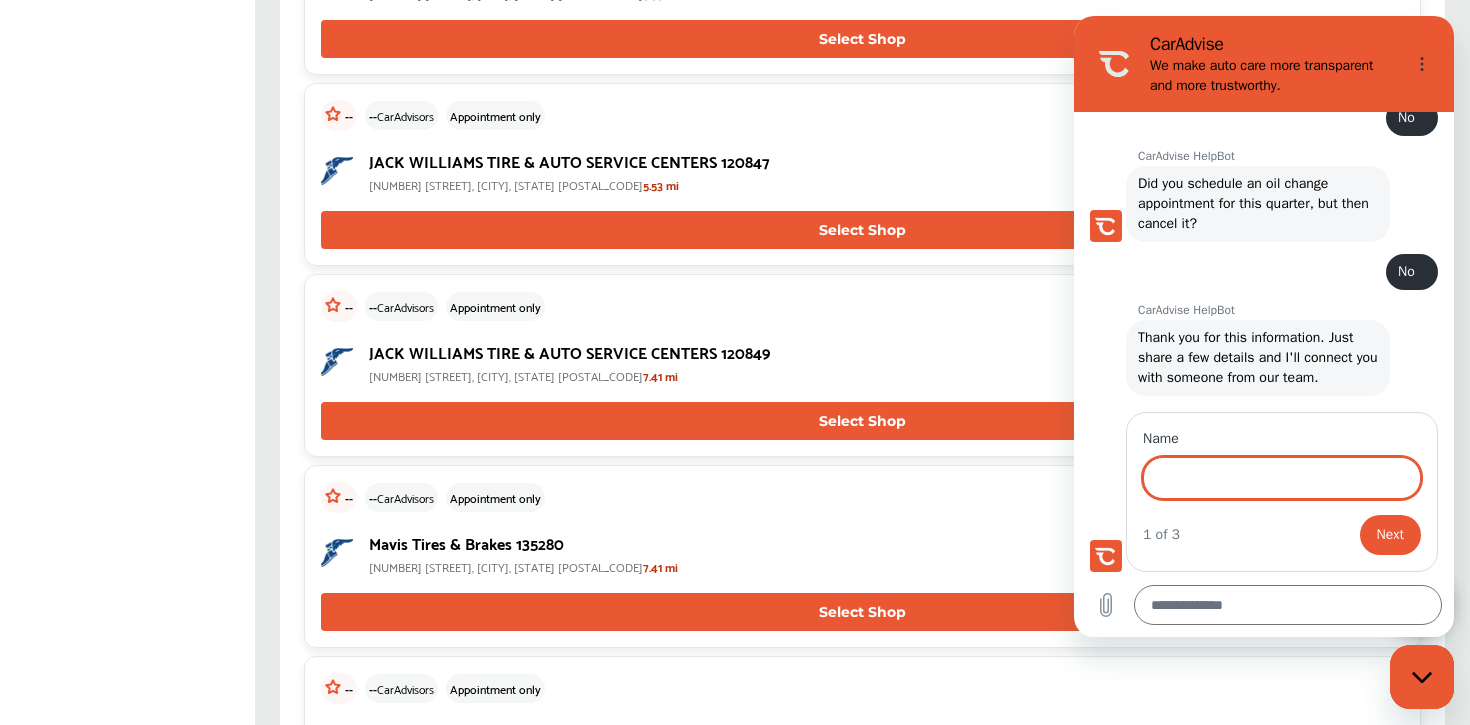 scroll, scrollTop: 764, scrollLeft: 0, axis: vertical 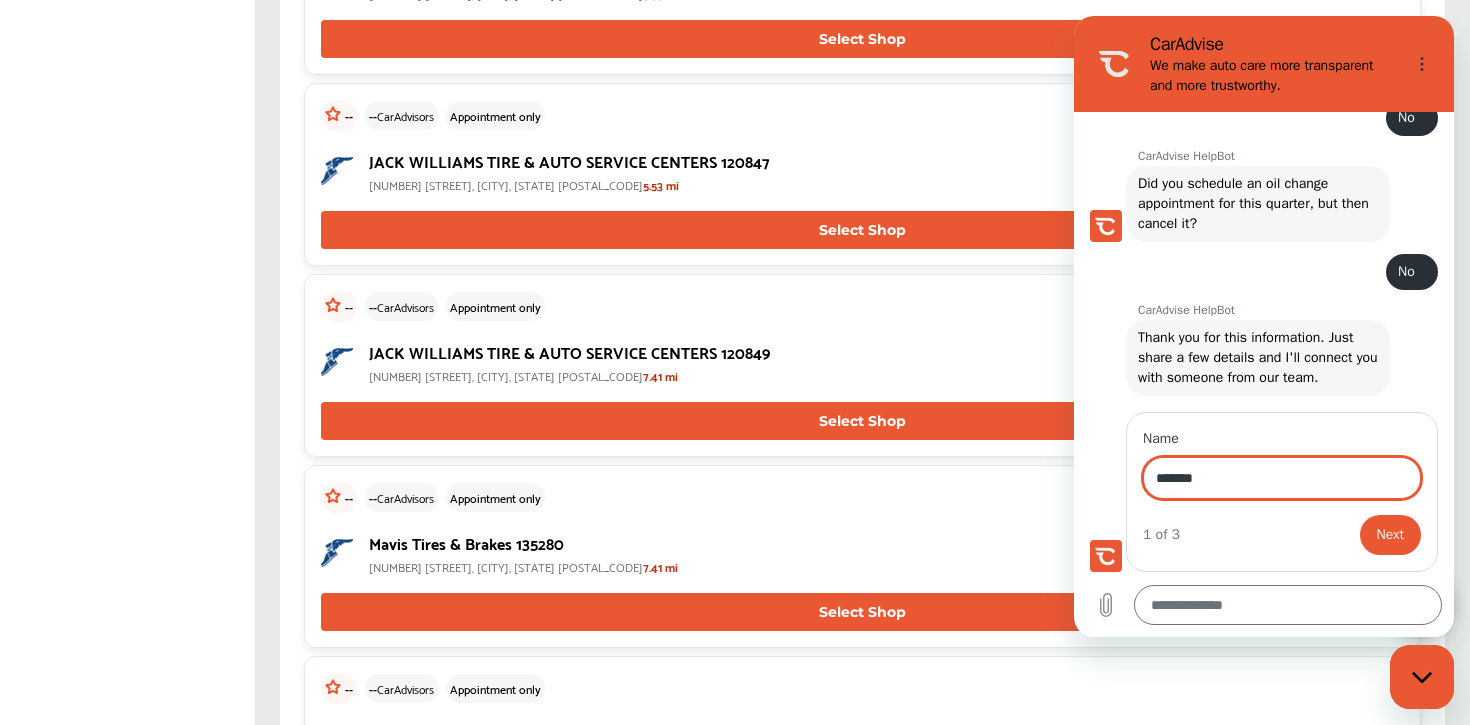 type on "*******" 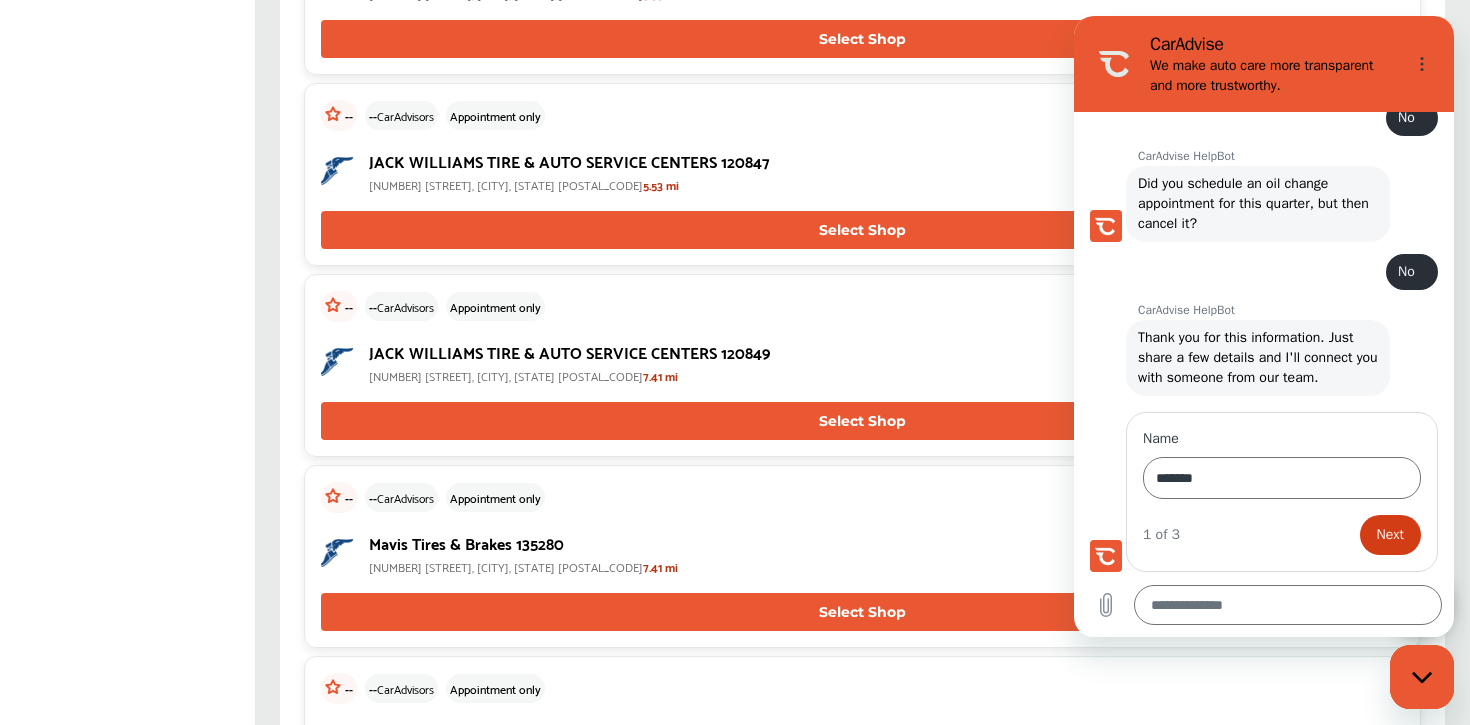 click on "Next" at bounding box center [1390, 535] 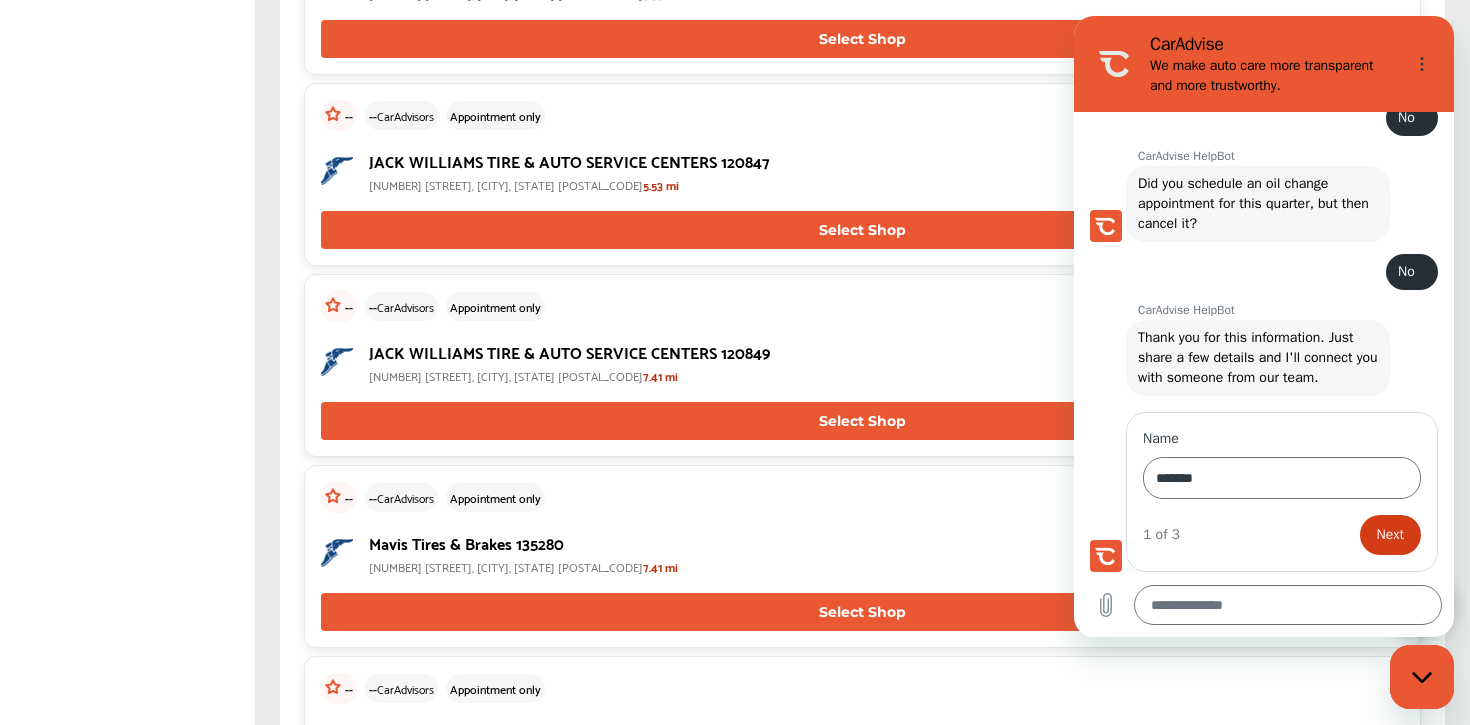 type on "*" 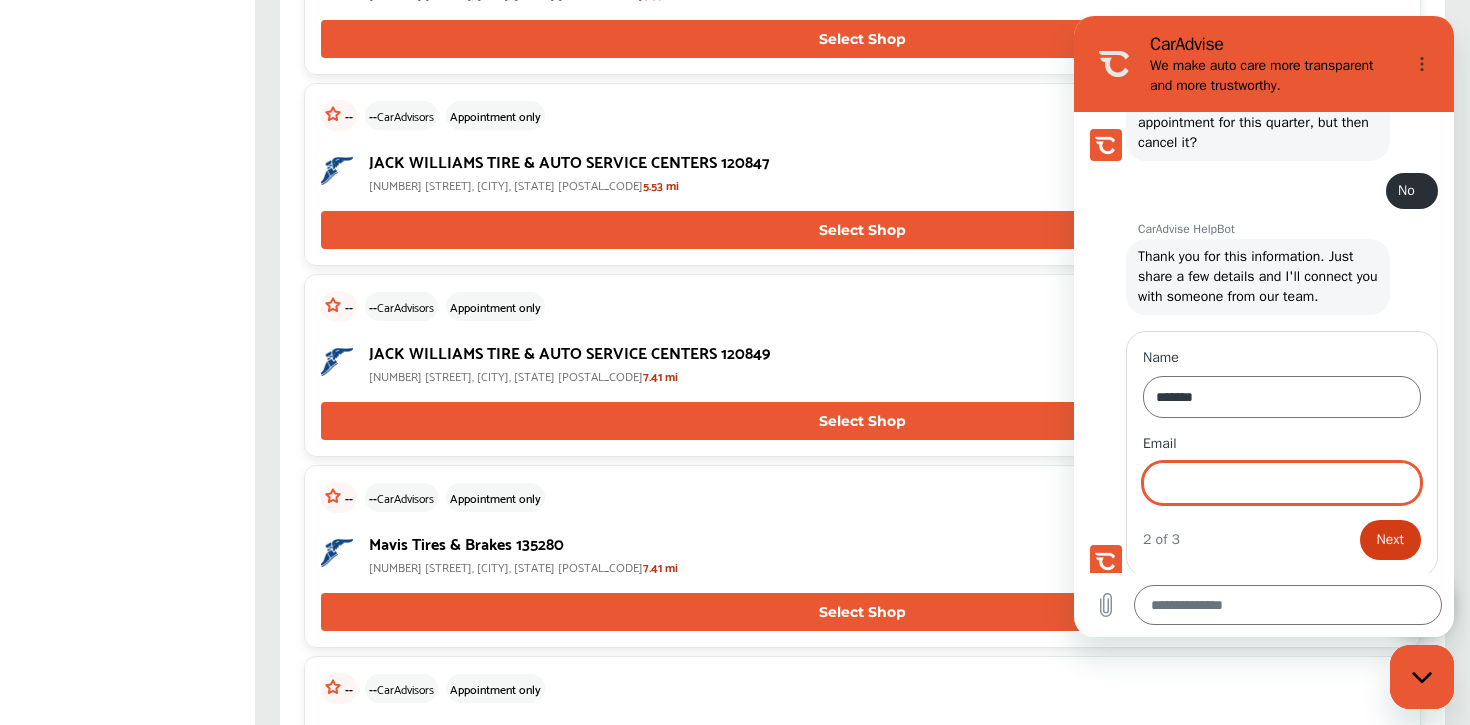 scroll, scrollTop: 850, scrollLeft: 0, axis: vertical 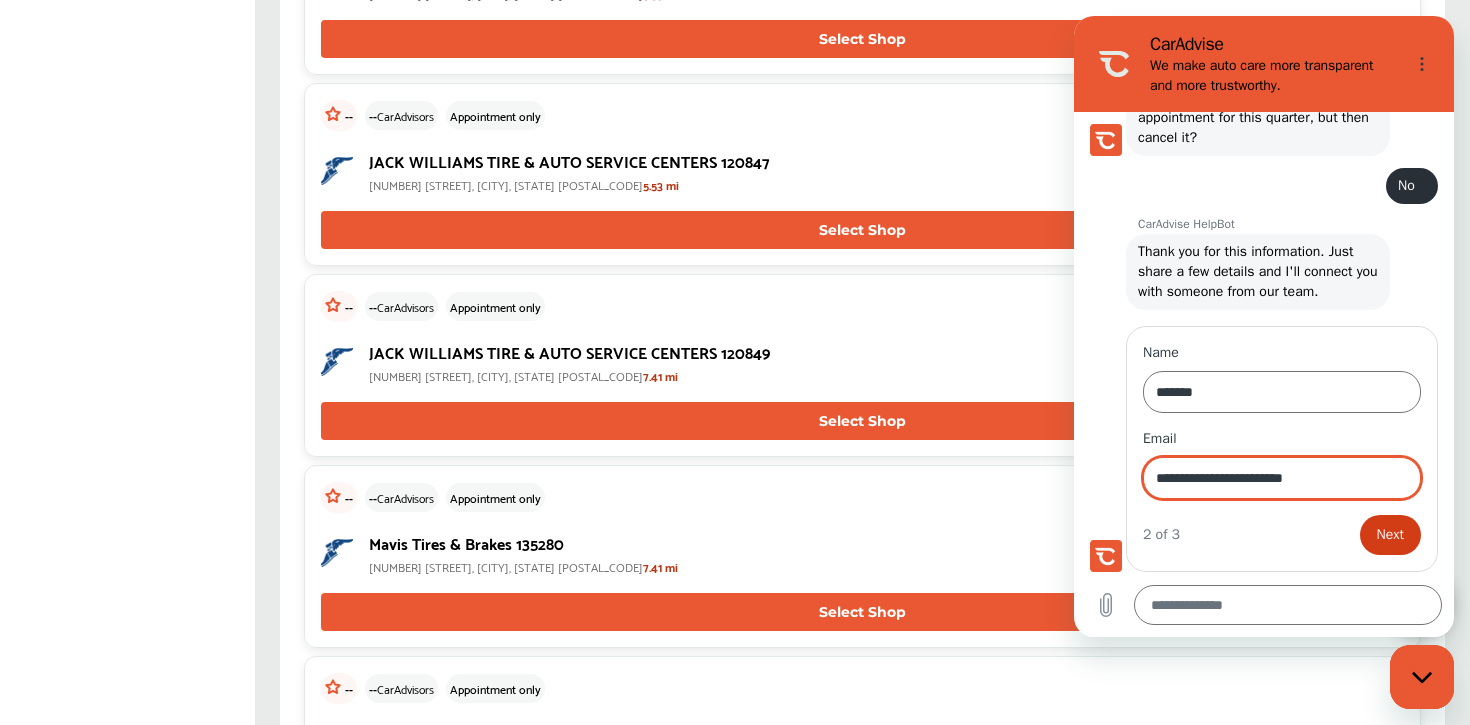 type on "**********" 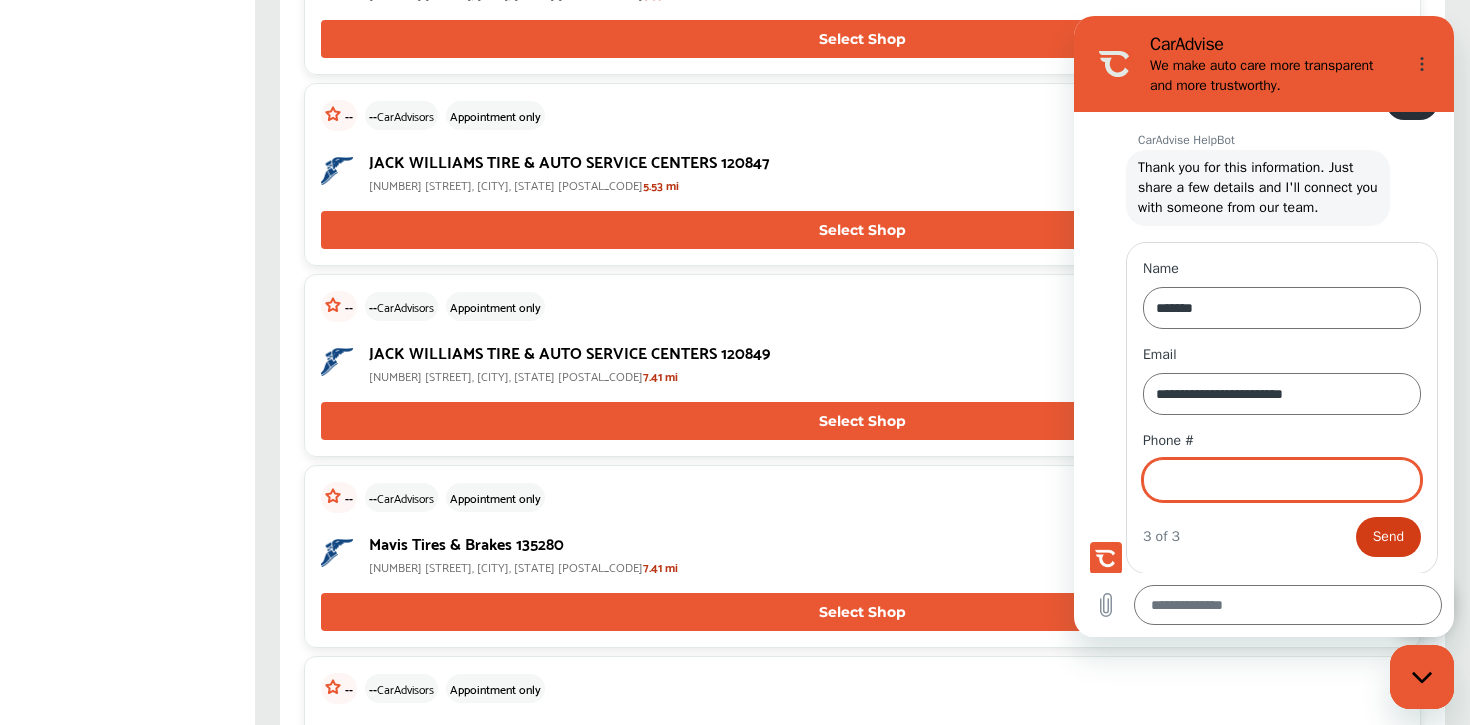 scroll, scrollTop: 936, scrollLeft: 0, axis: vertical 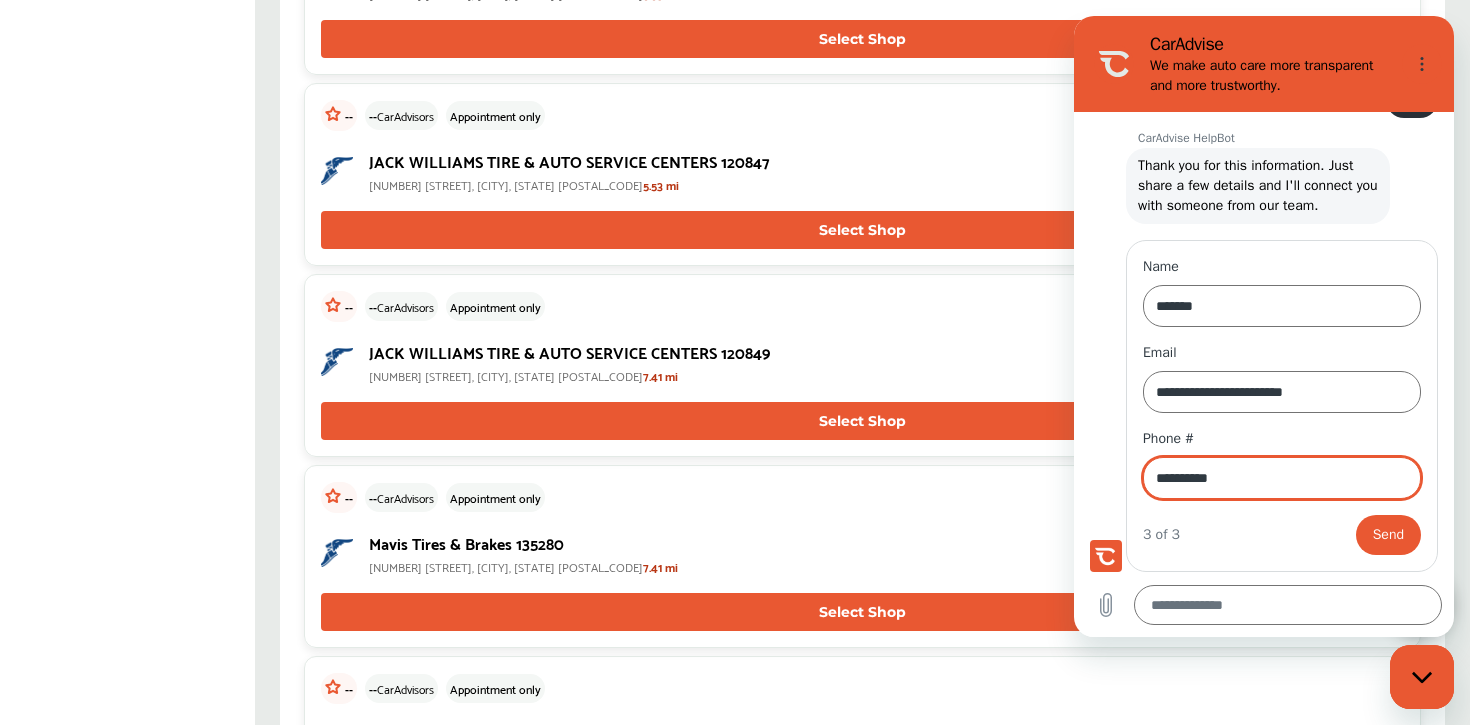 type on "**********" 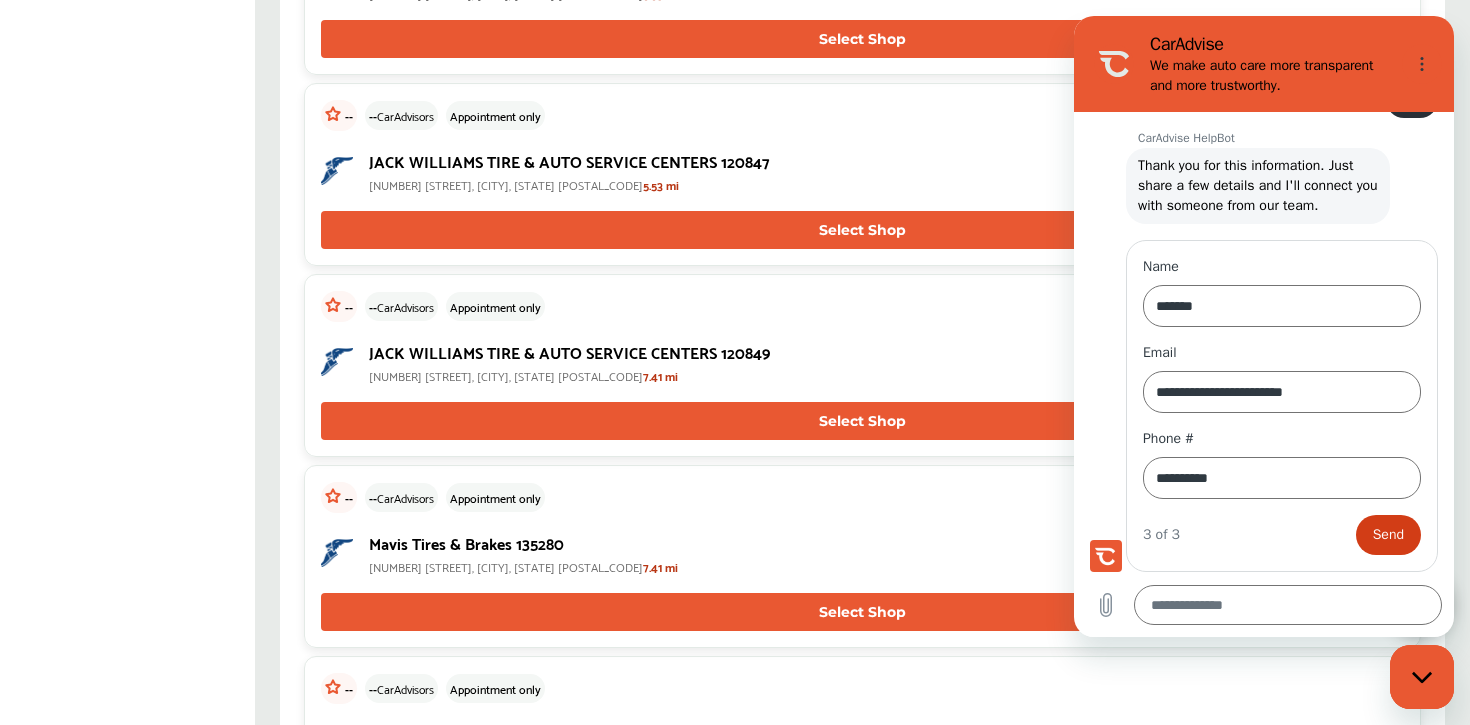 click on "Send" at bounding box center (1388, 535) 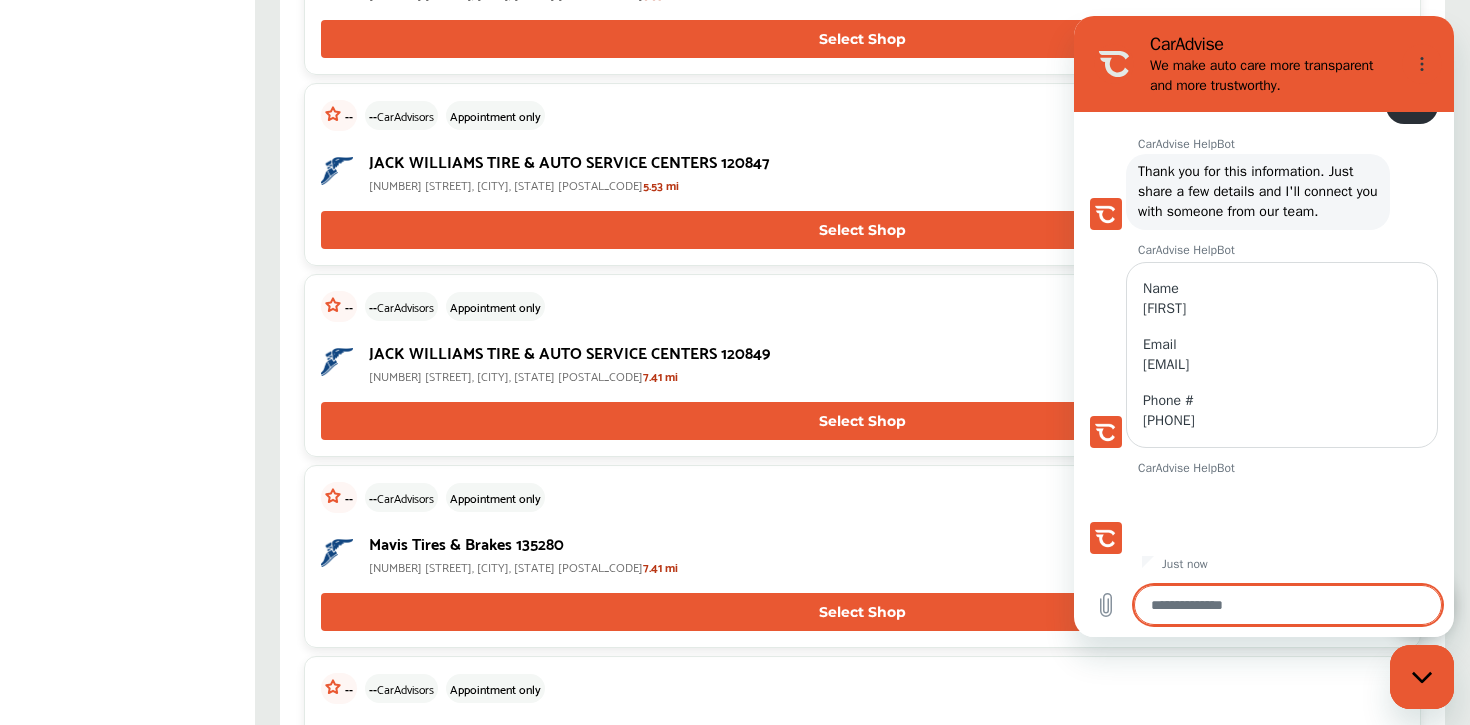 scroll, scrollTop: 954, scrollLeft: 0, axis: vertical 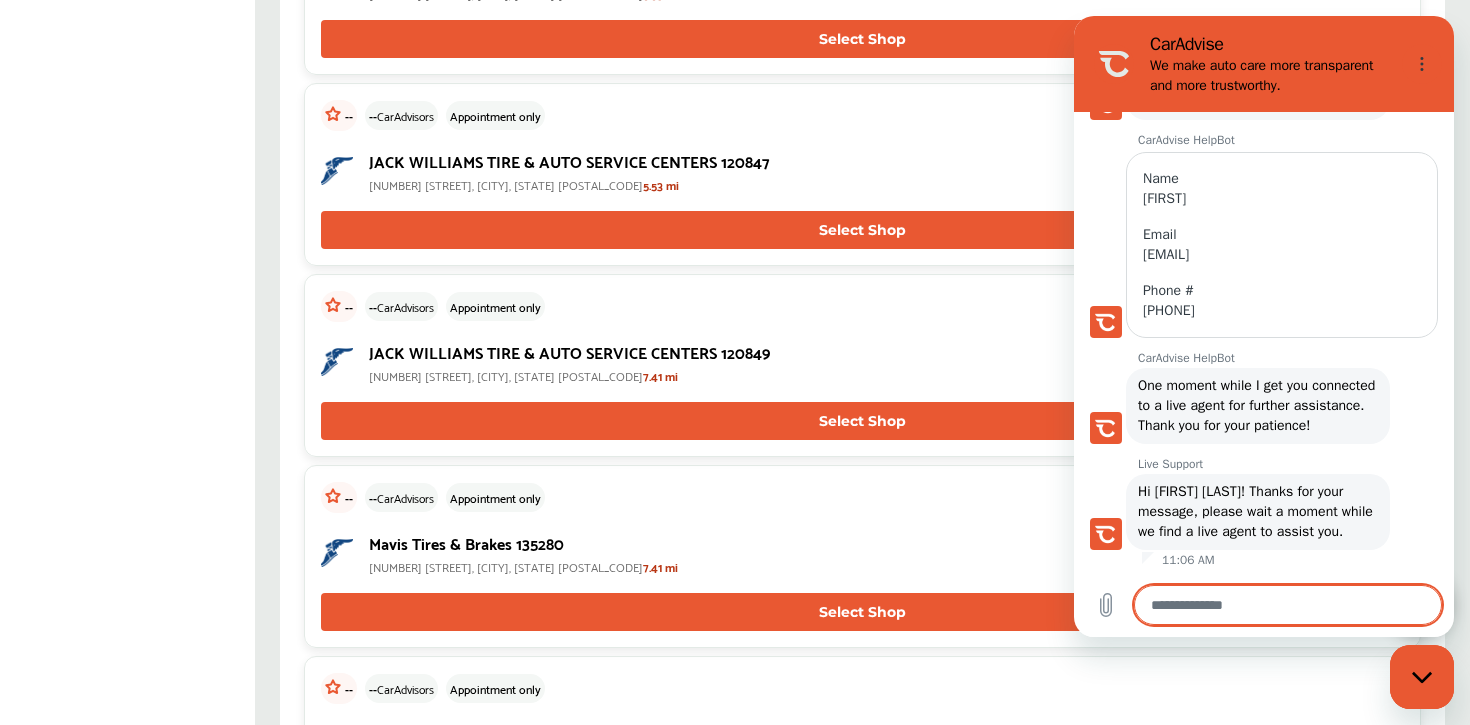click on "Type a message *" at bounding box center (1264, 605) 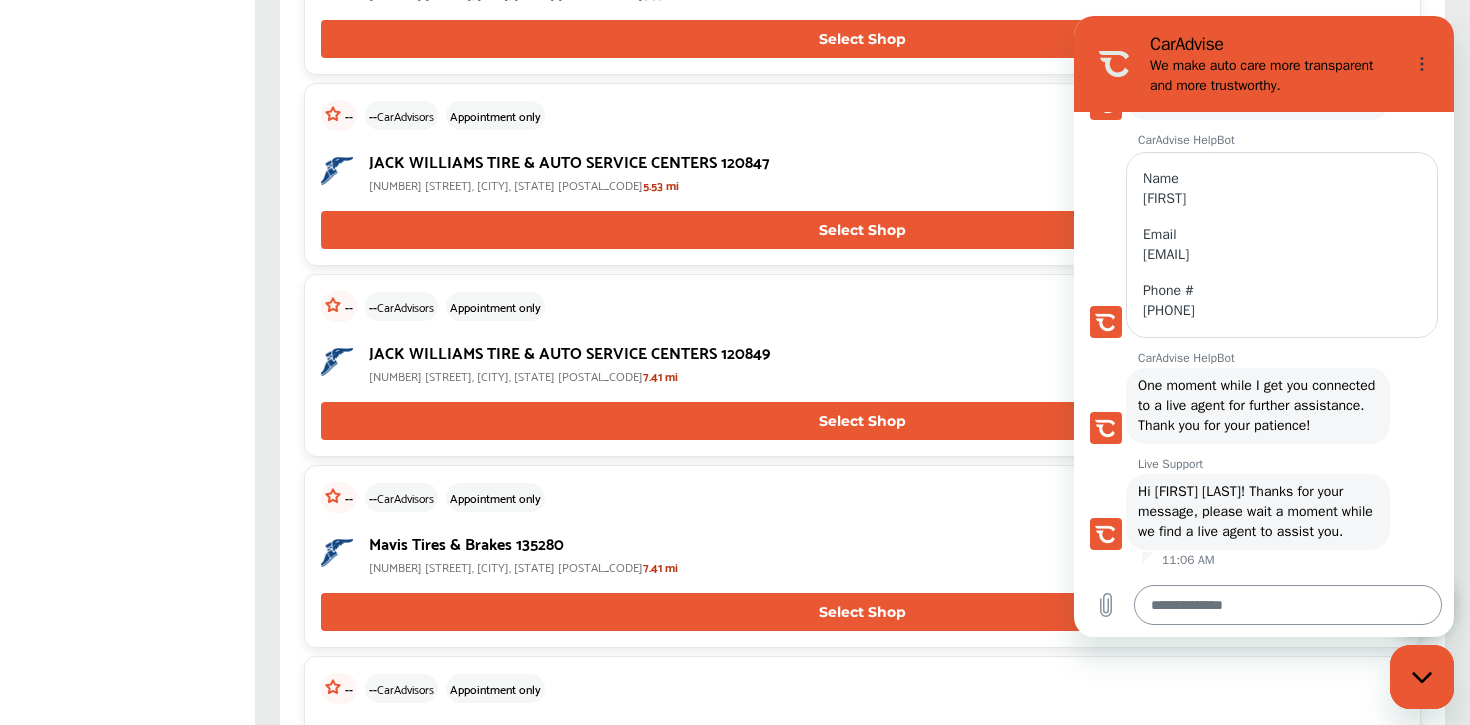 click at bounding box center [1288, 605] 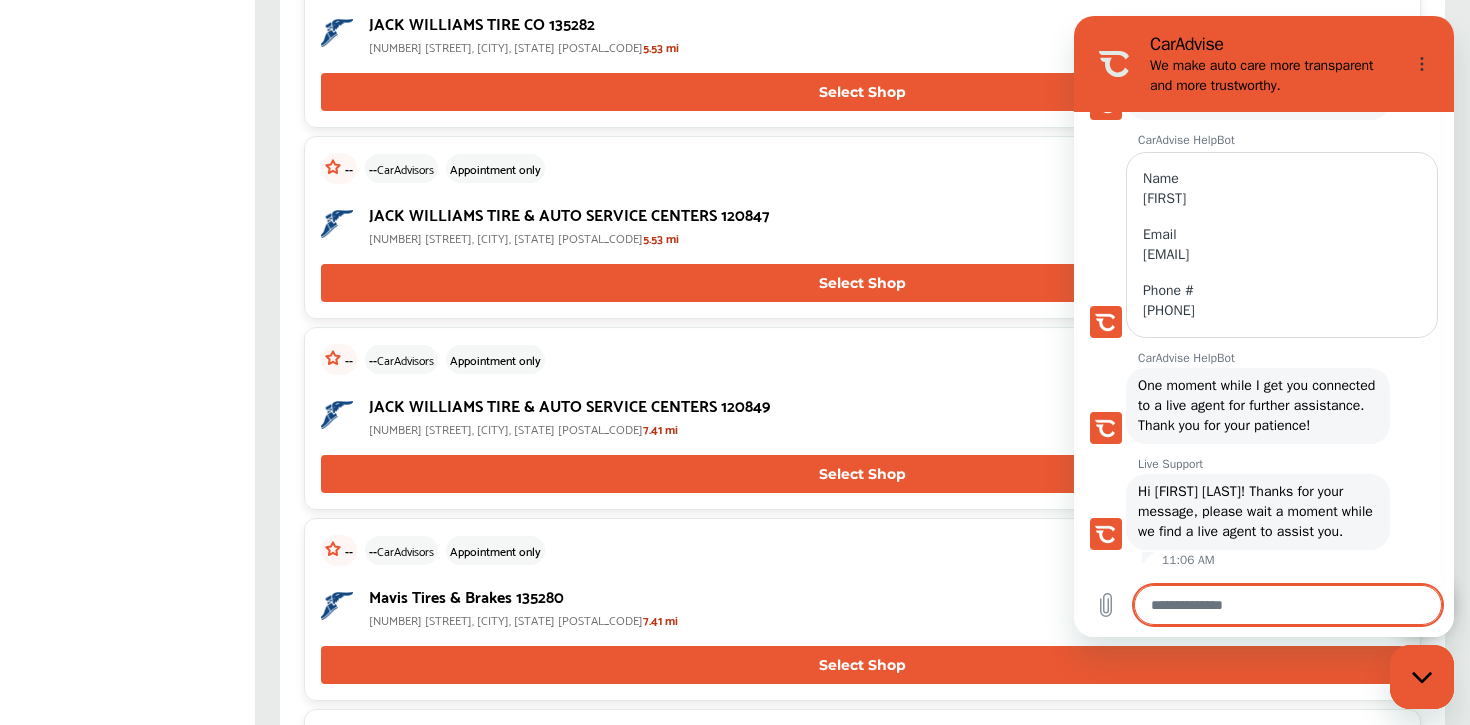 scroll, scrollTop: 1959, scrollLeft: 0, axis: vertical 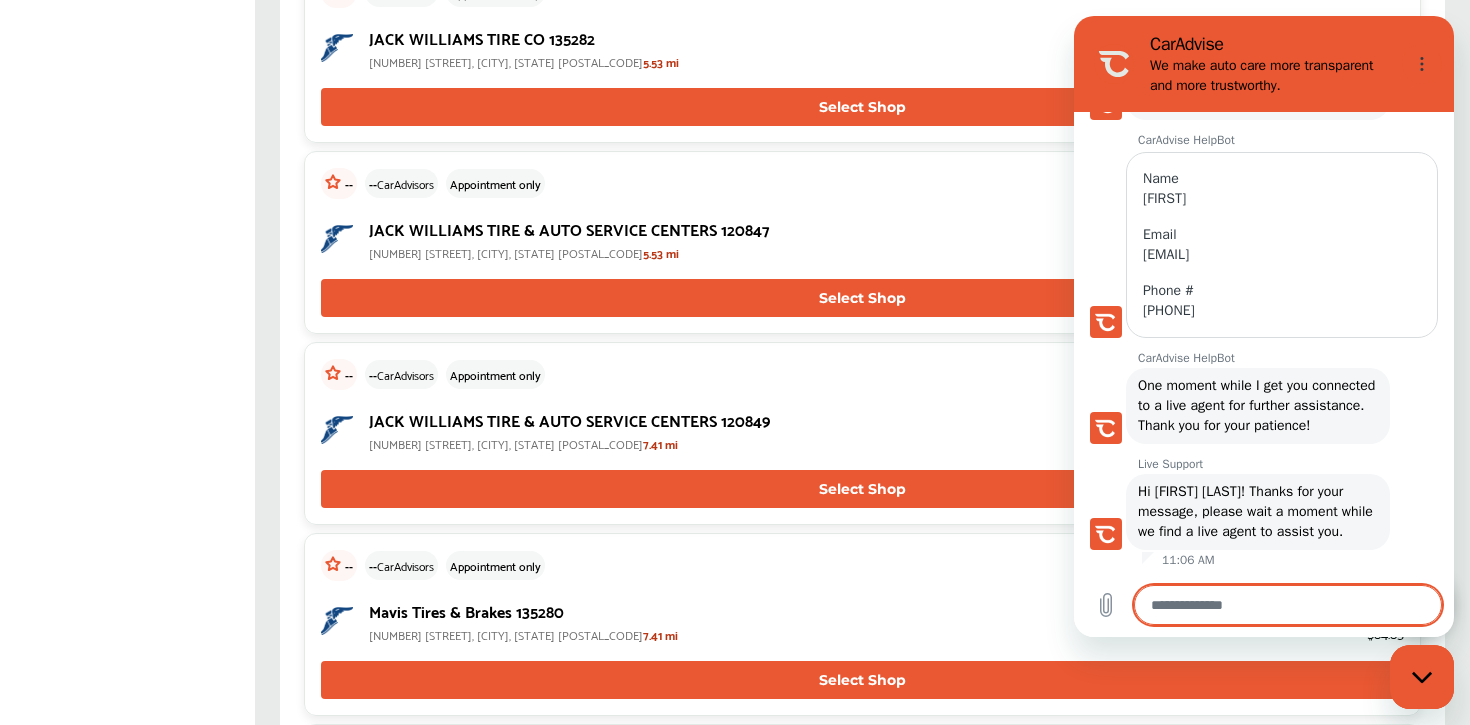 click 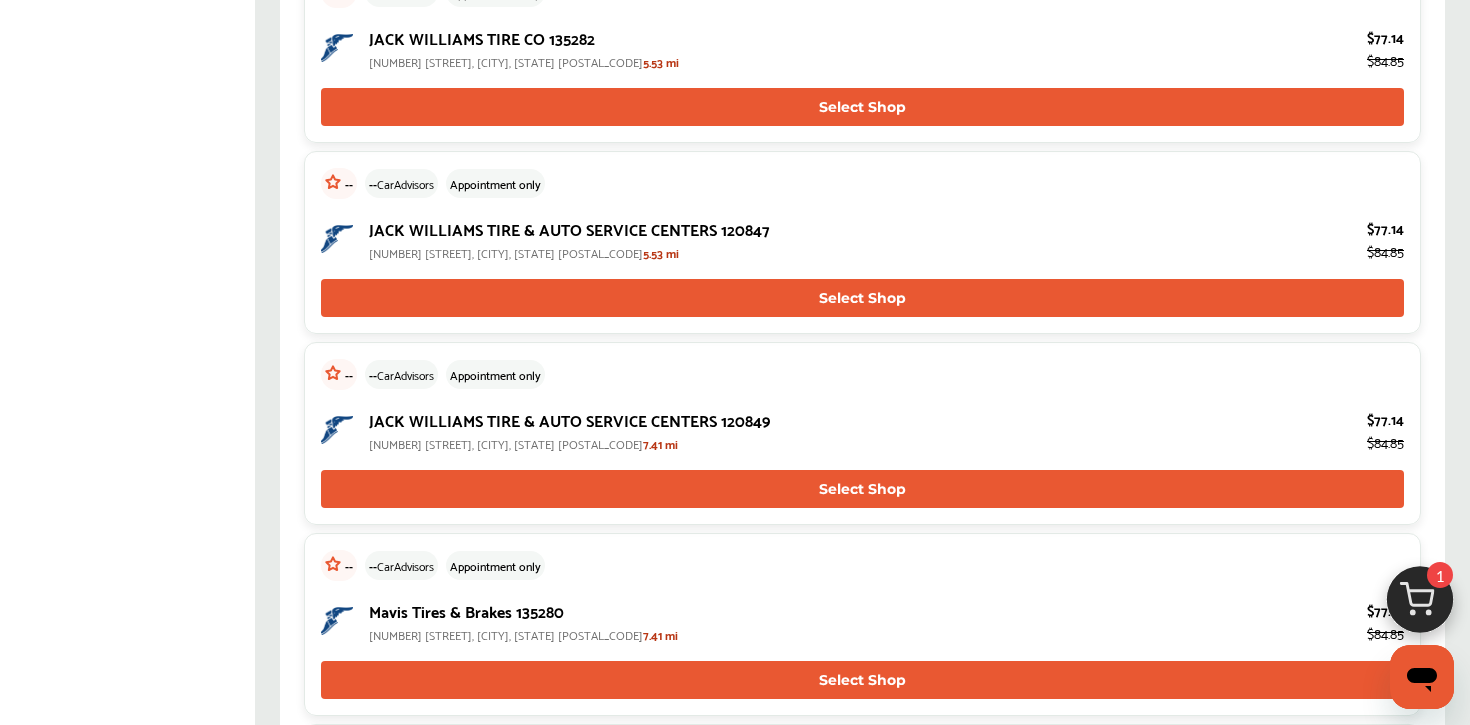 click 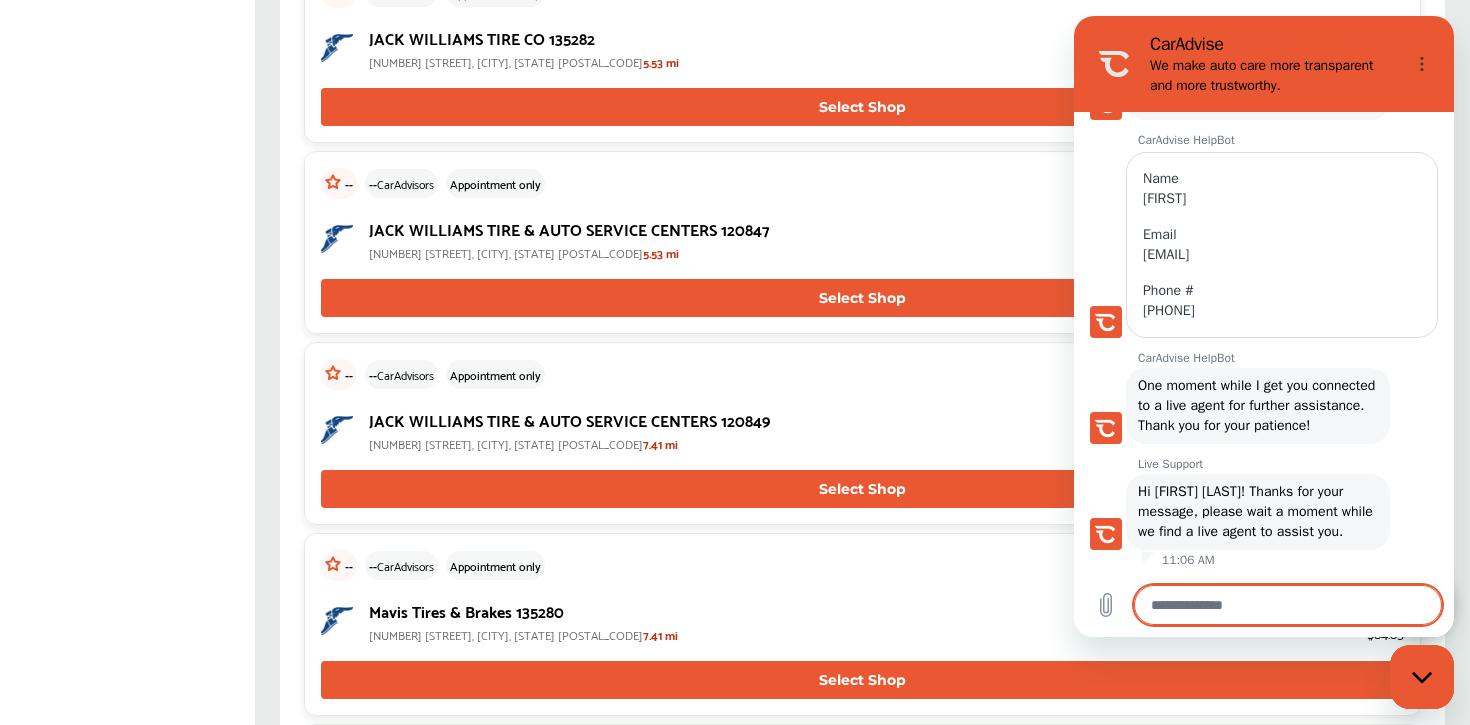 click at bounding box center (1422, 677) 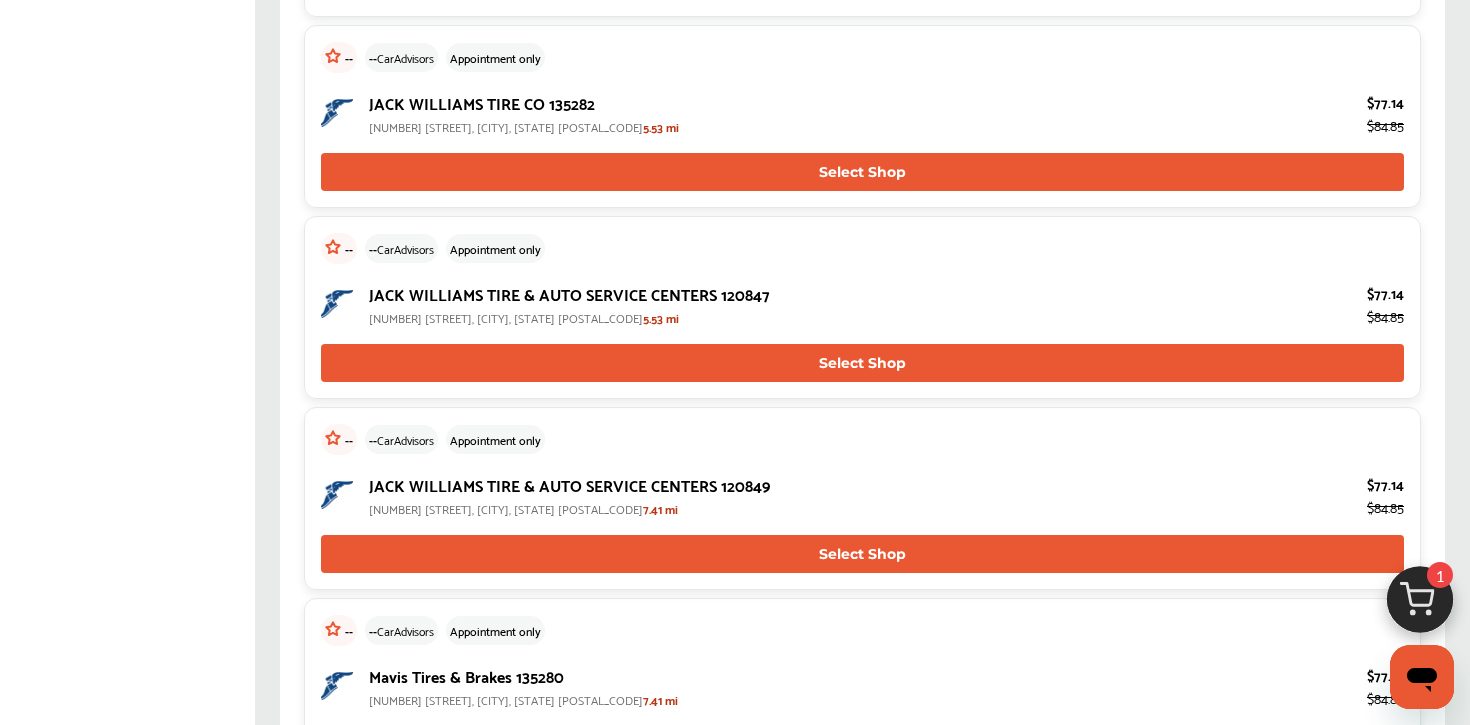 scroll, scrollTop: 1887, scrollLeft: 0, axis: vertical 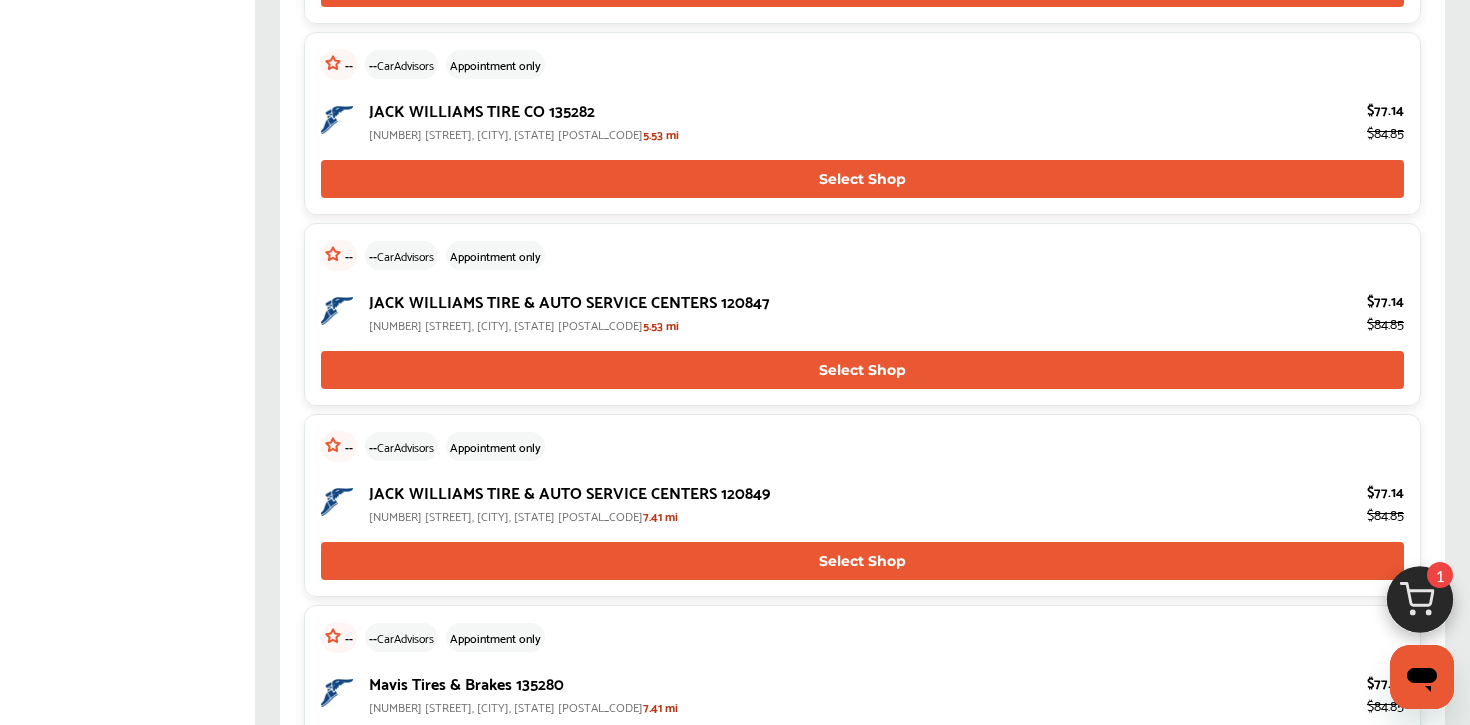 click on "Select Shop" at bounding box center (862, 370) 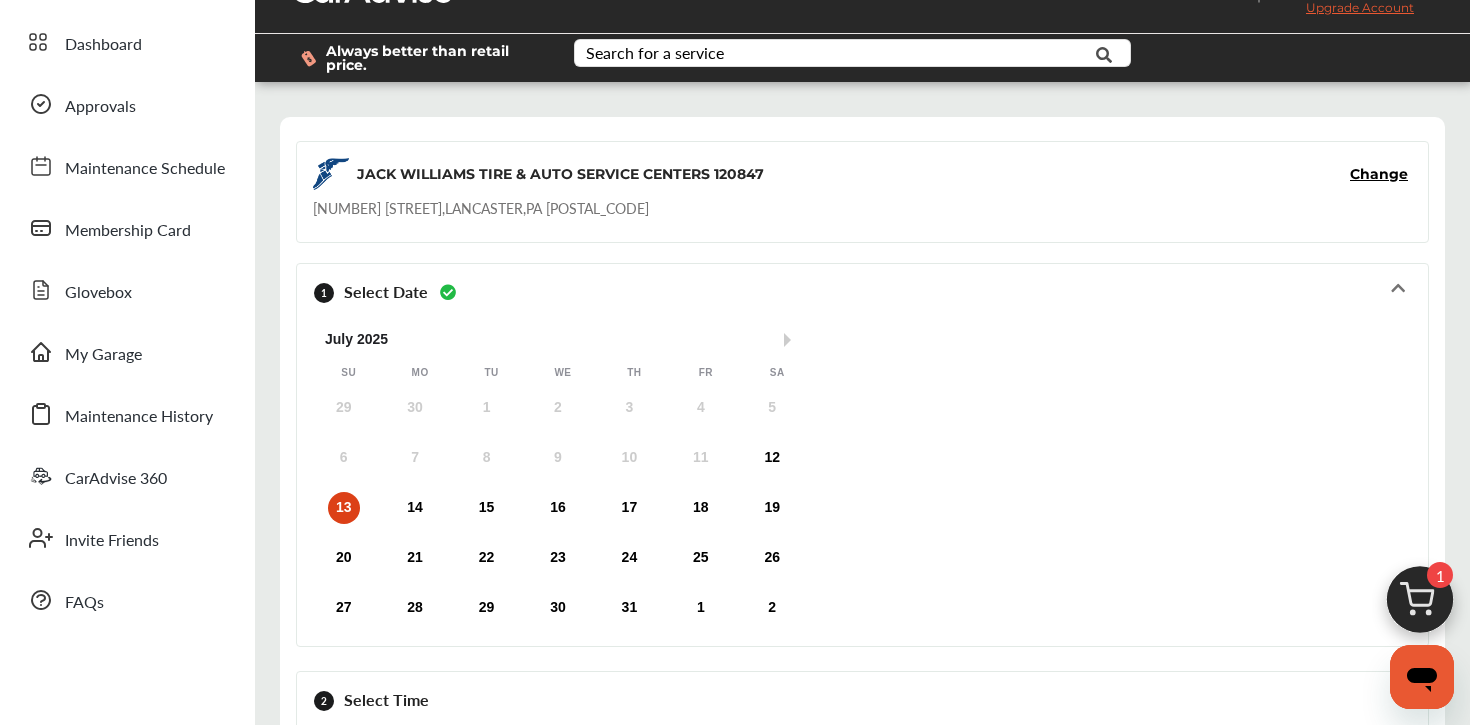 scroll, scrollTop: 58, scrollLeft: 0, axis: vertical 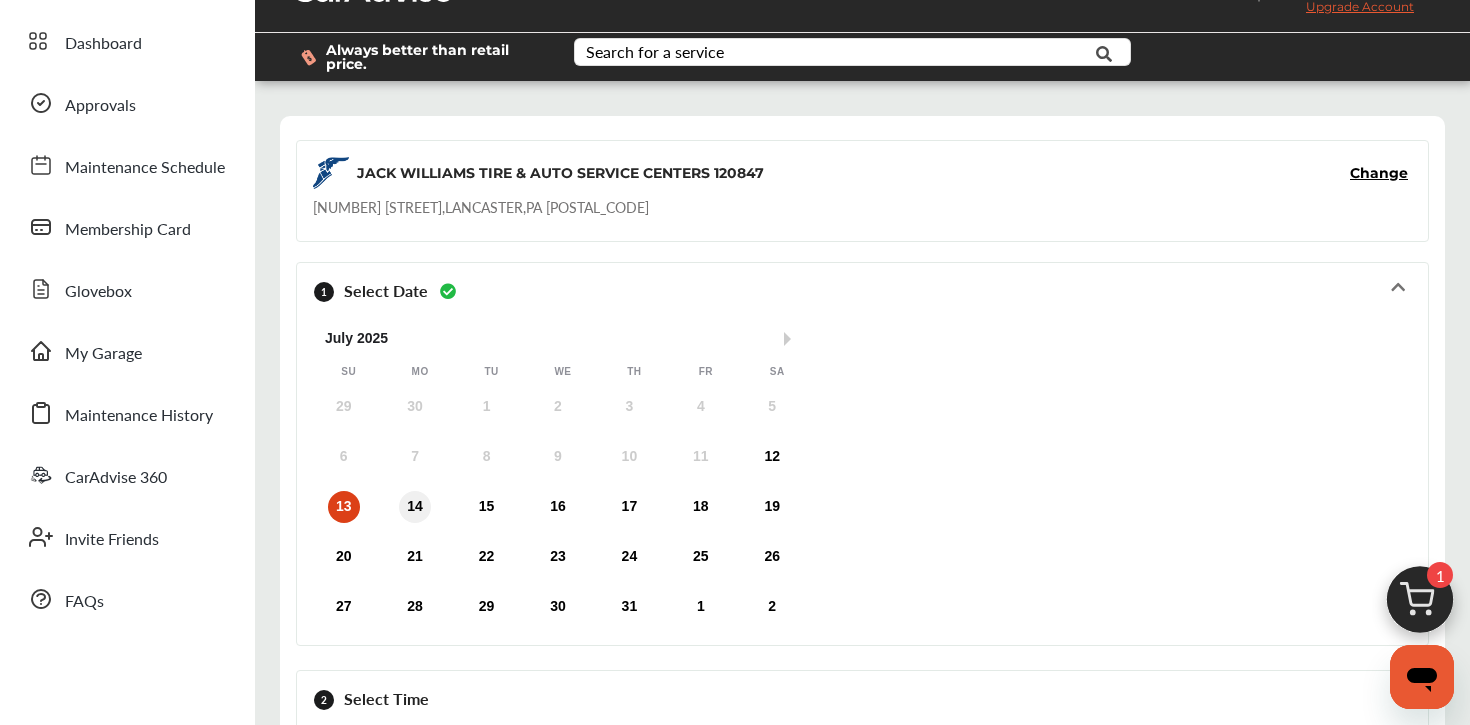 click on "14" at bounding box center (415, 507) 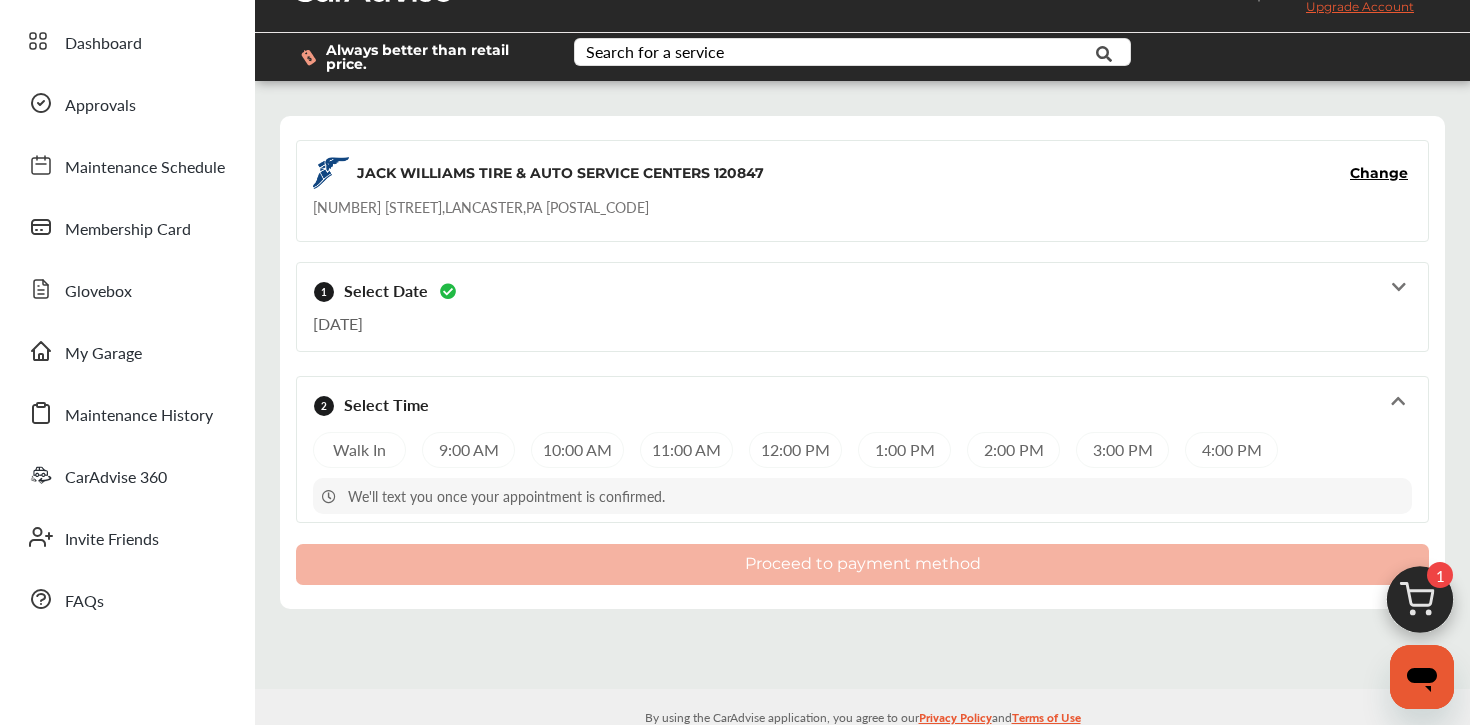 scroll, scrollTop: 7, scrollLeft: 0, axis: vertical 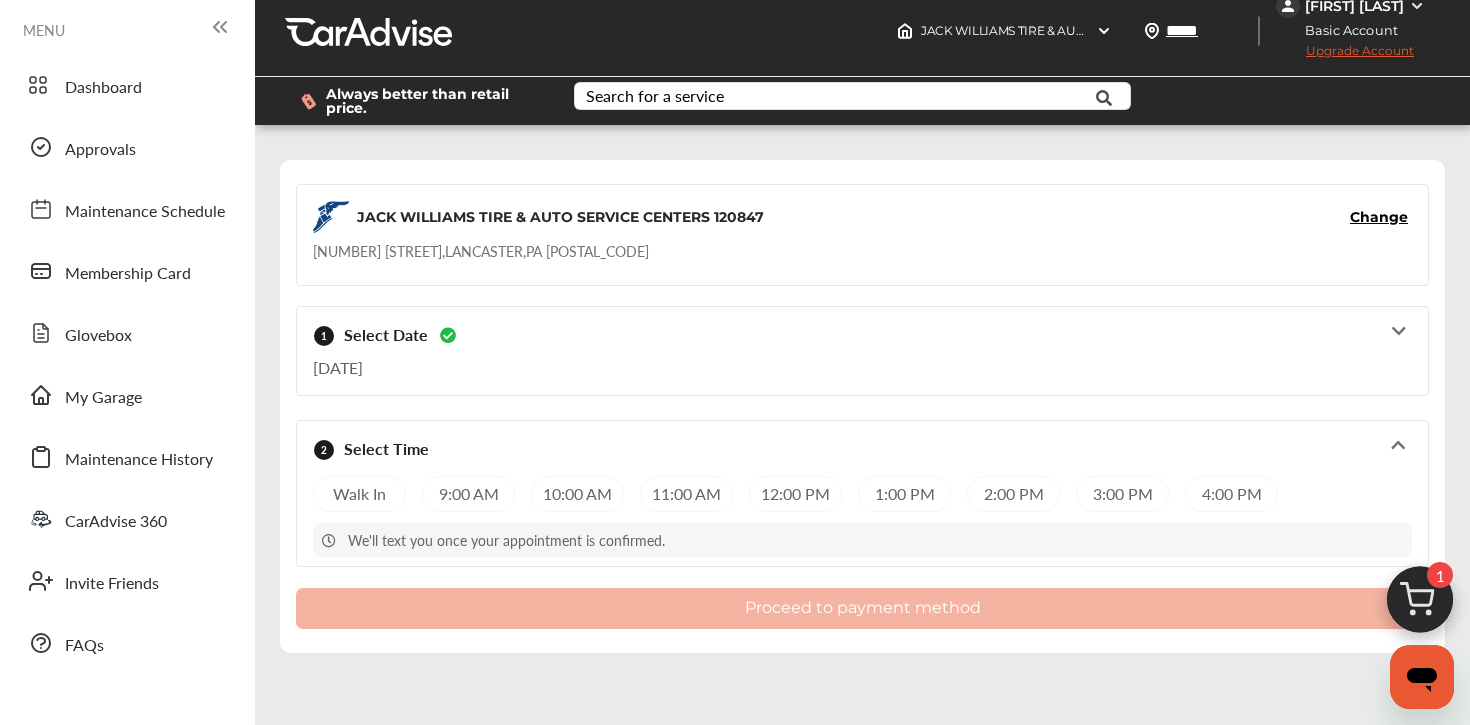 click at bounding box center [1422, 677] 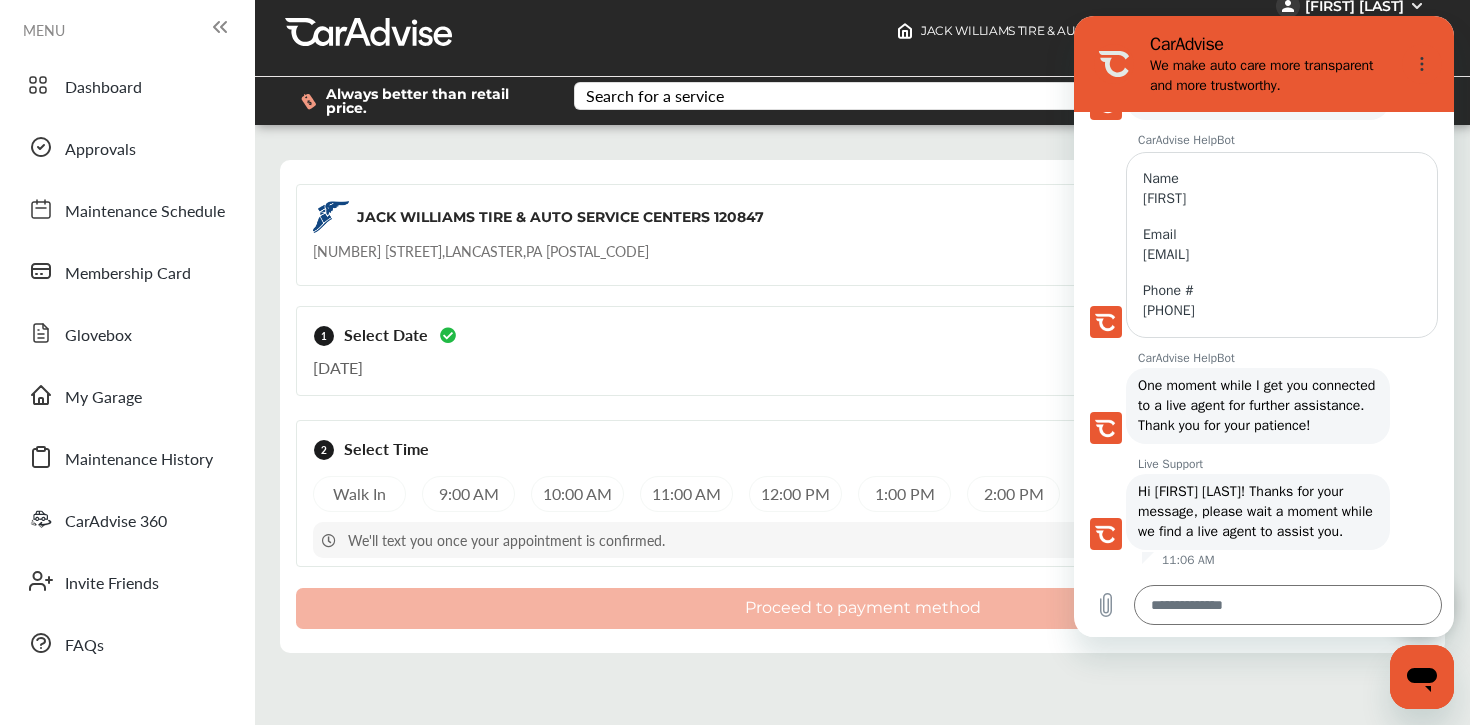 scroll, scrollTop: 0, scrollLeft: 0, axis: both 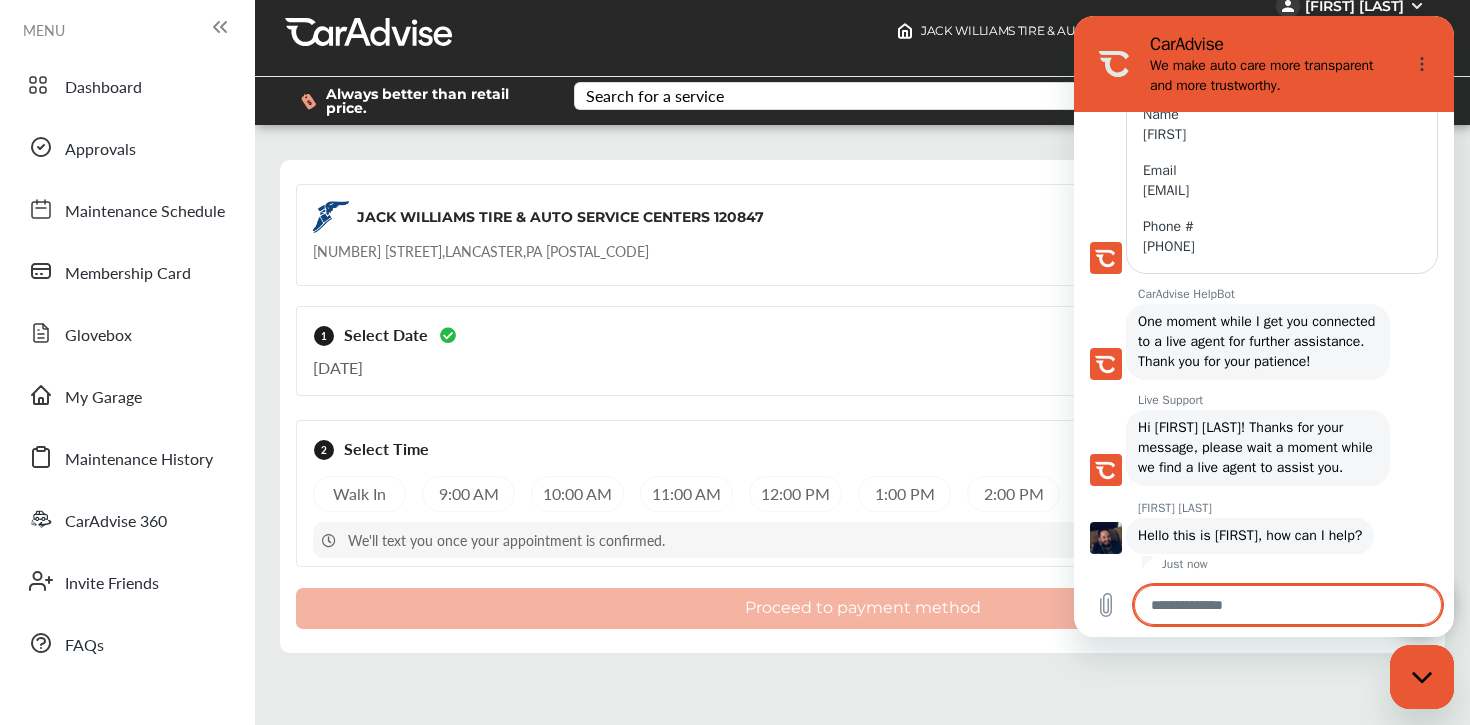 type on "*" 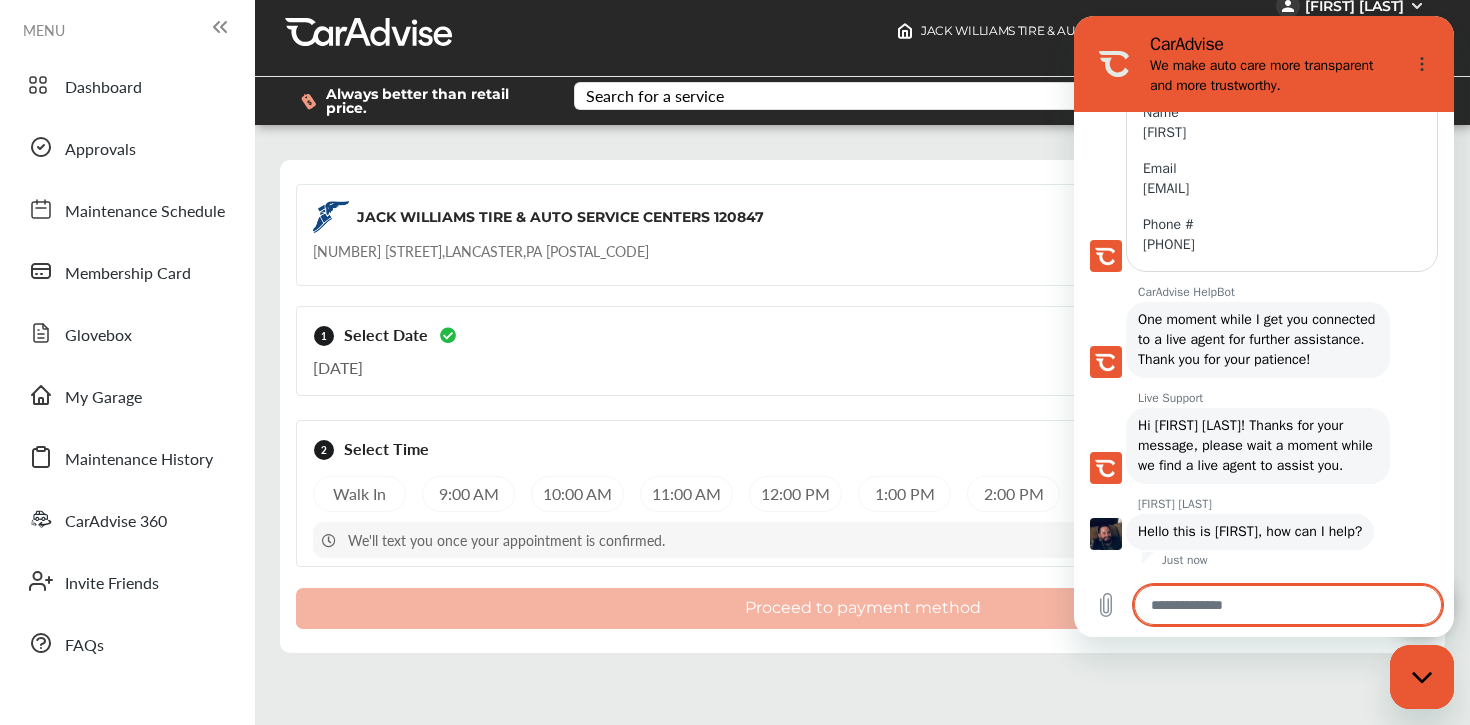 scroll, scrollTop: 1146, scrollLeft: 0, axis: vertical 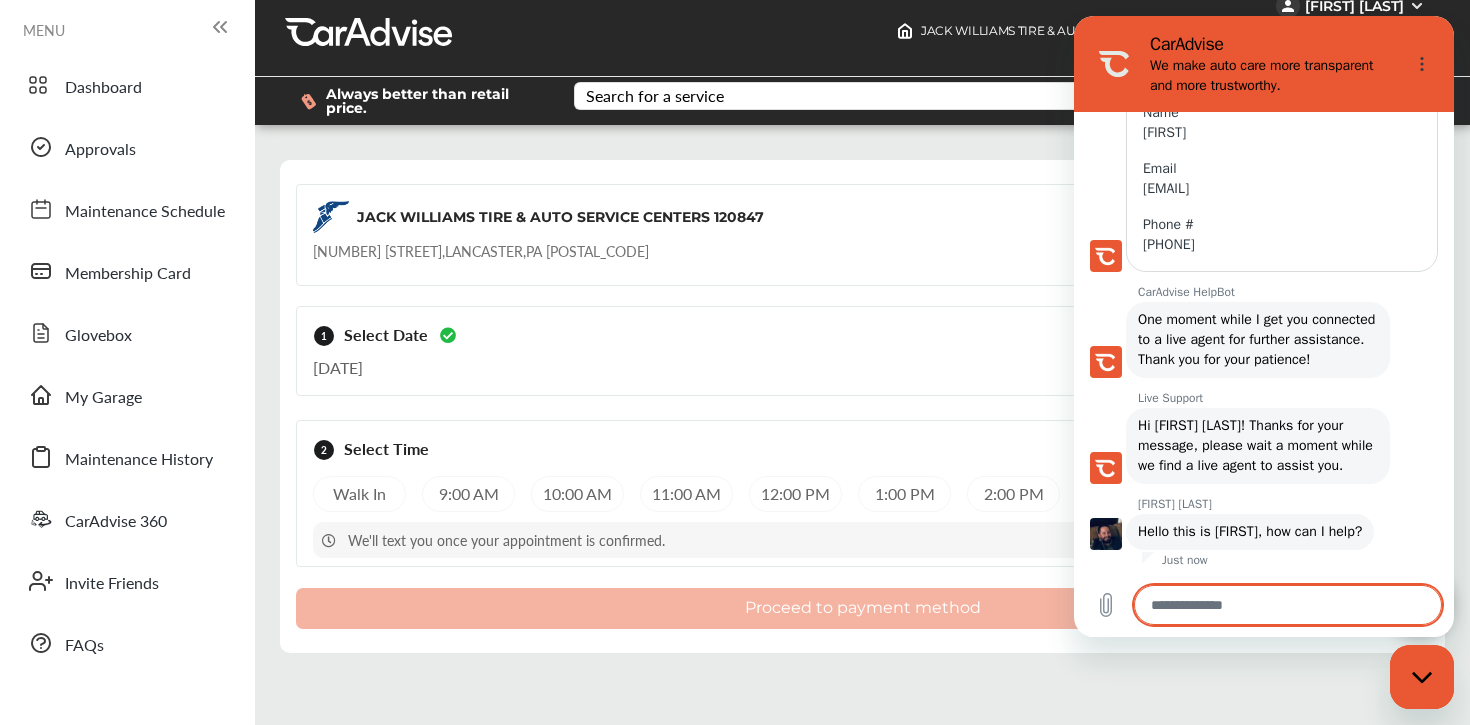 type on "*" 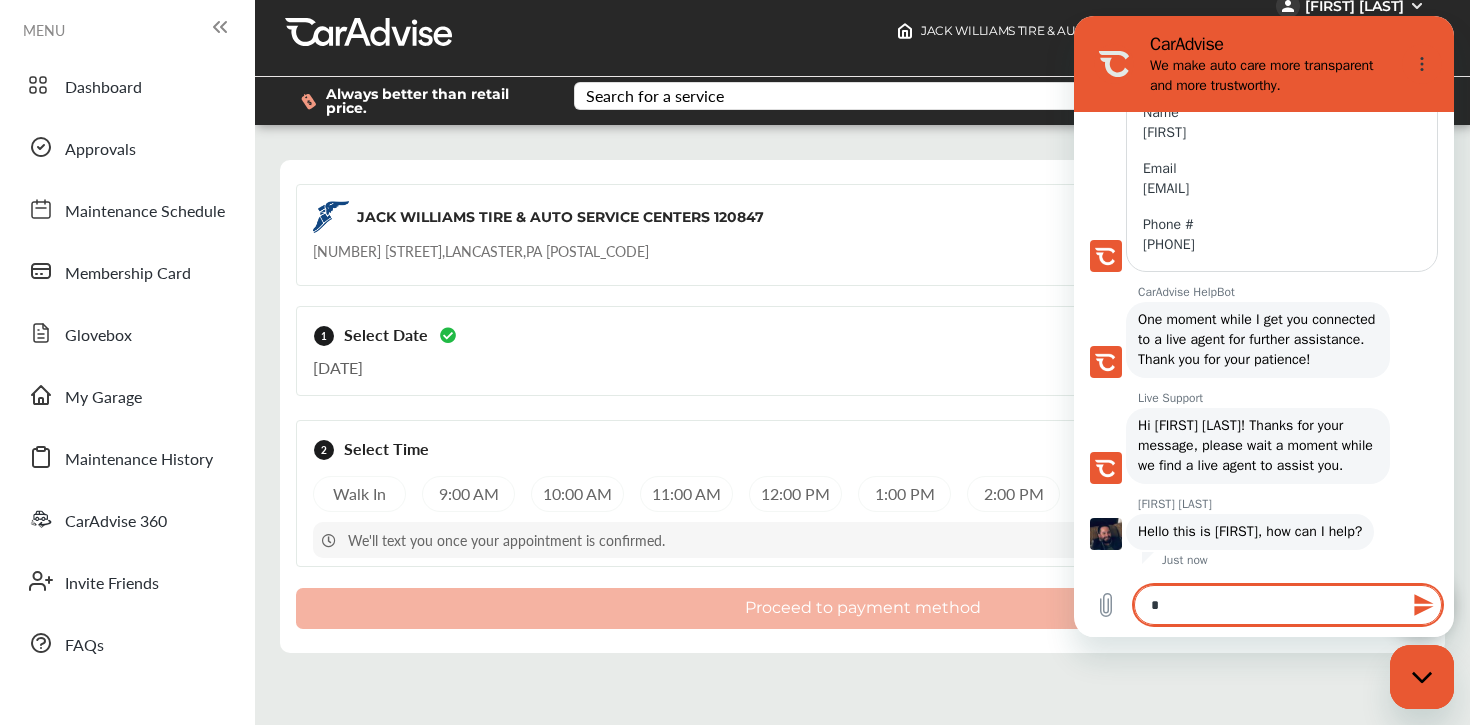 type on "**" 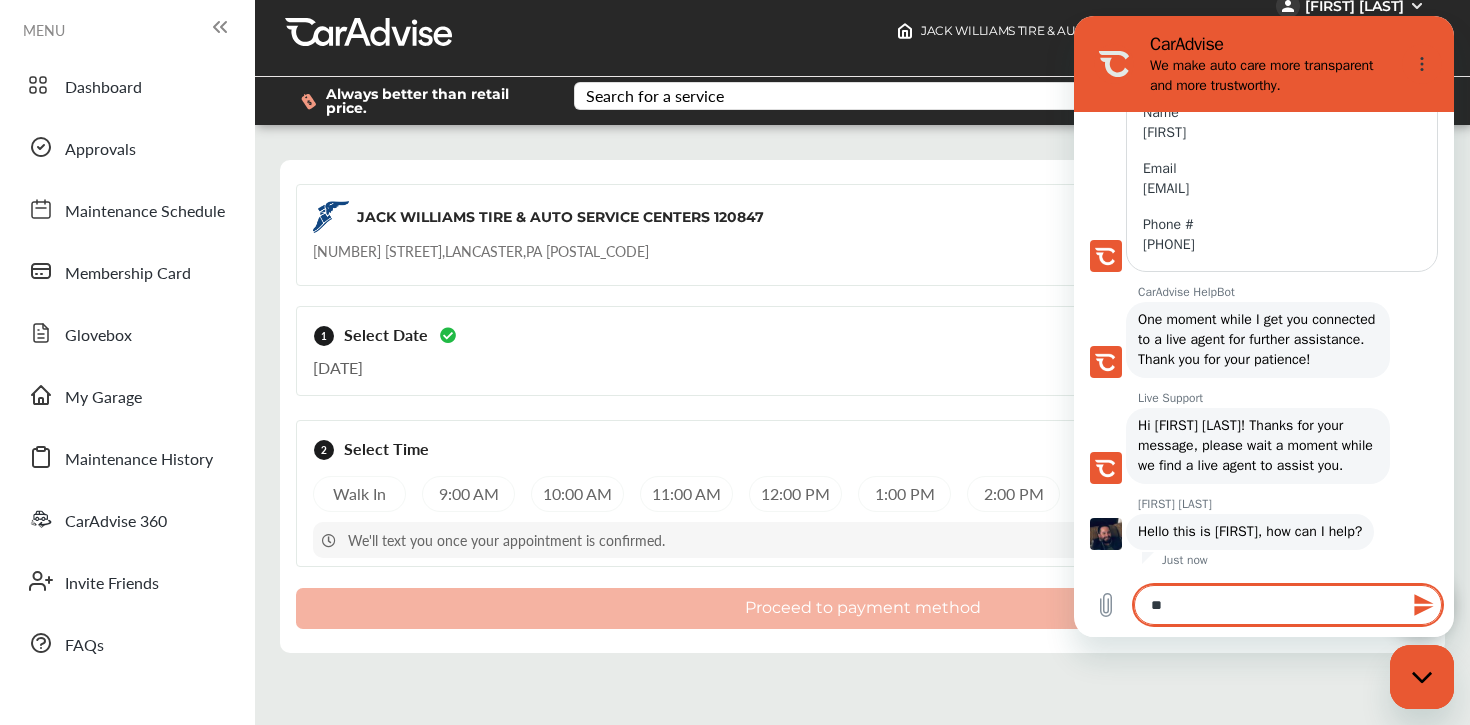 type on "**" 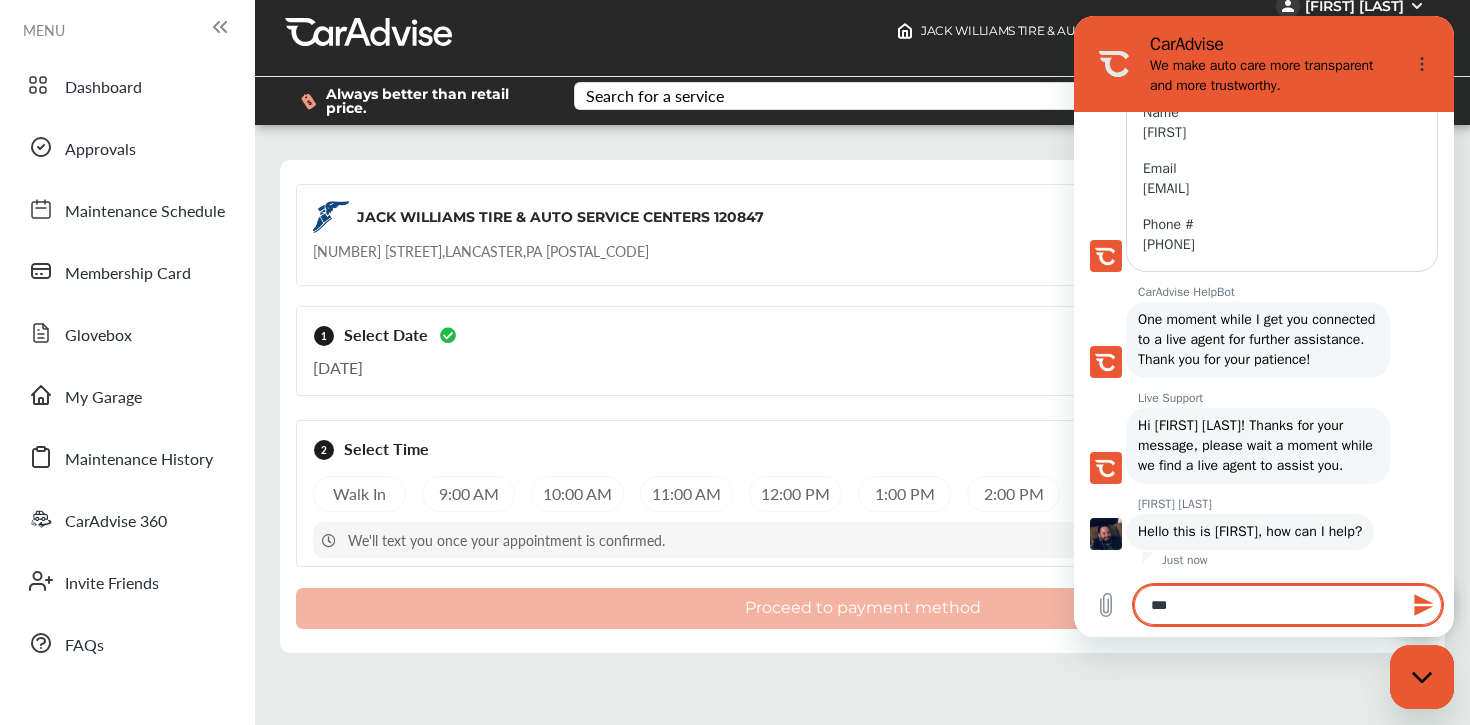 type on "****" 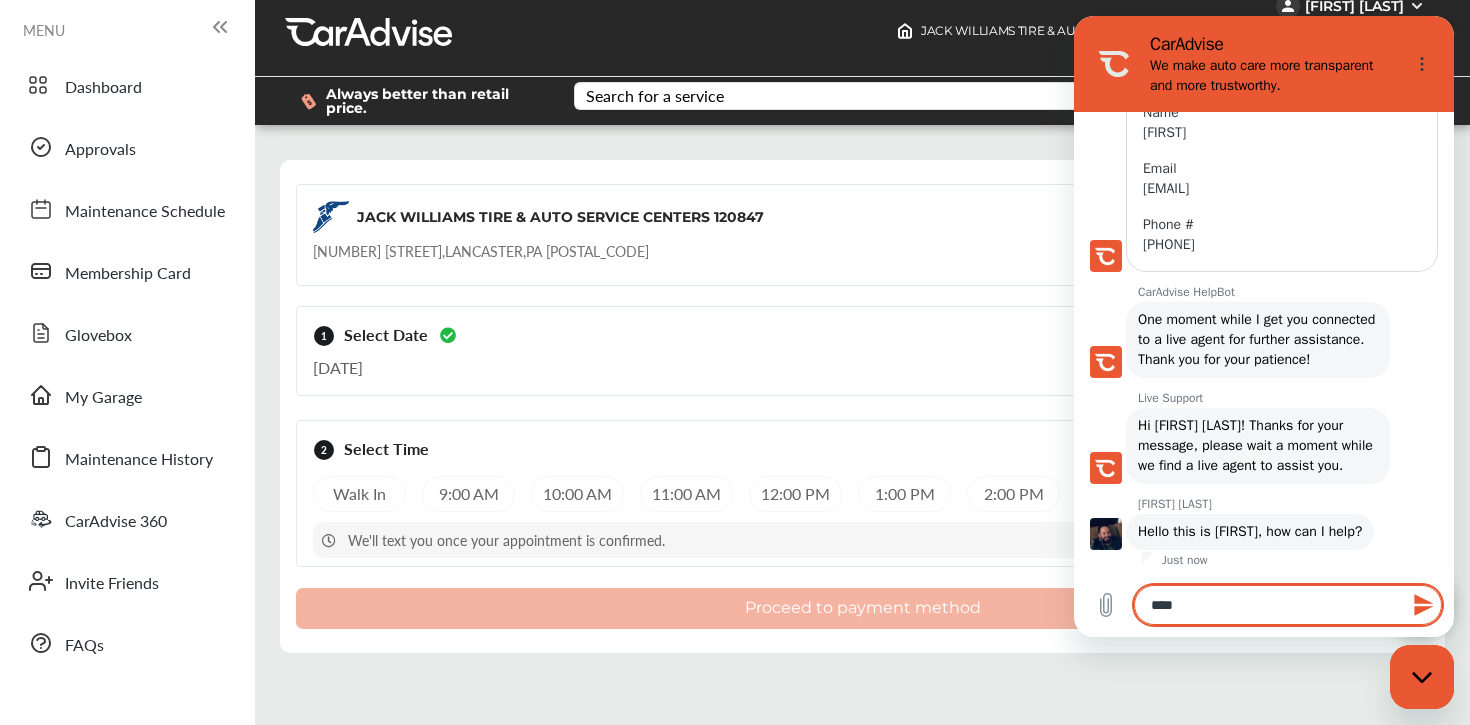 type on "*****" 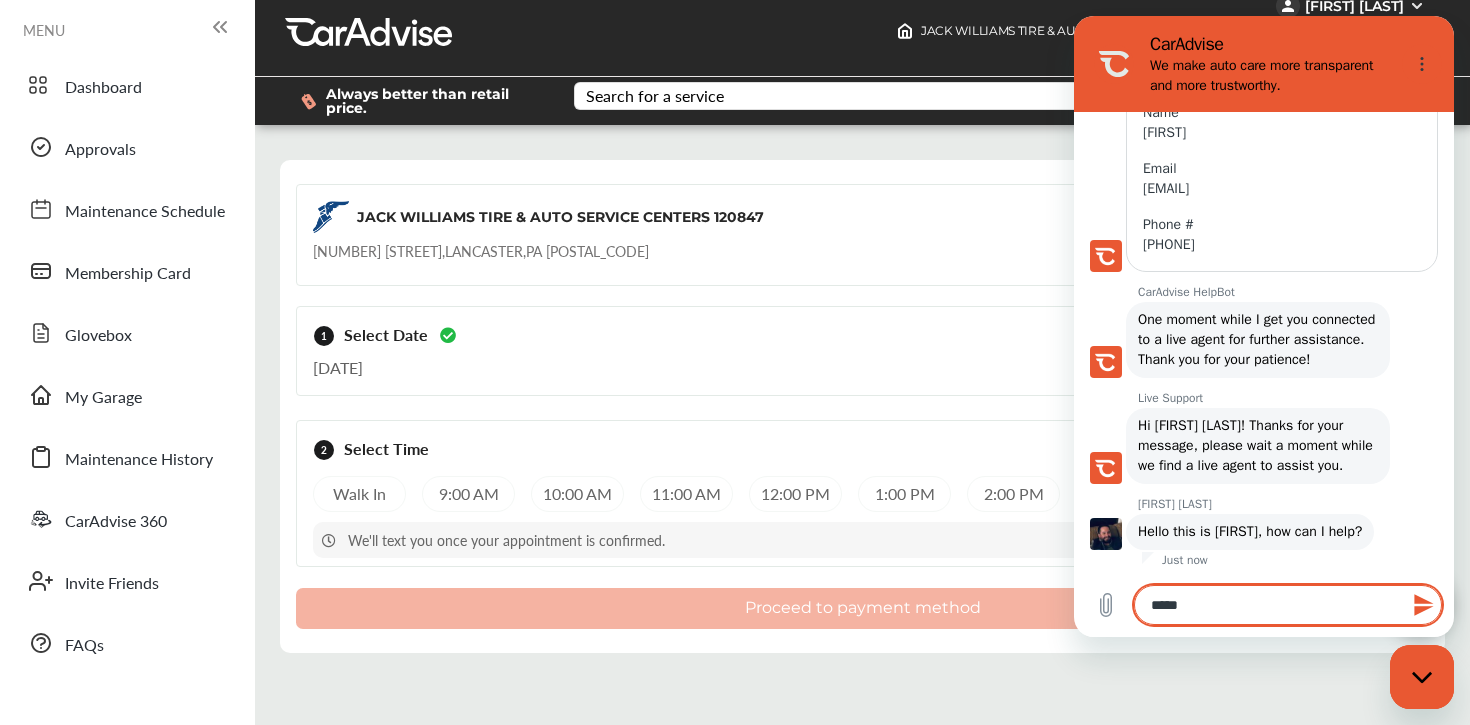 type on "******" 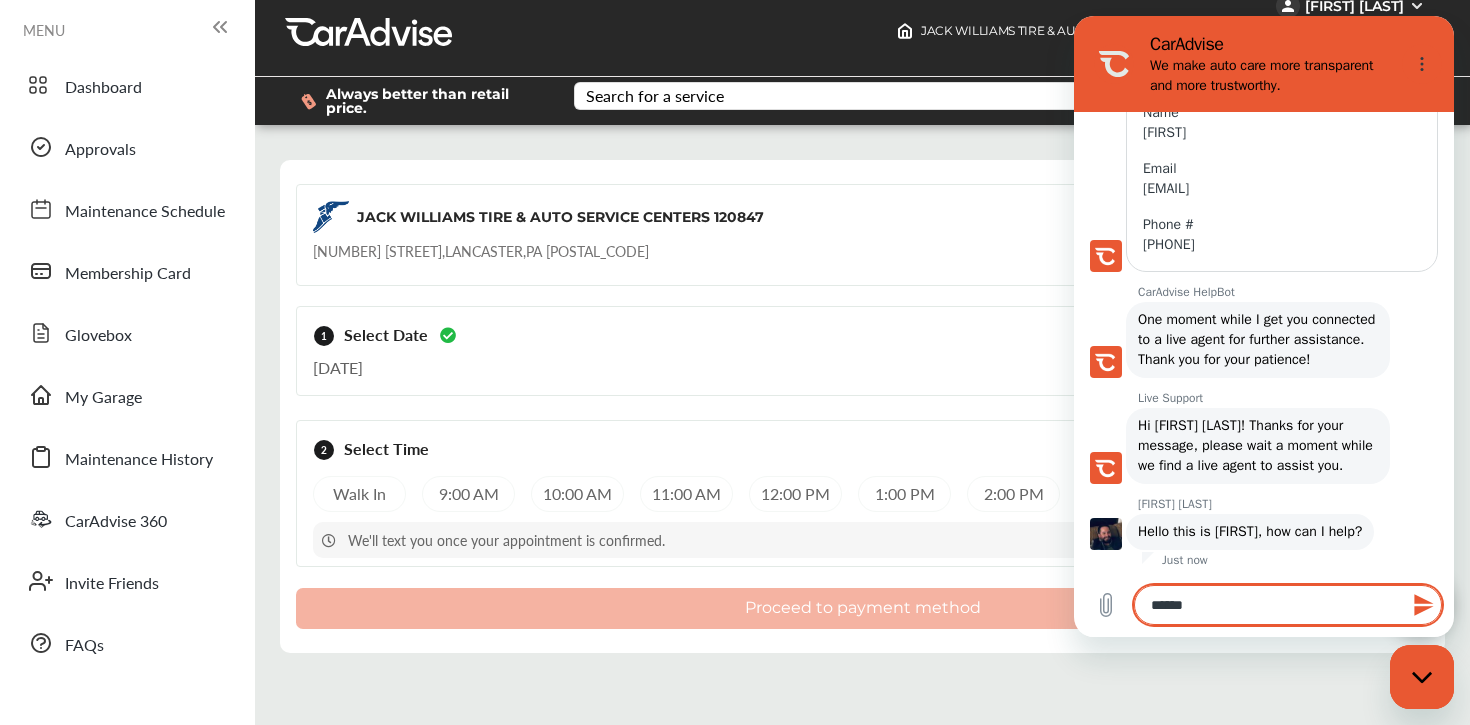 type on "*******" 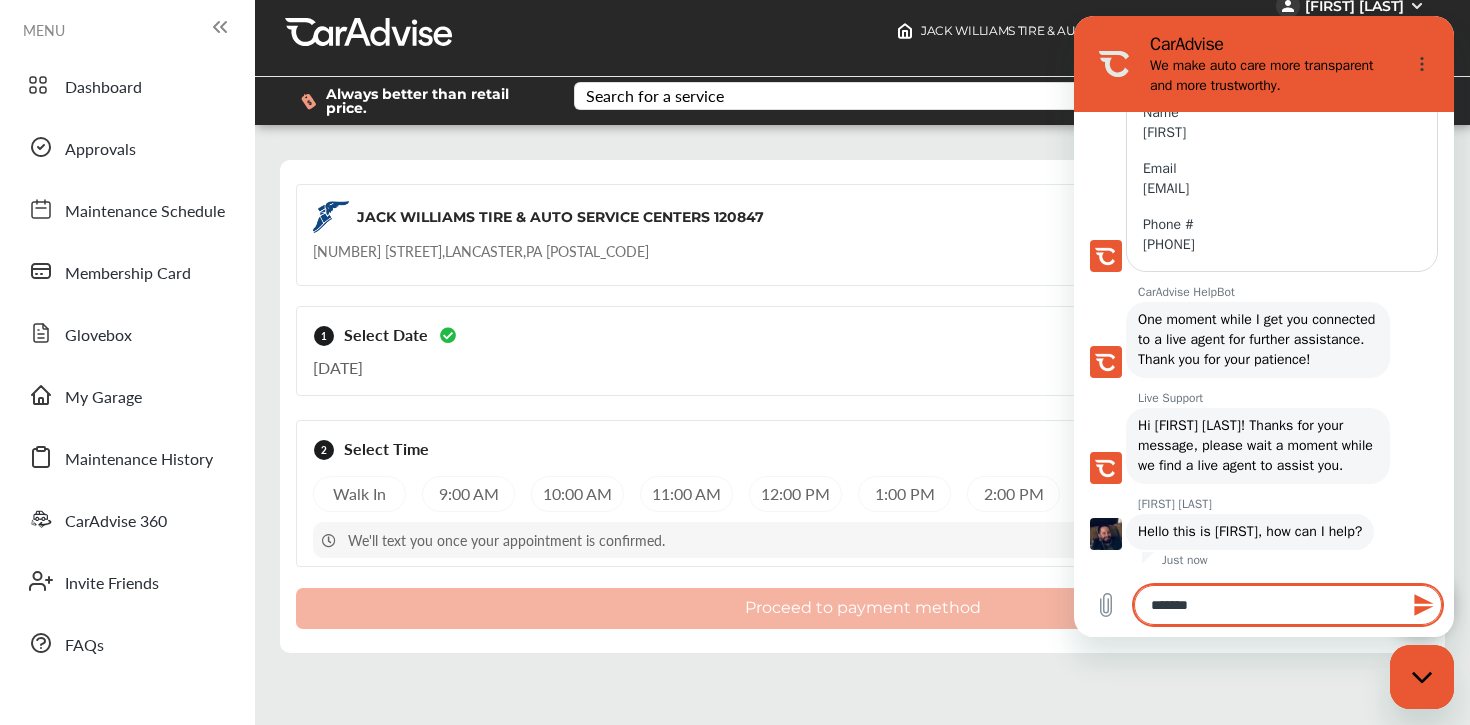 type on "********" 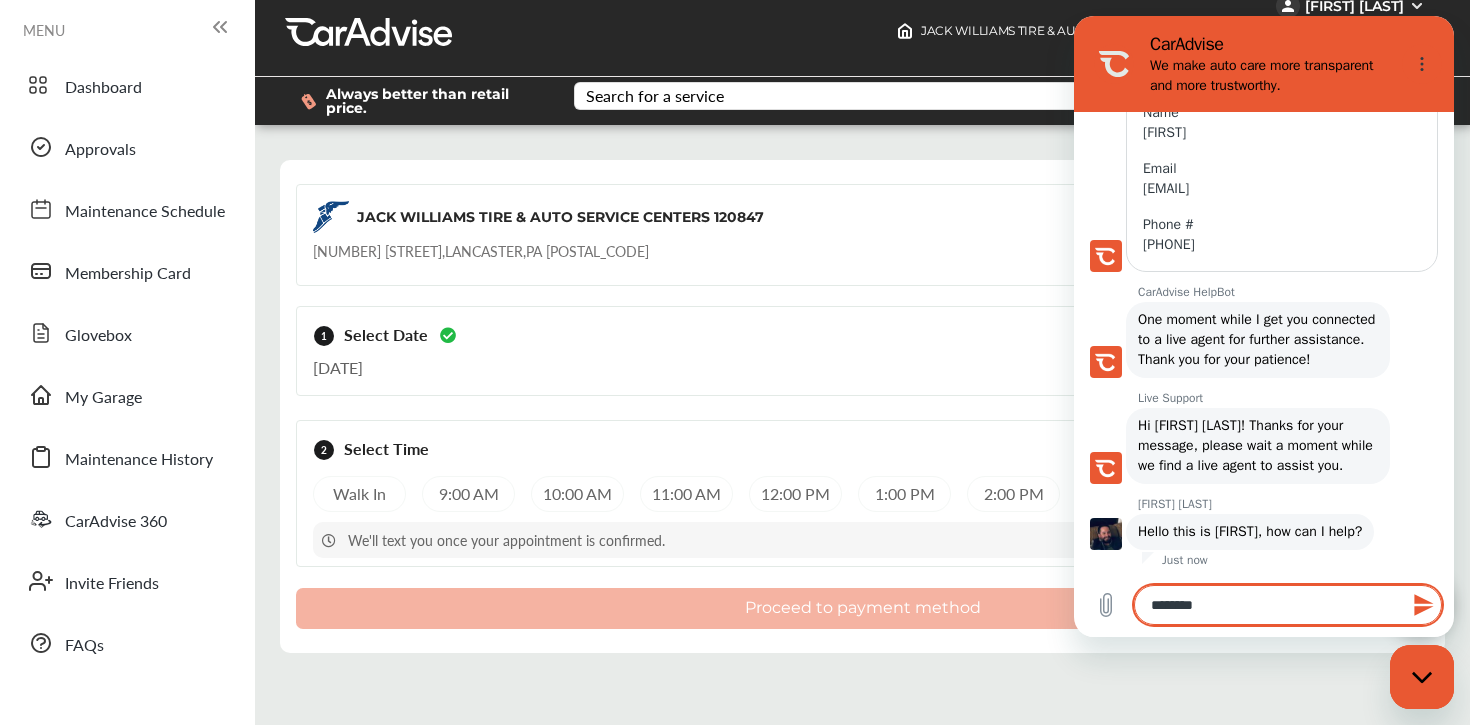 type on "*********" 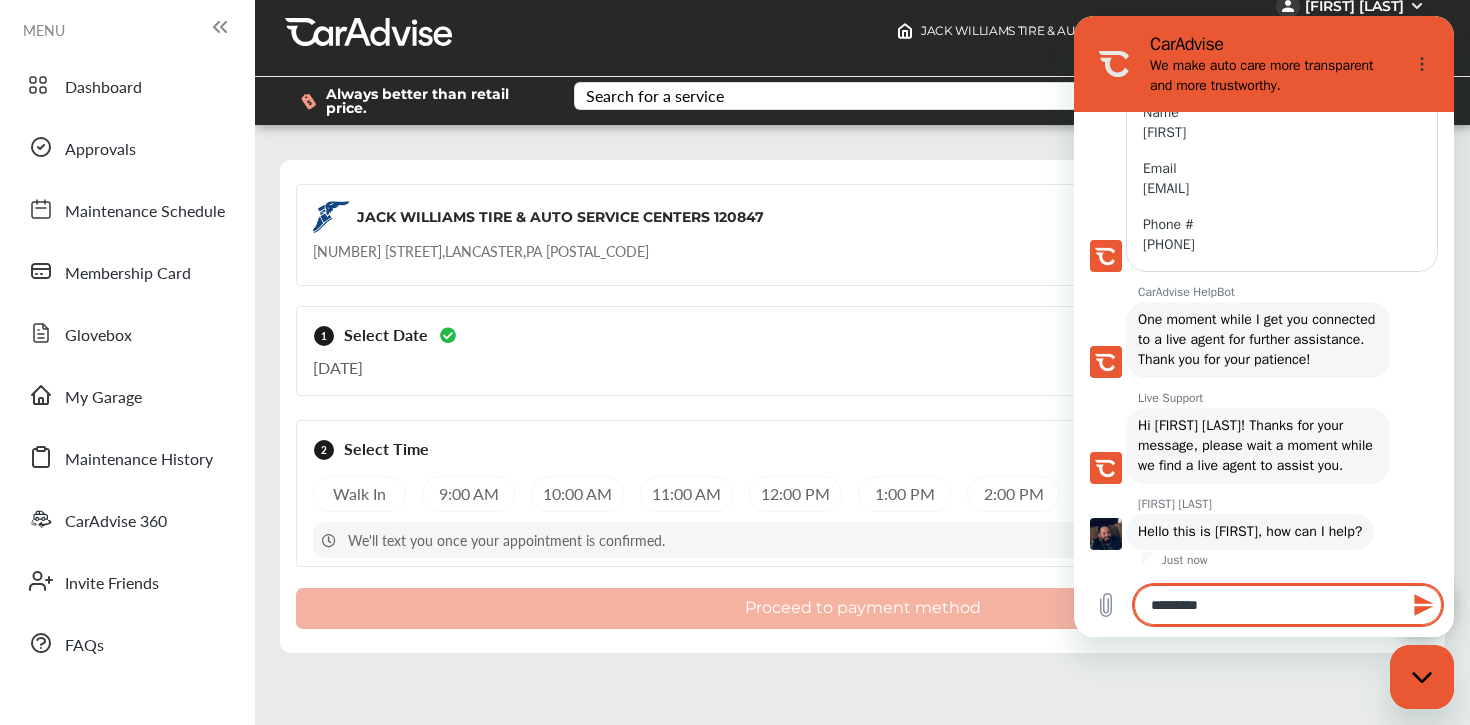 type on "*********" 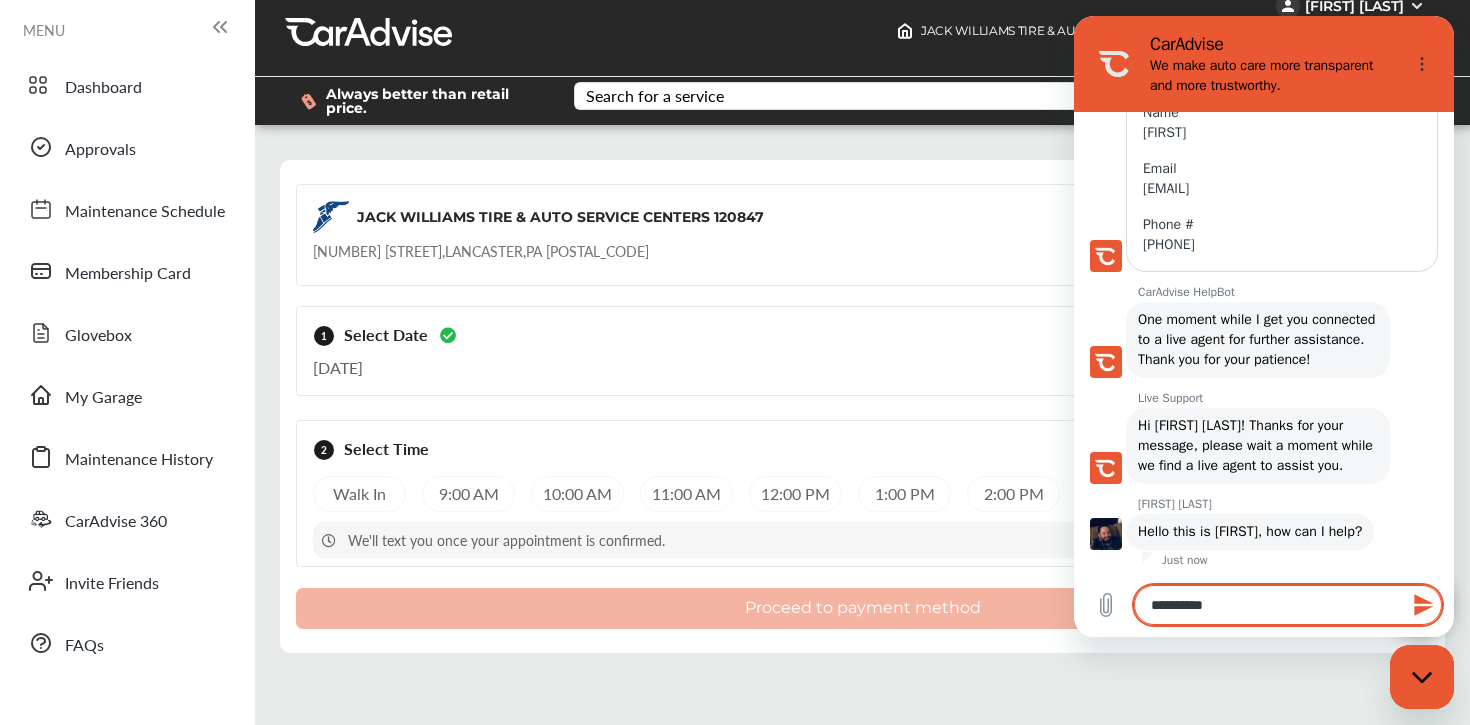 type on "**********" 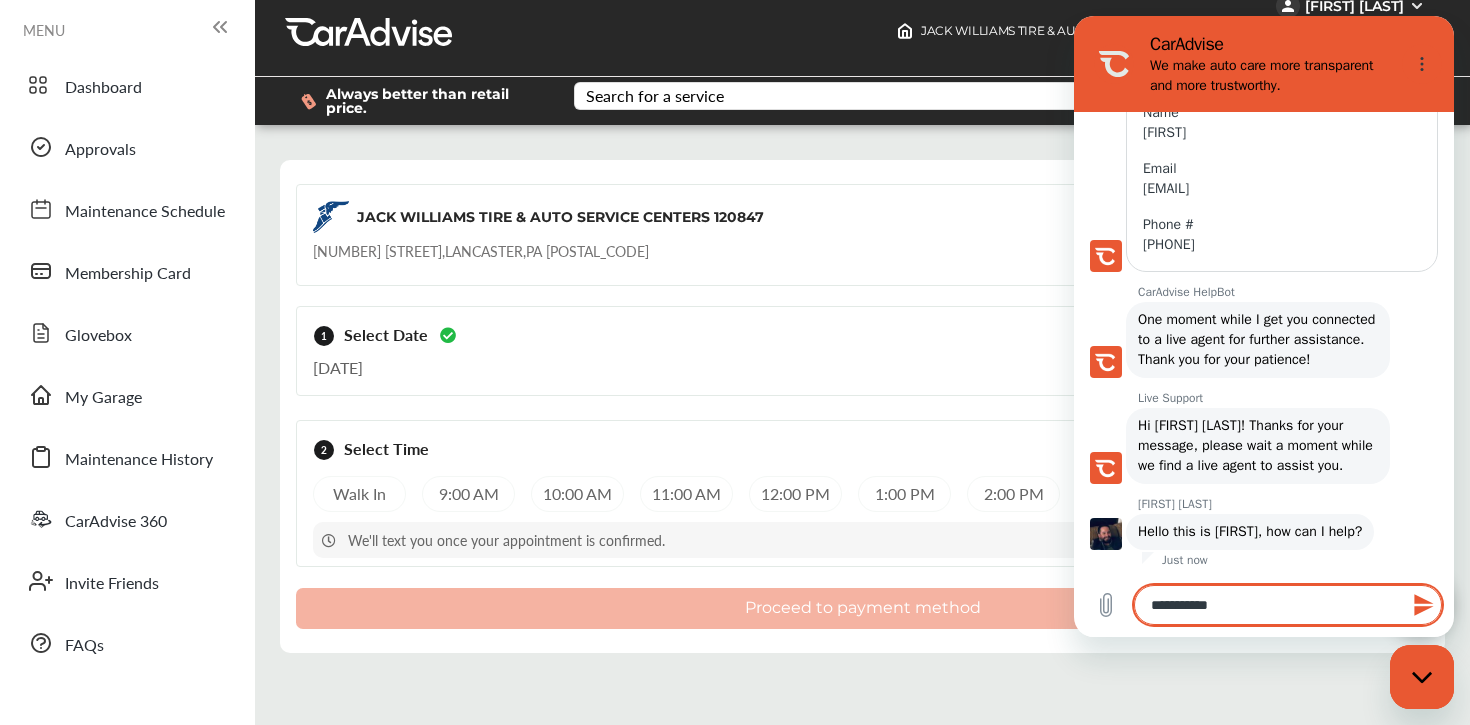 type on "**********" 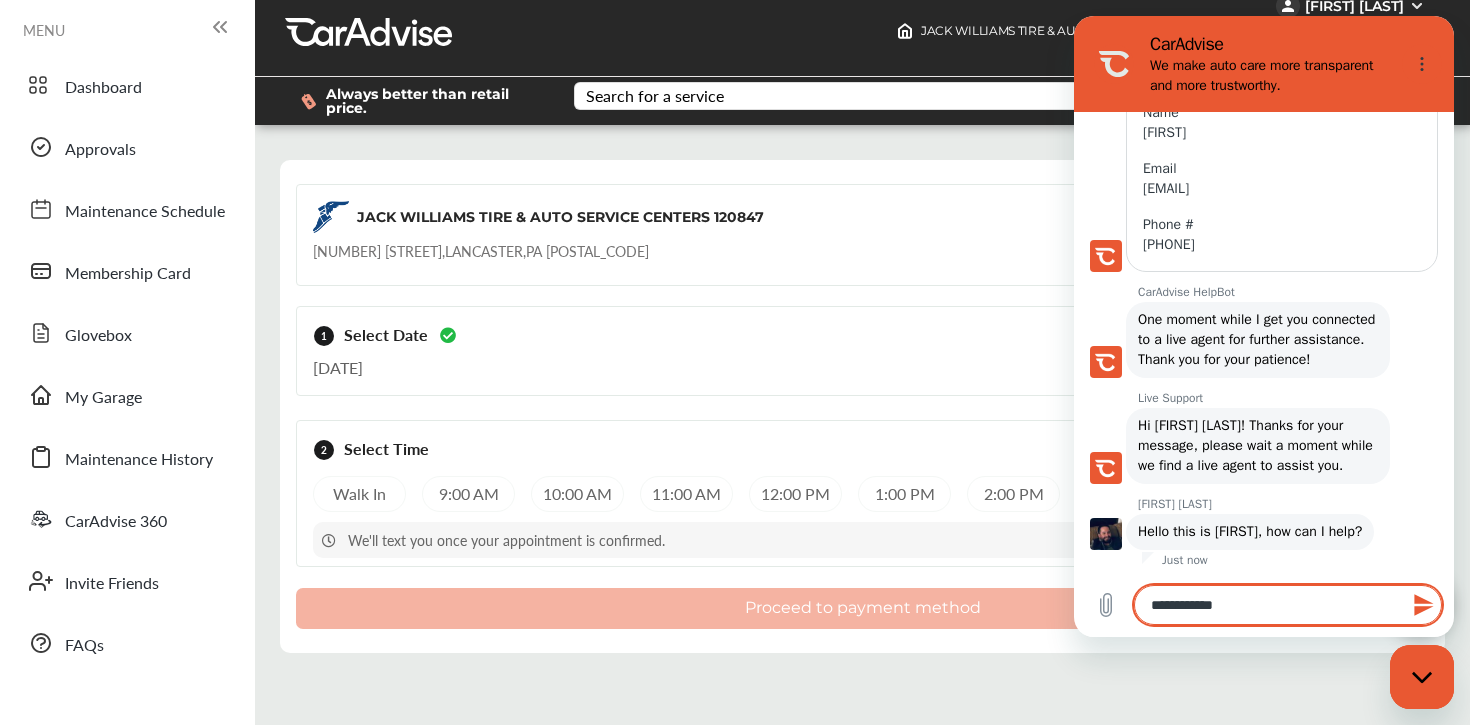 type on "**********" 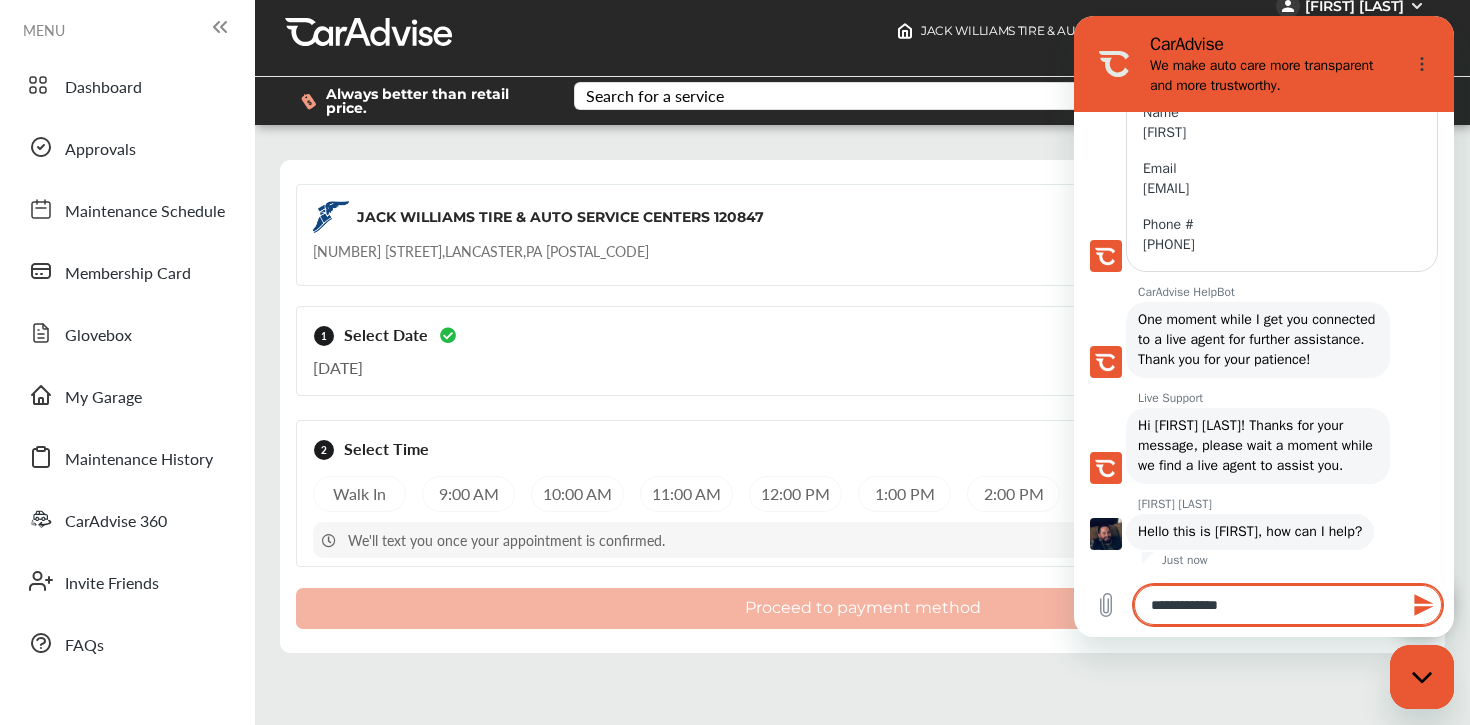 type on "*" 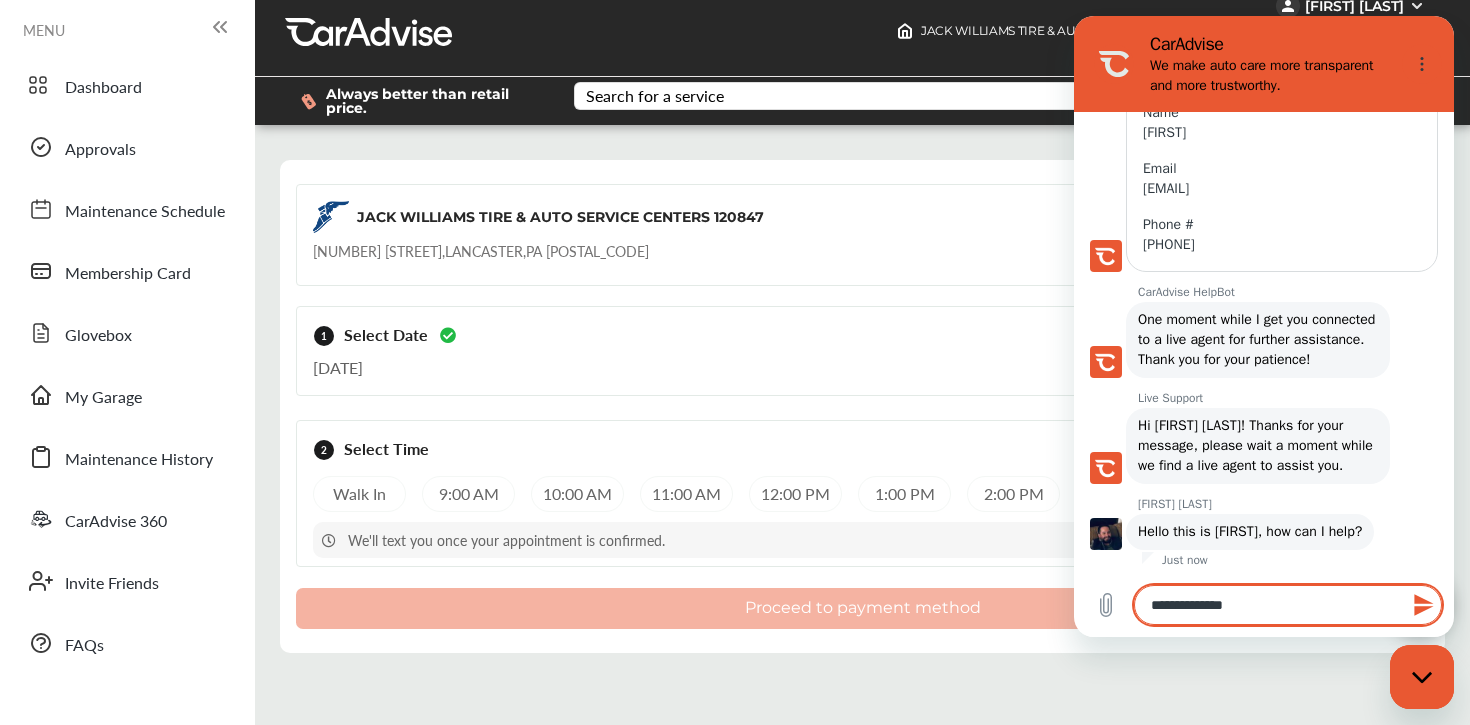 type on "**********" 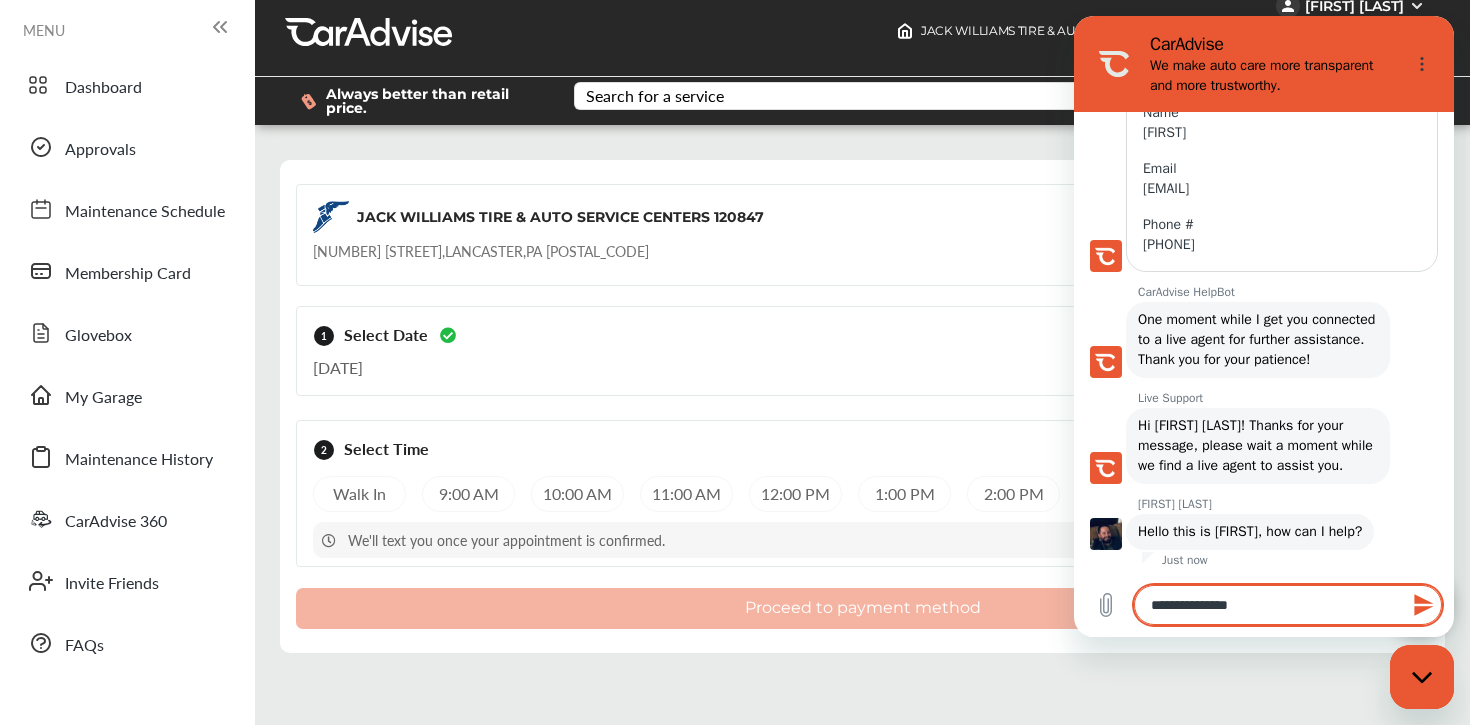 type on "**********" 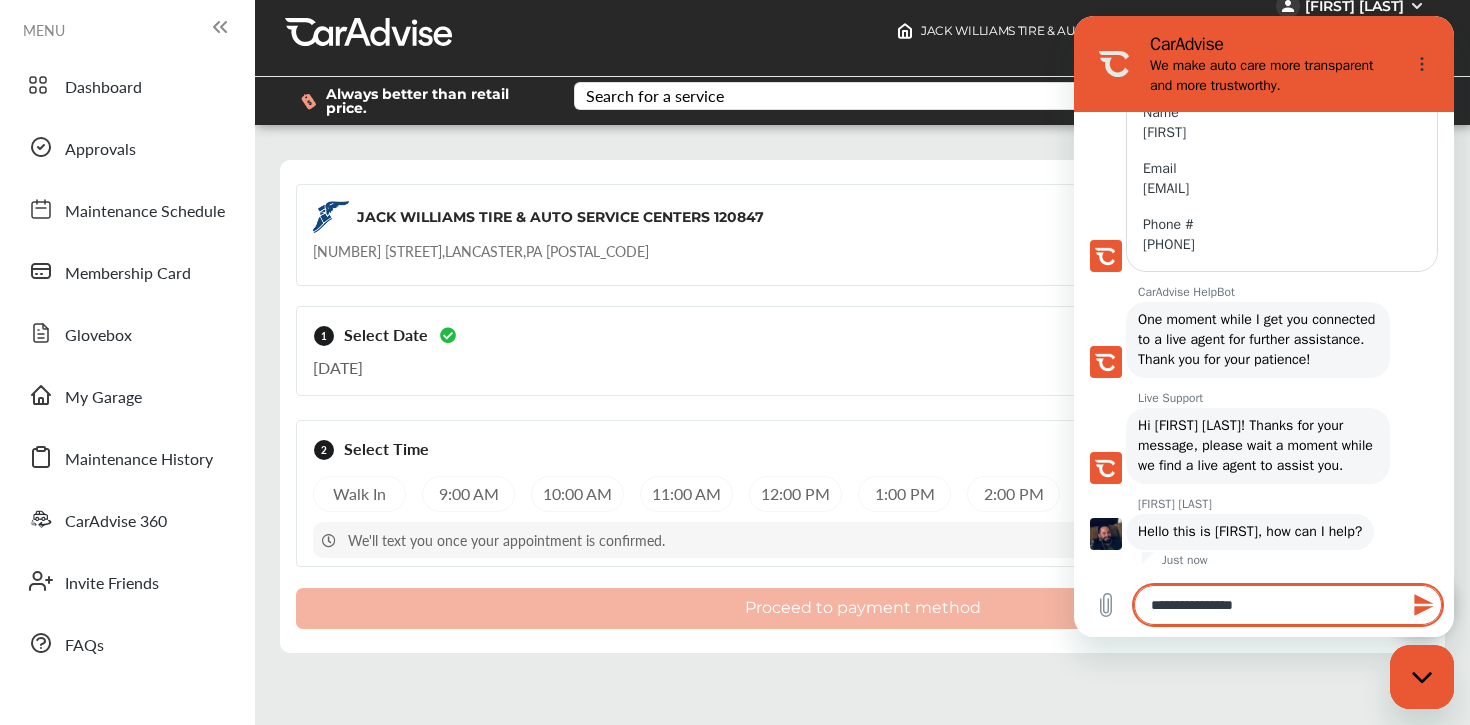 type on "**********" 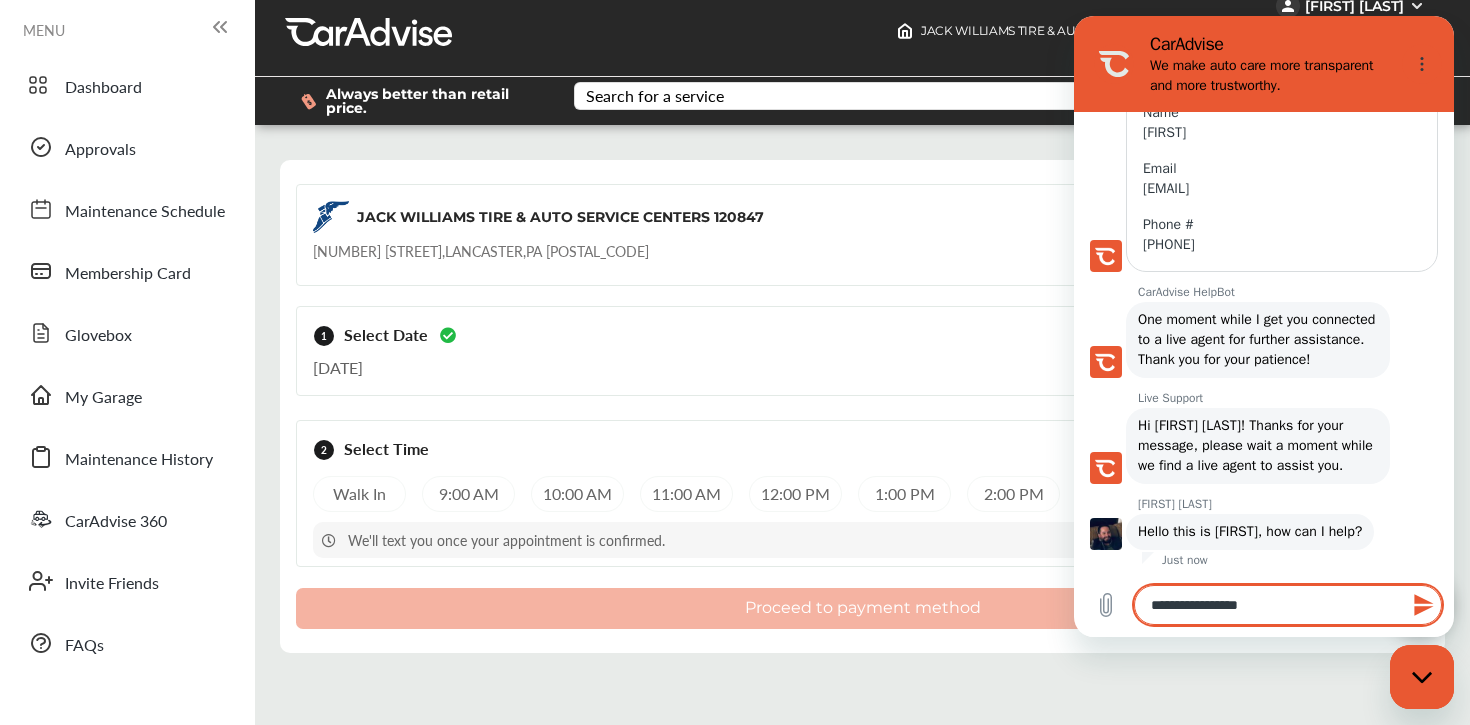 type on "**********" 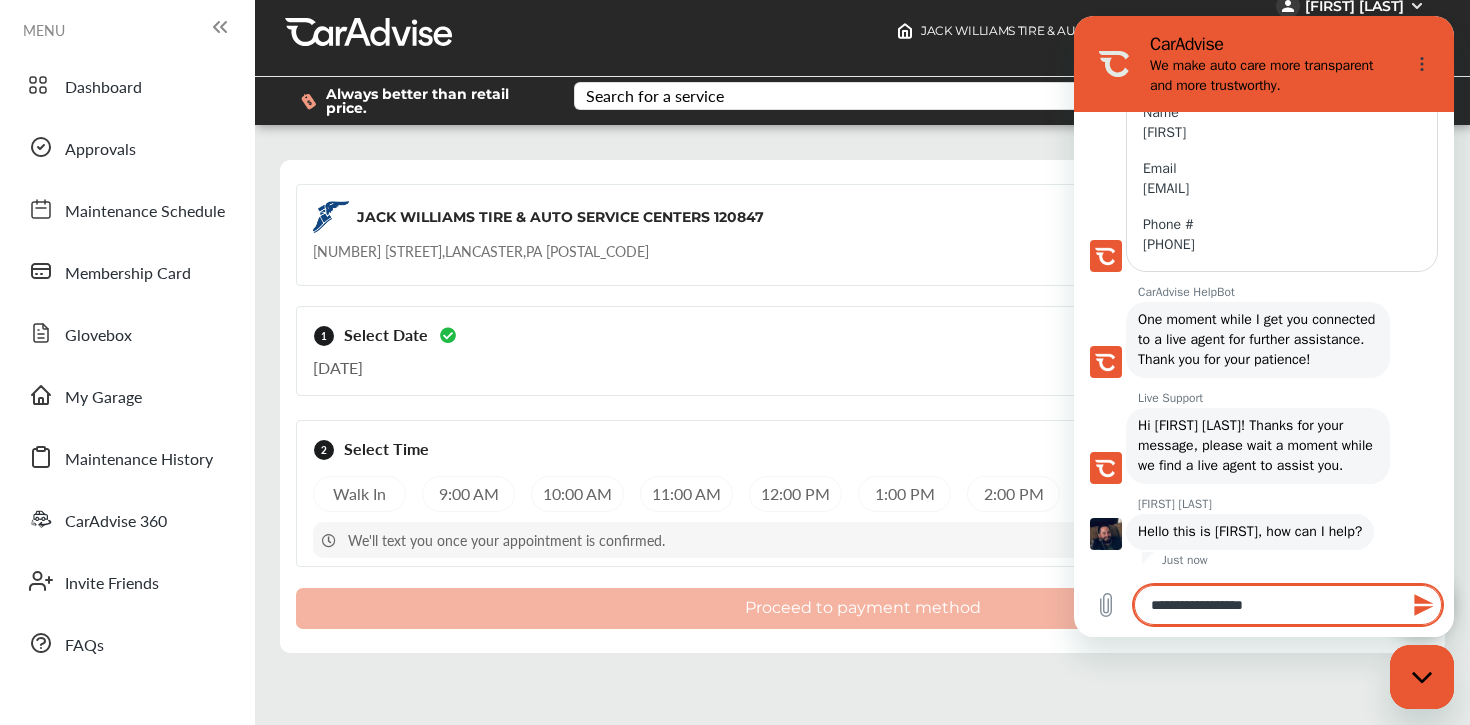 type on "**********" 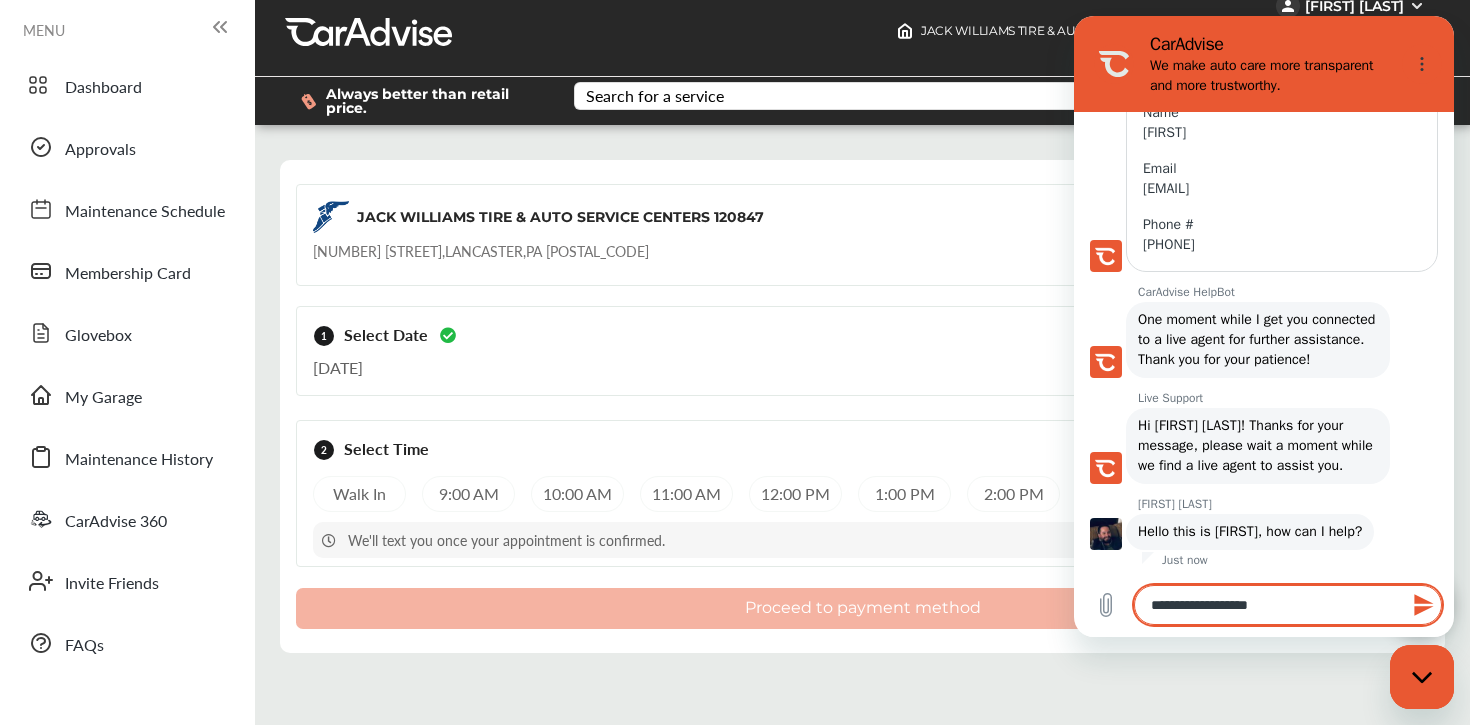 type on "**********" 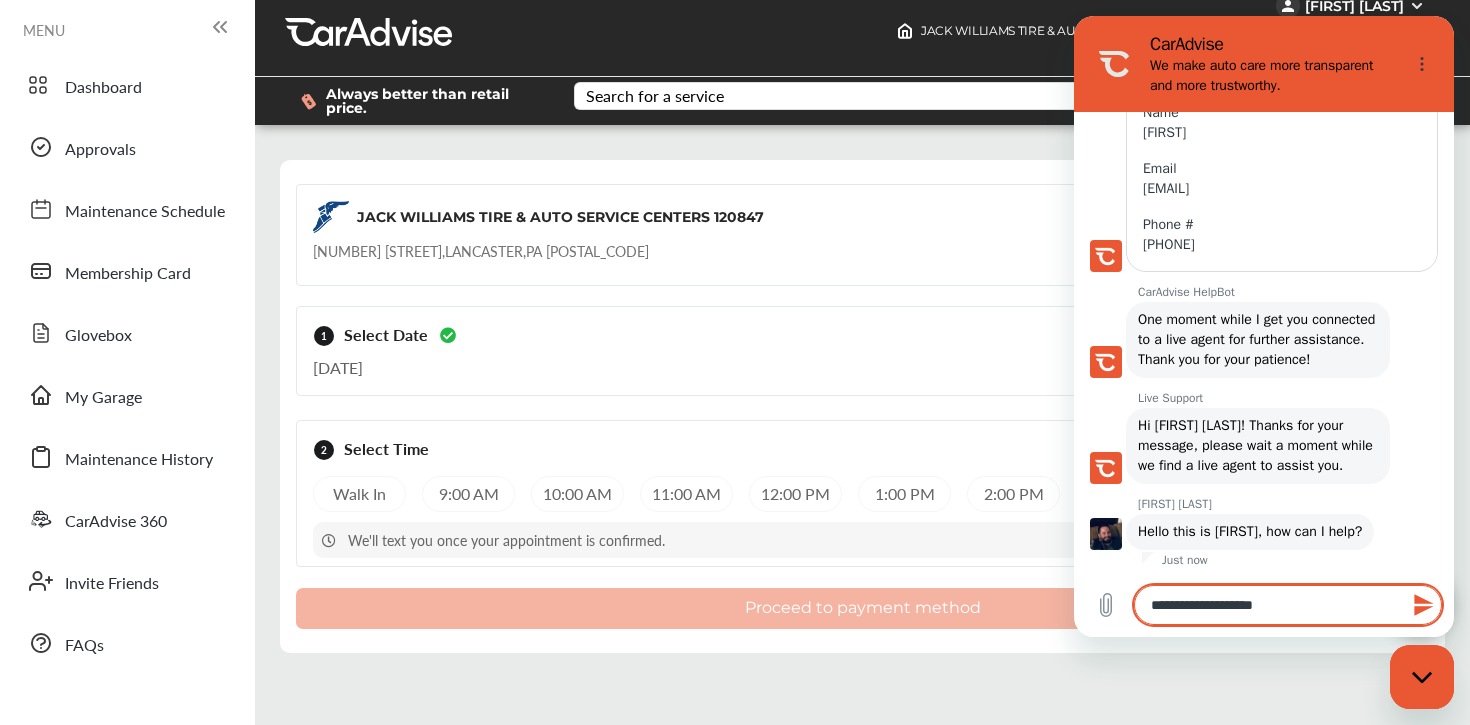 type on "*" 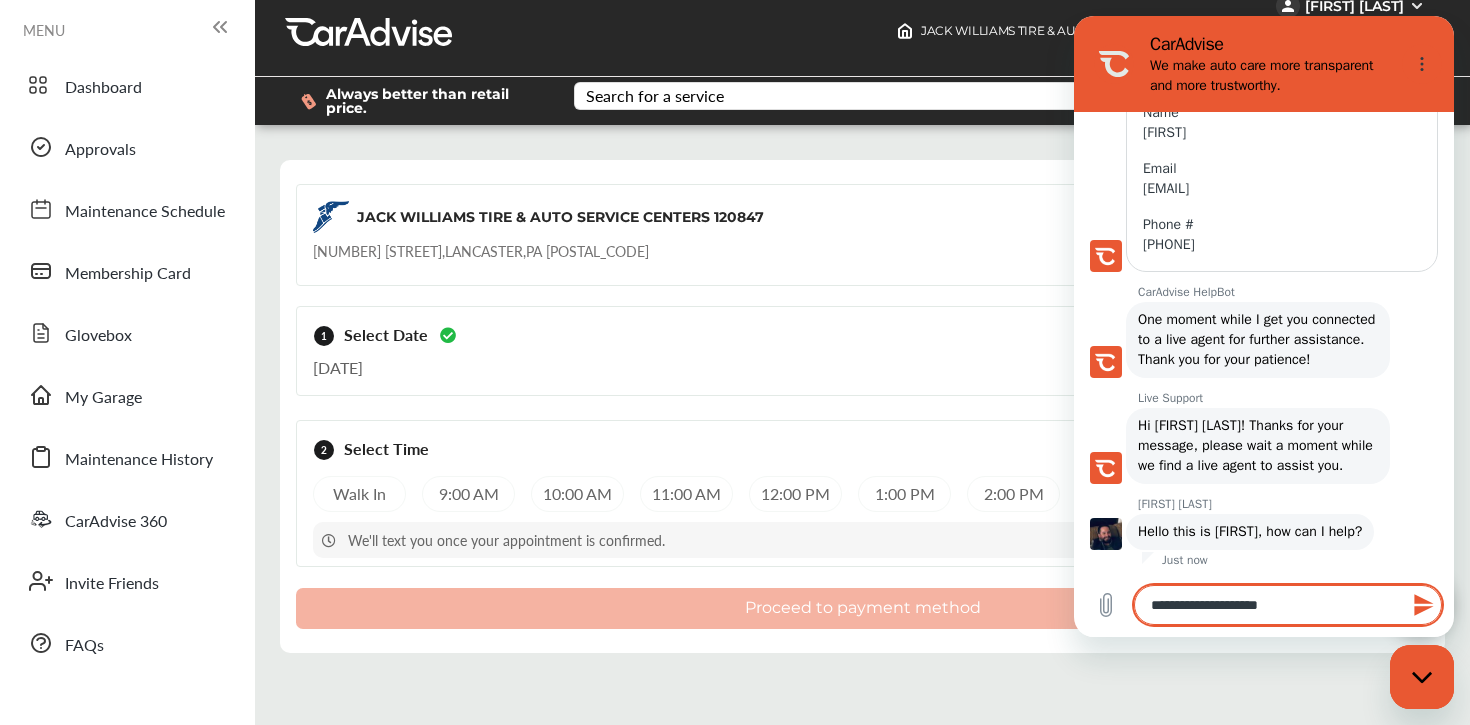 type on "**********" 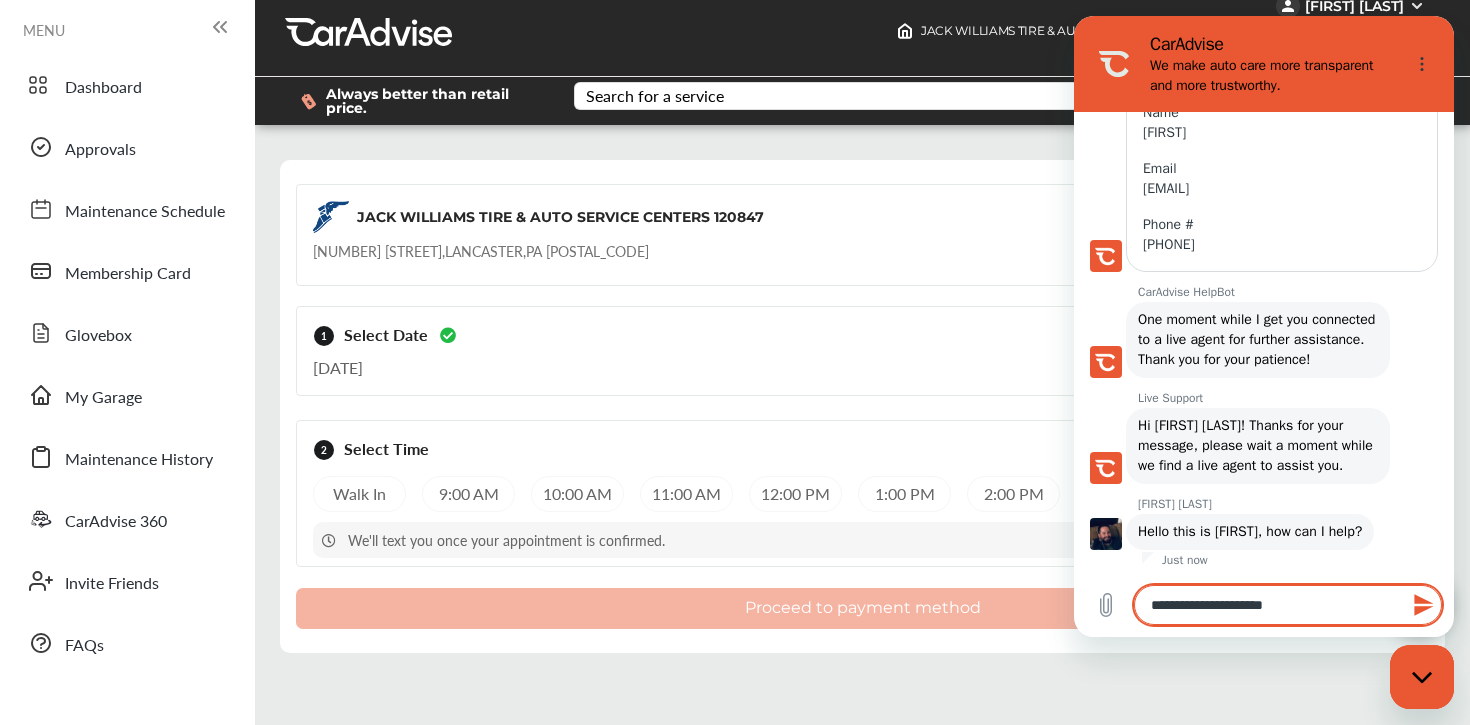 type on "**********" 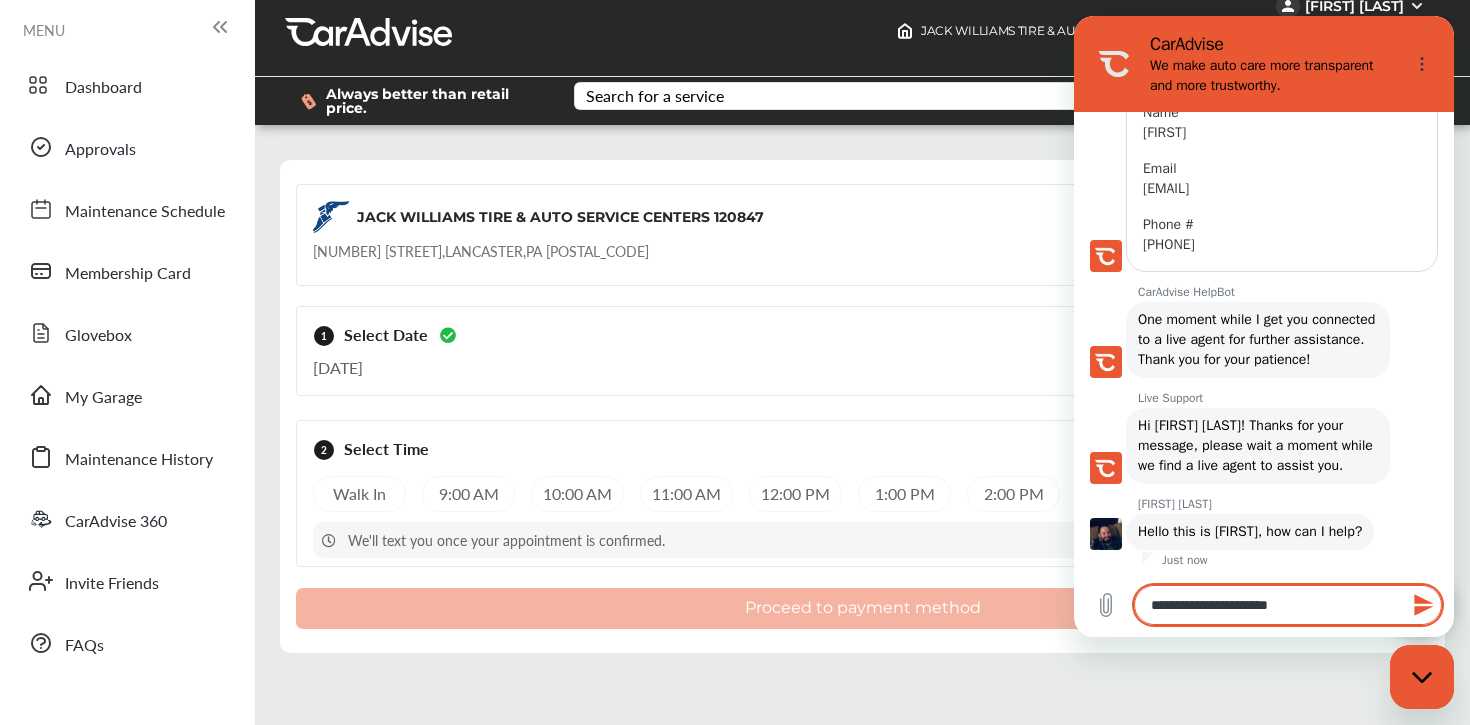 type on "**********" 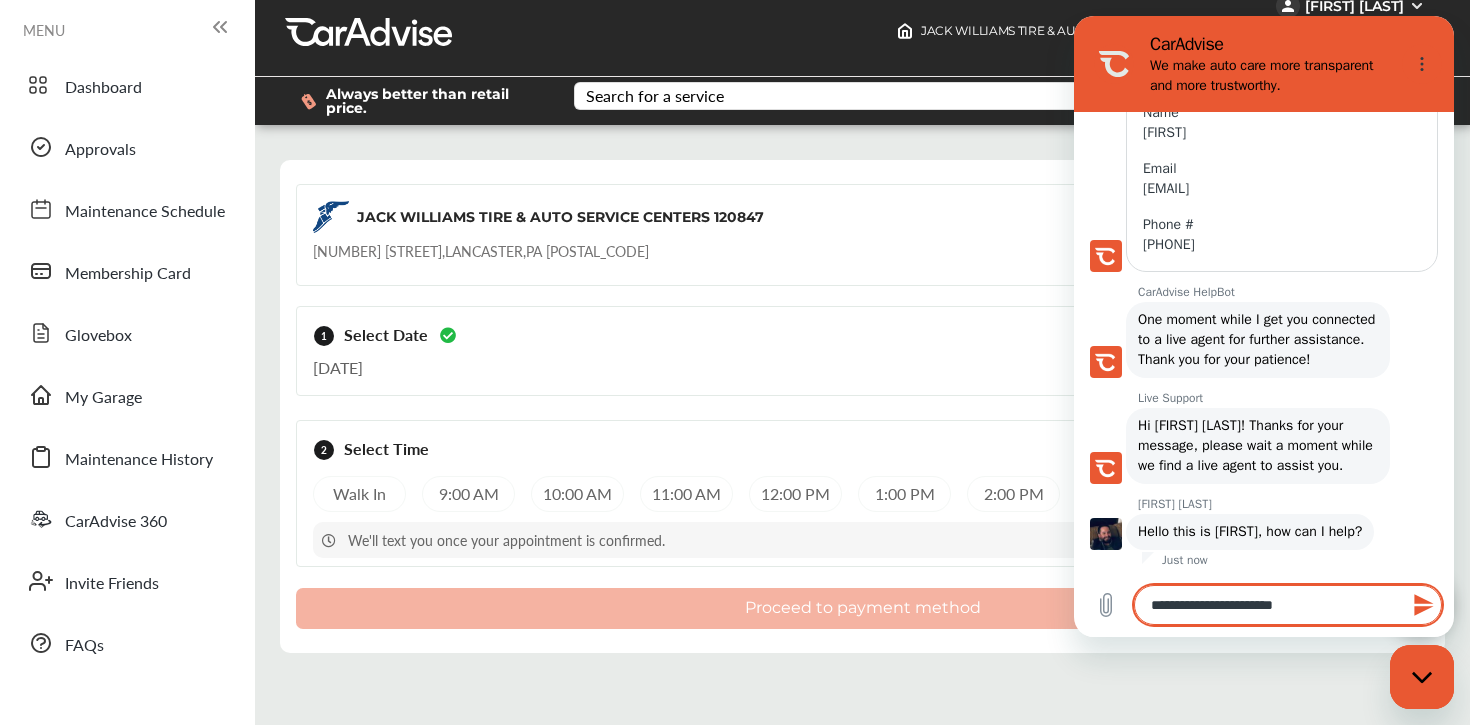 type on "**********" 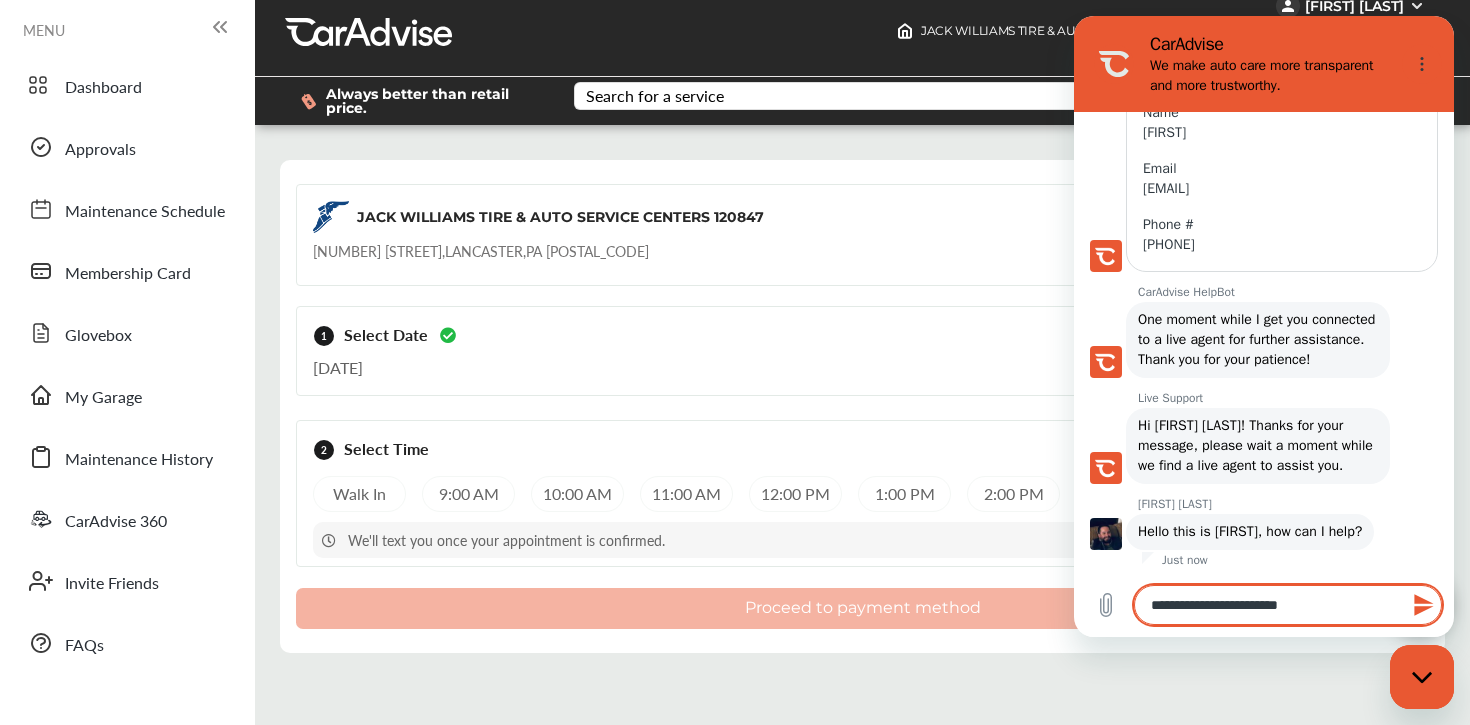 type on "**********" 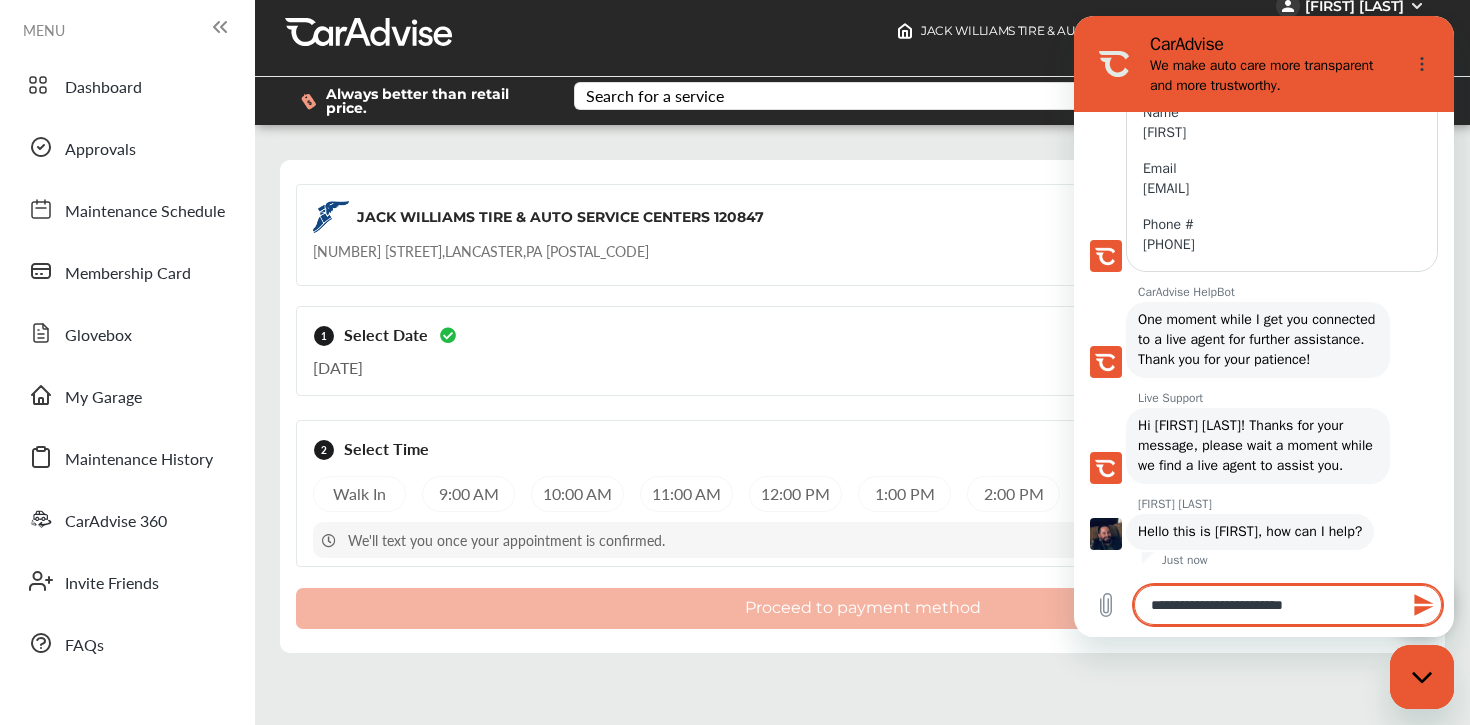 type on "**********" 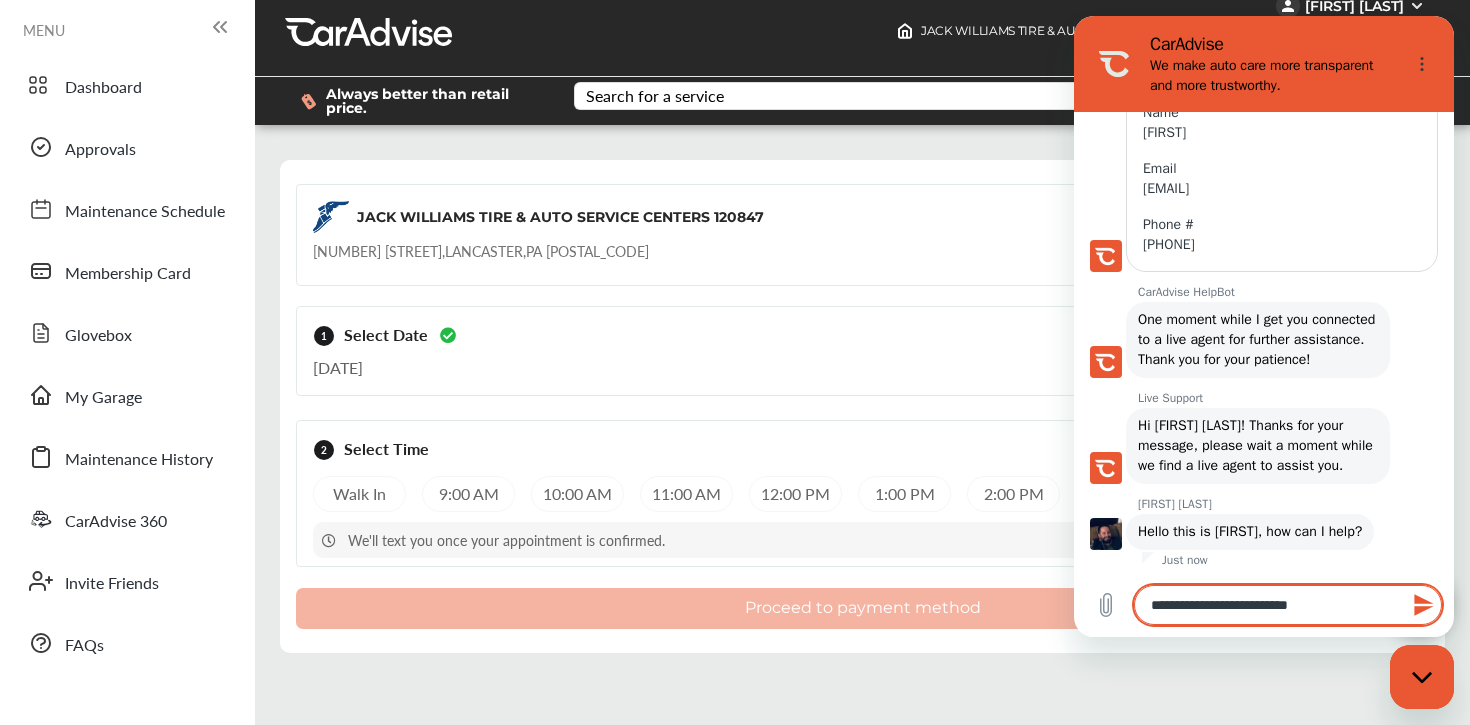 type on "**********" 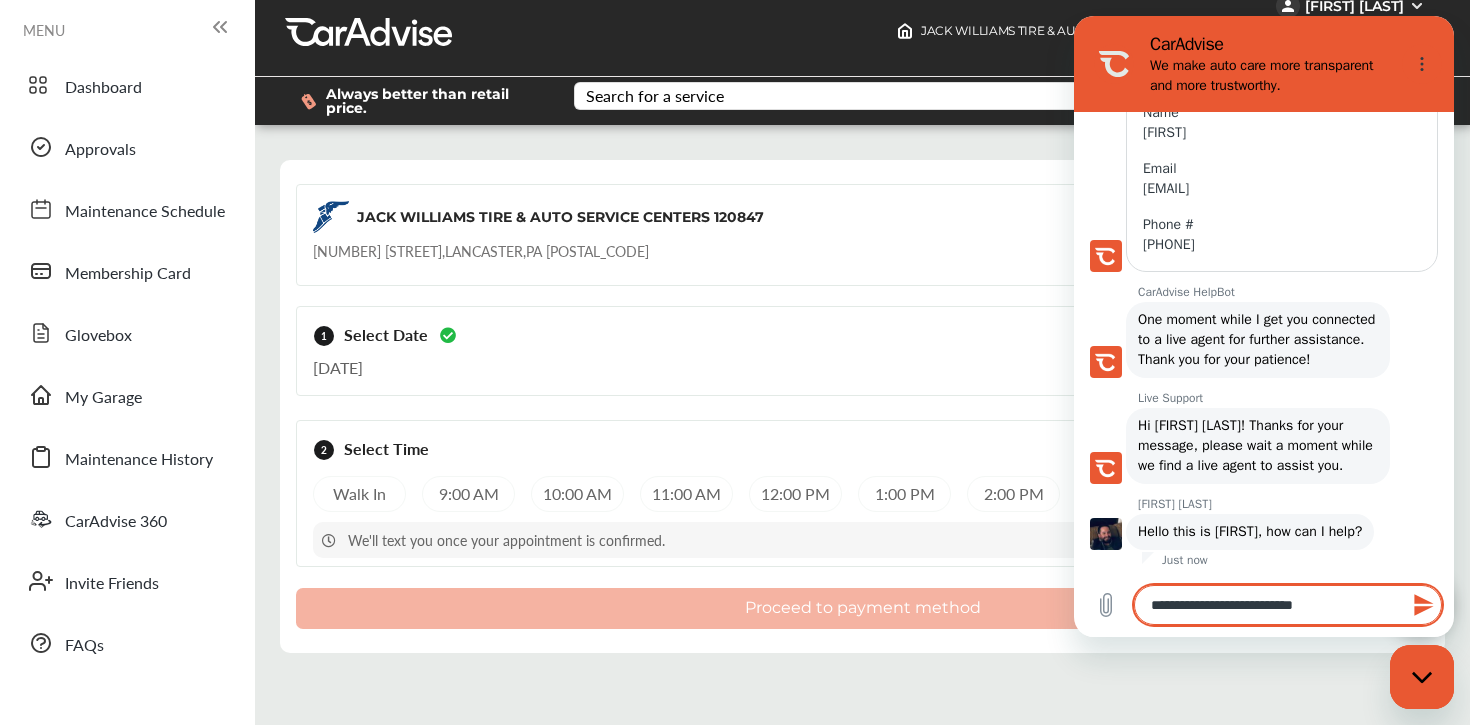 type on "**********" 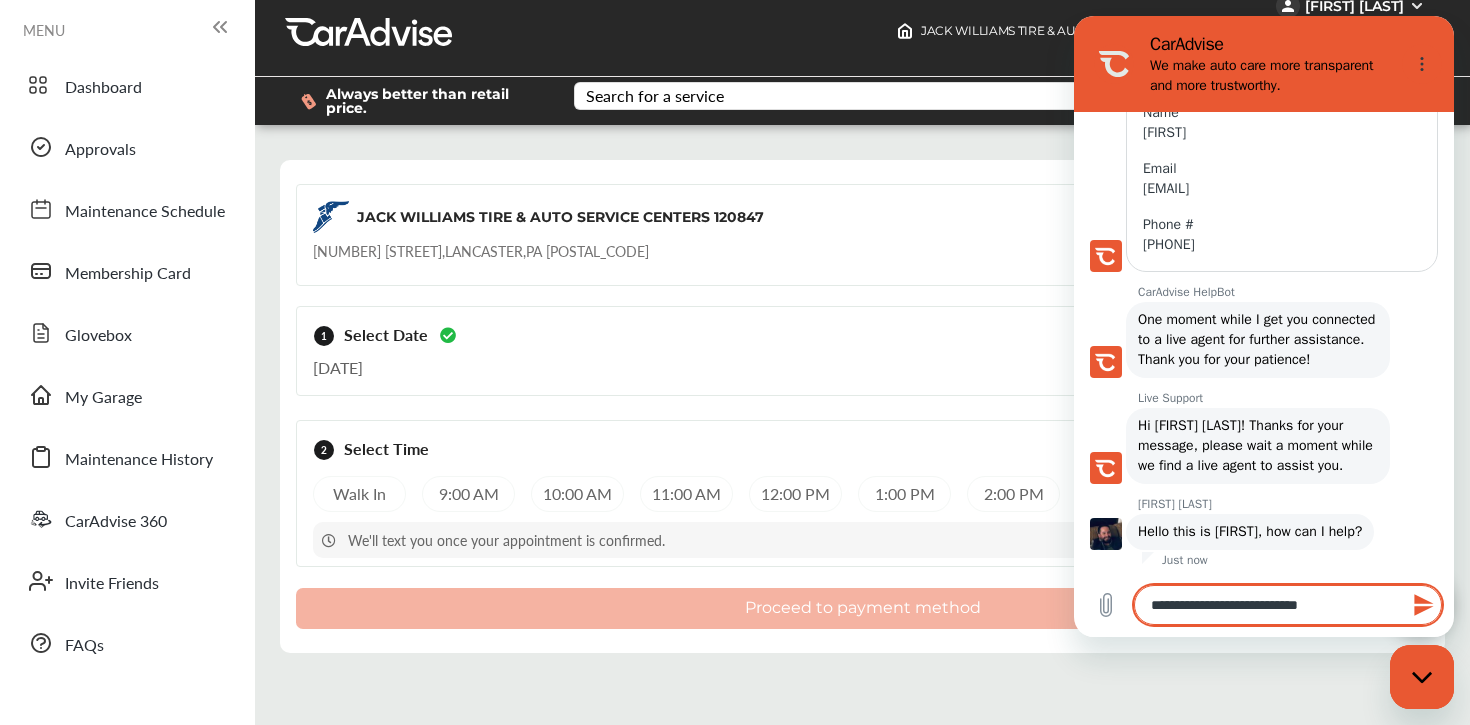 type on "**********" 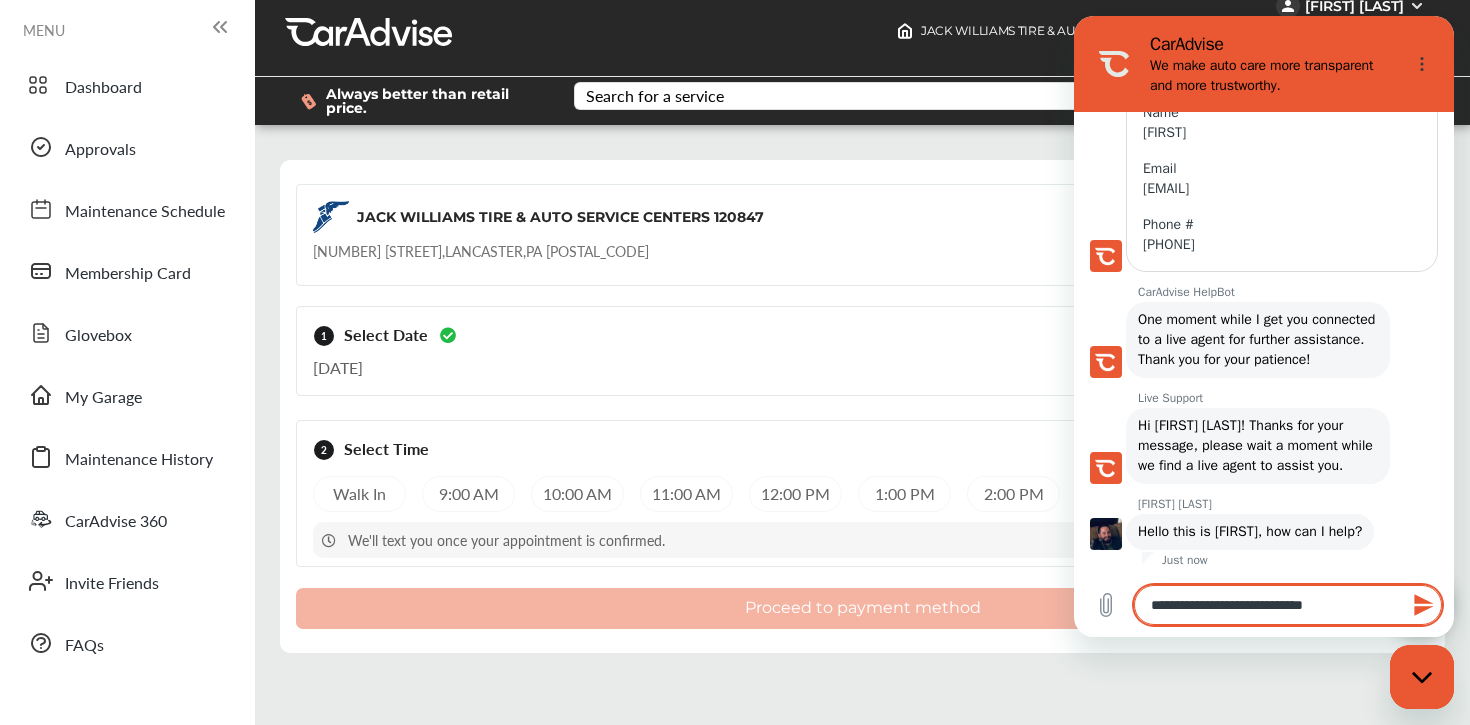 type on "**********" 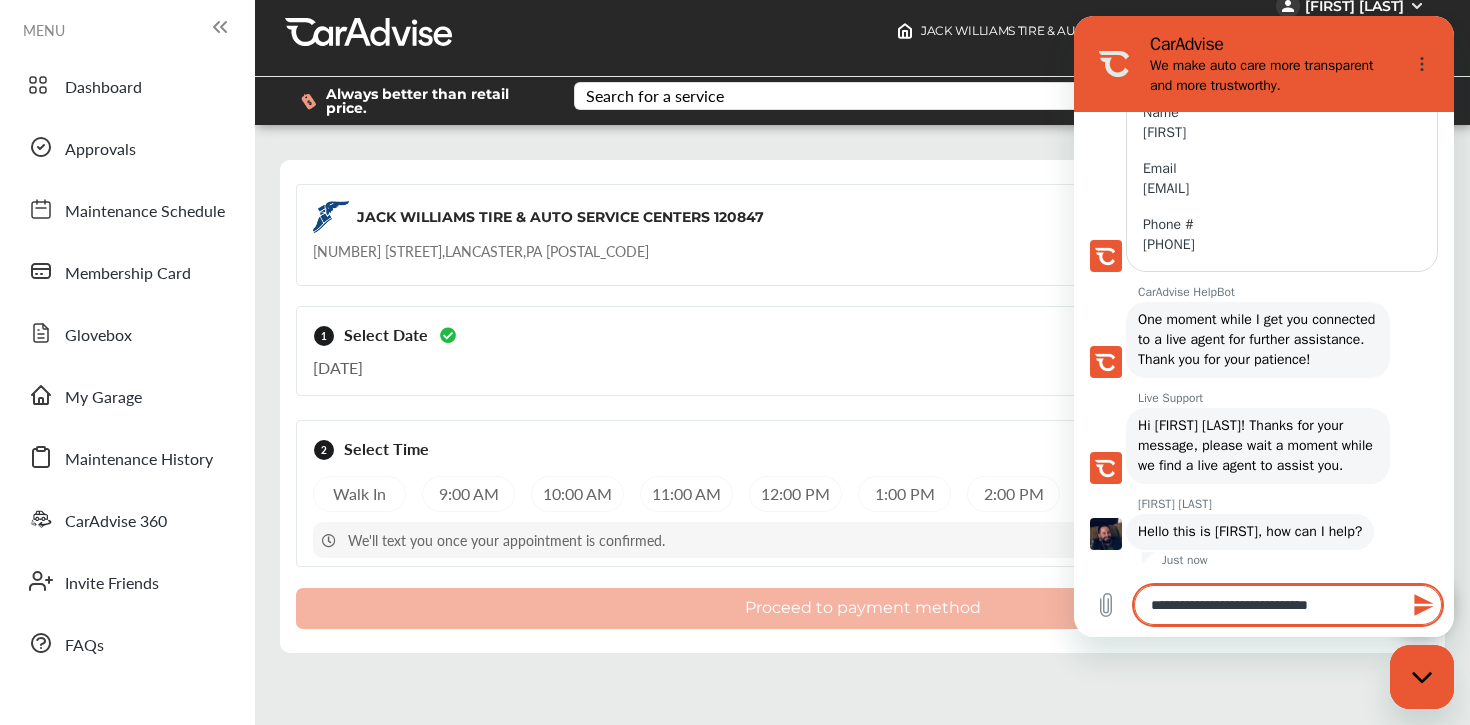 type on "**********" 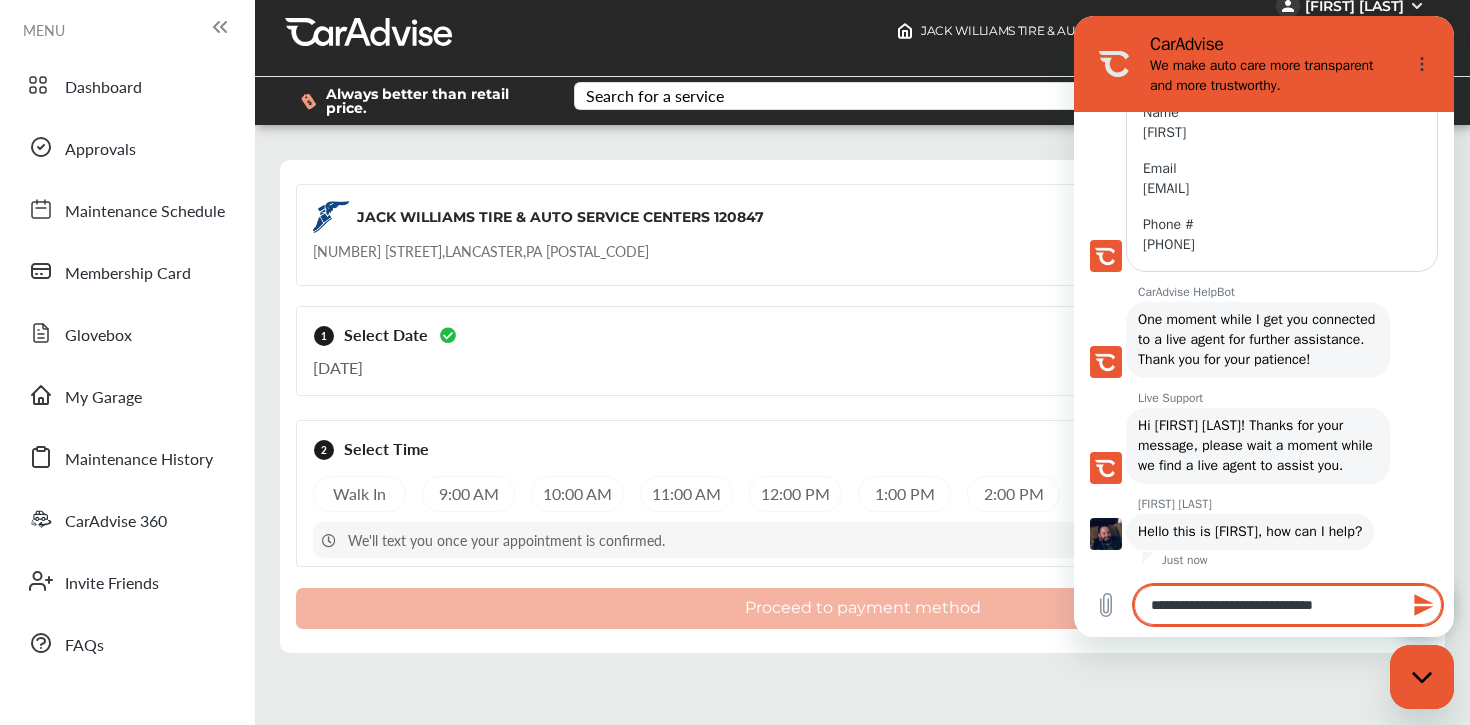 type on "**********" 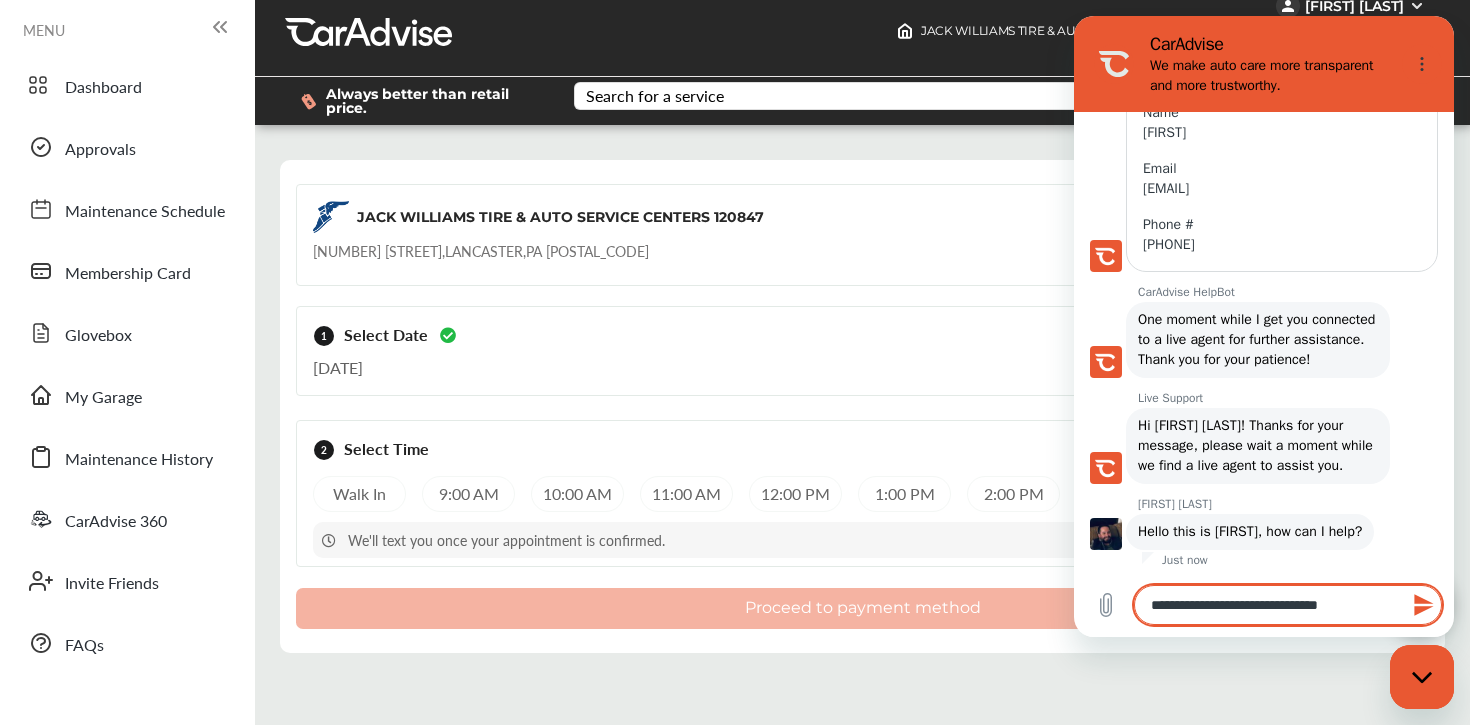 type on "**********" 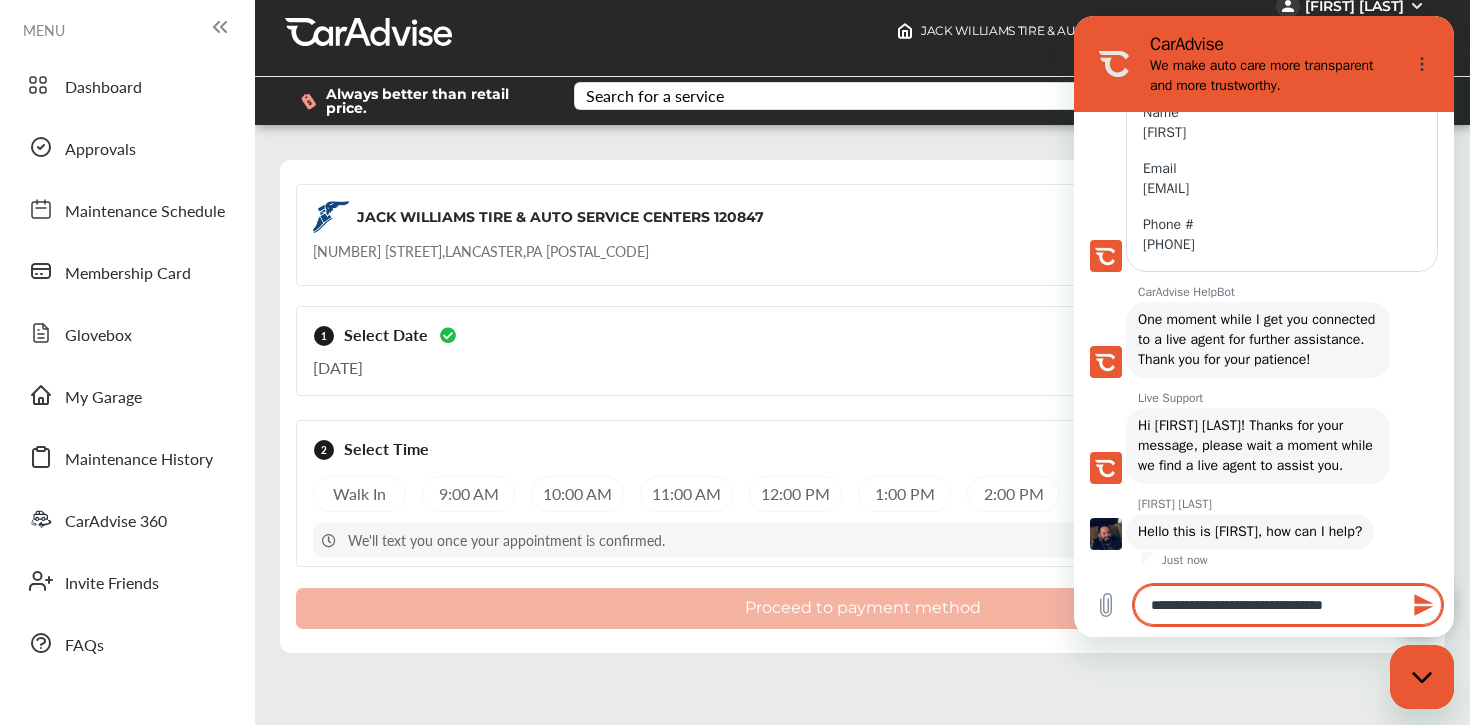 type on "**********" 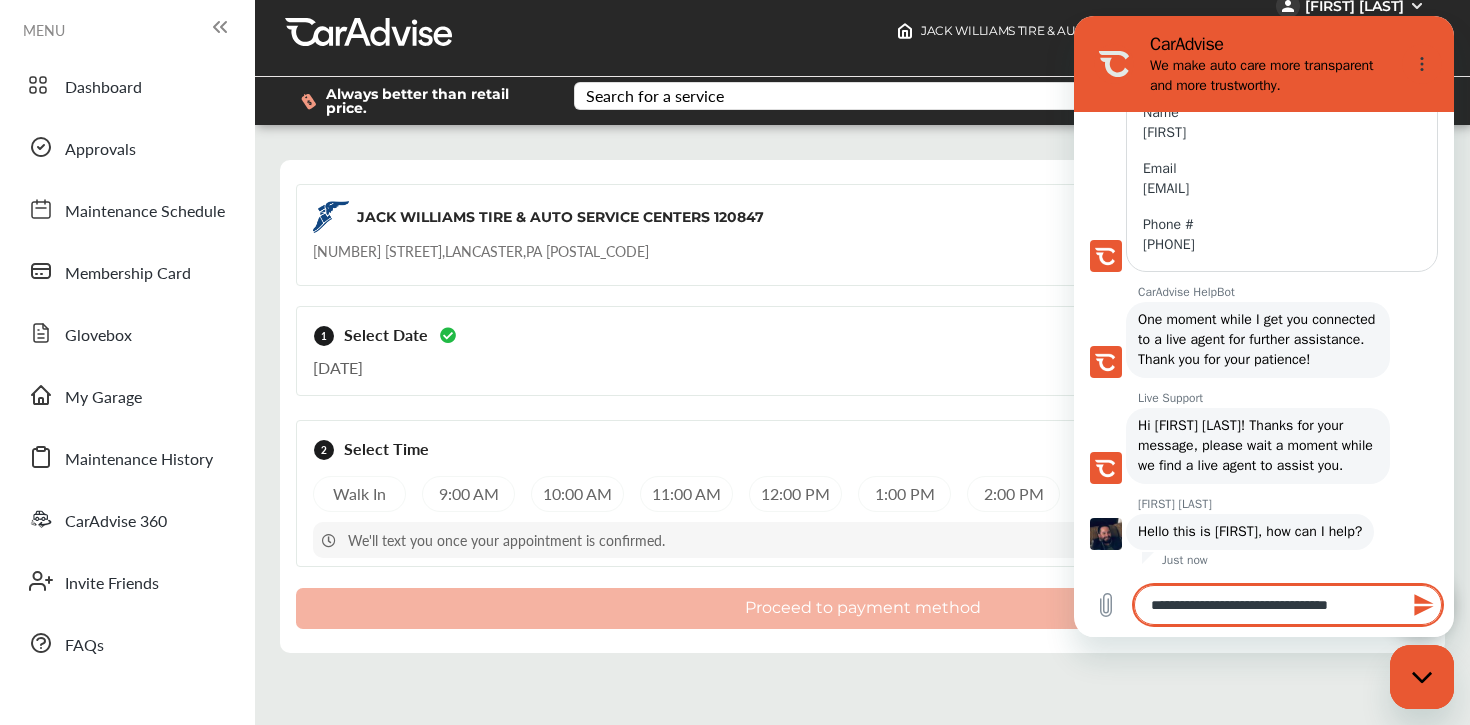 type on "**********" 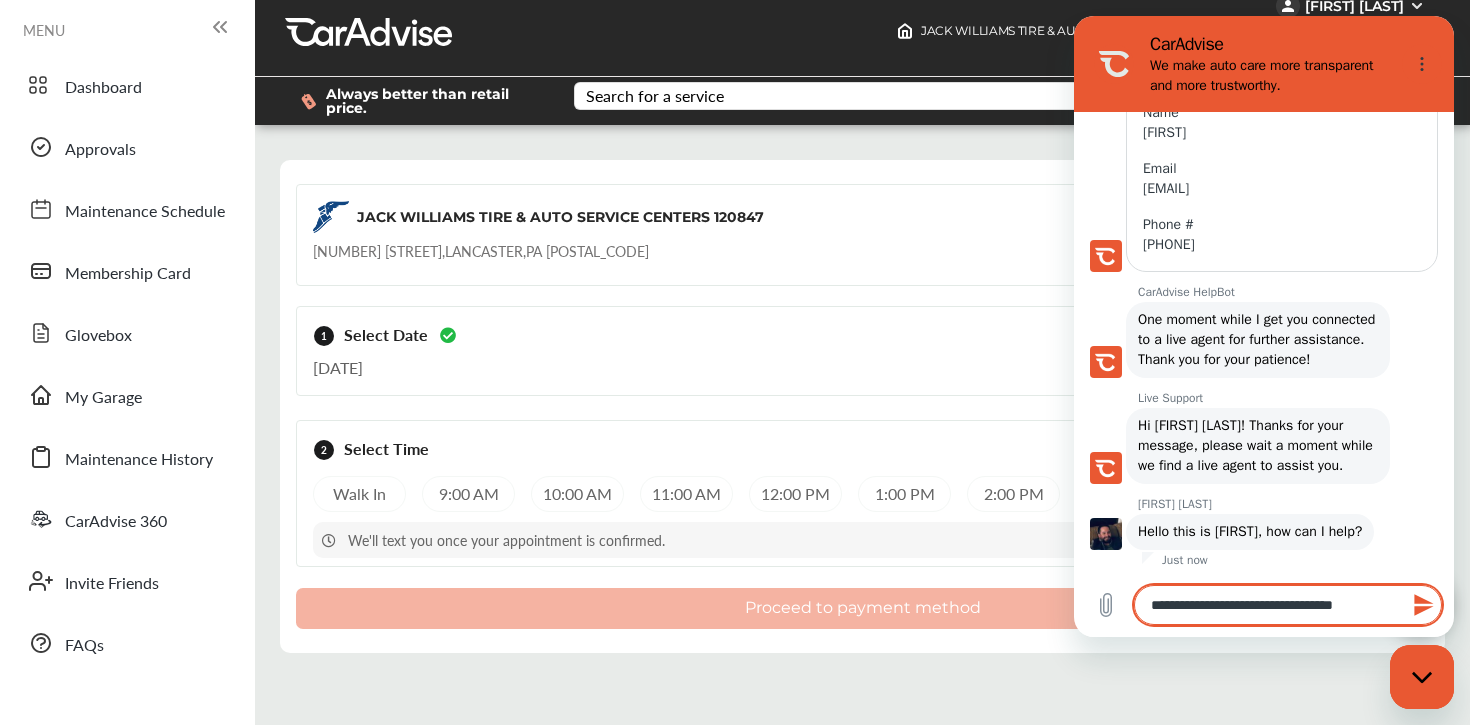 type on "**********" 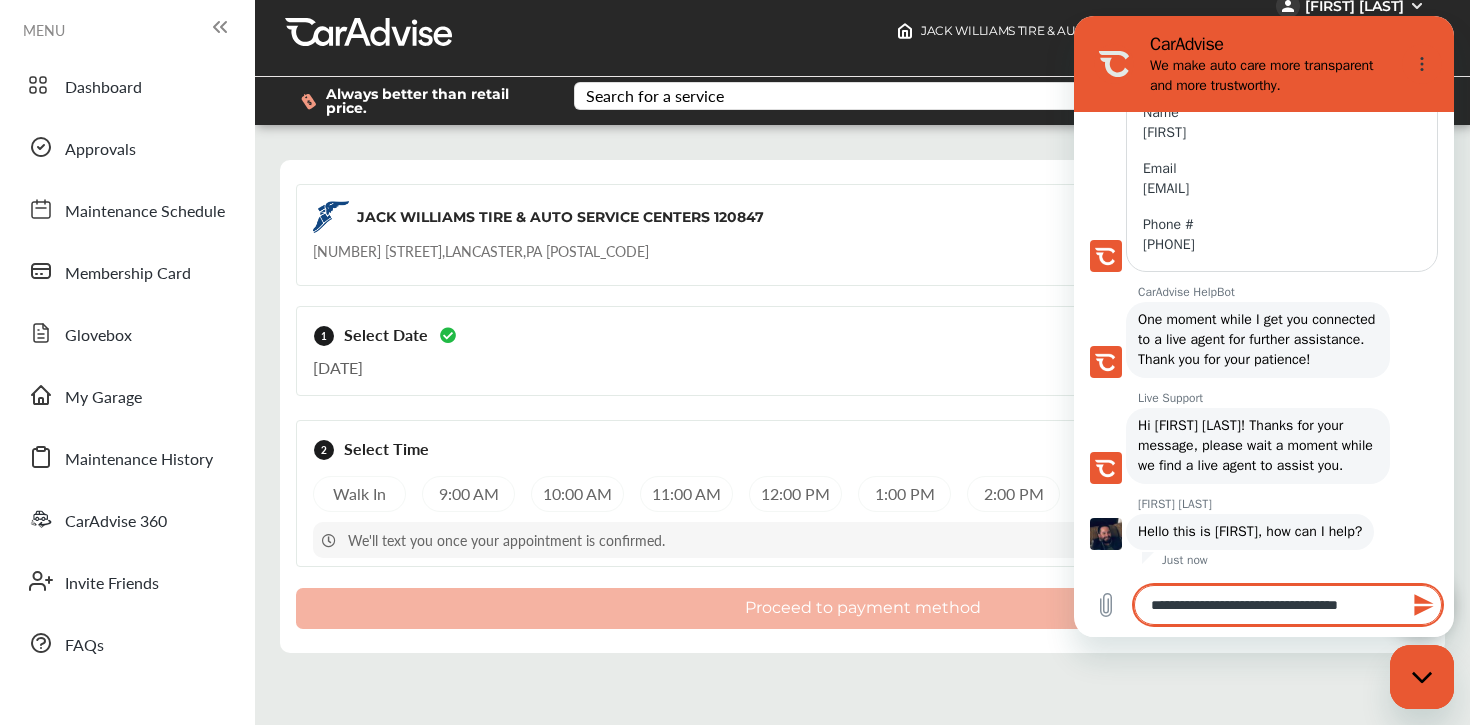 type on "**********" 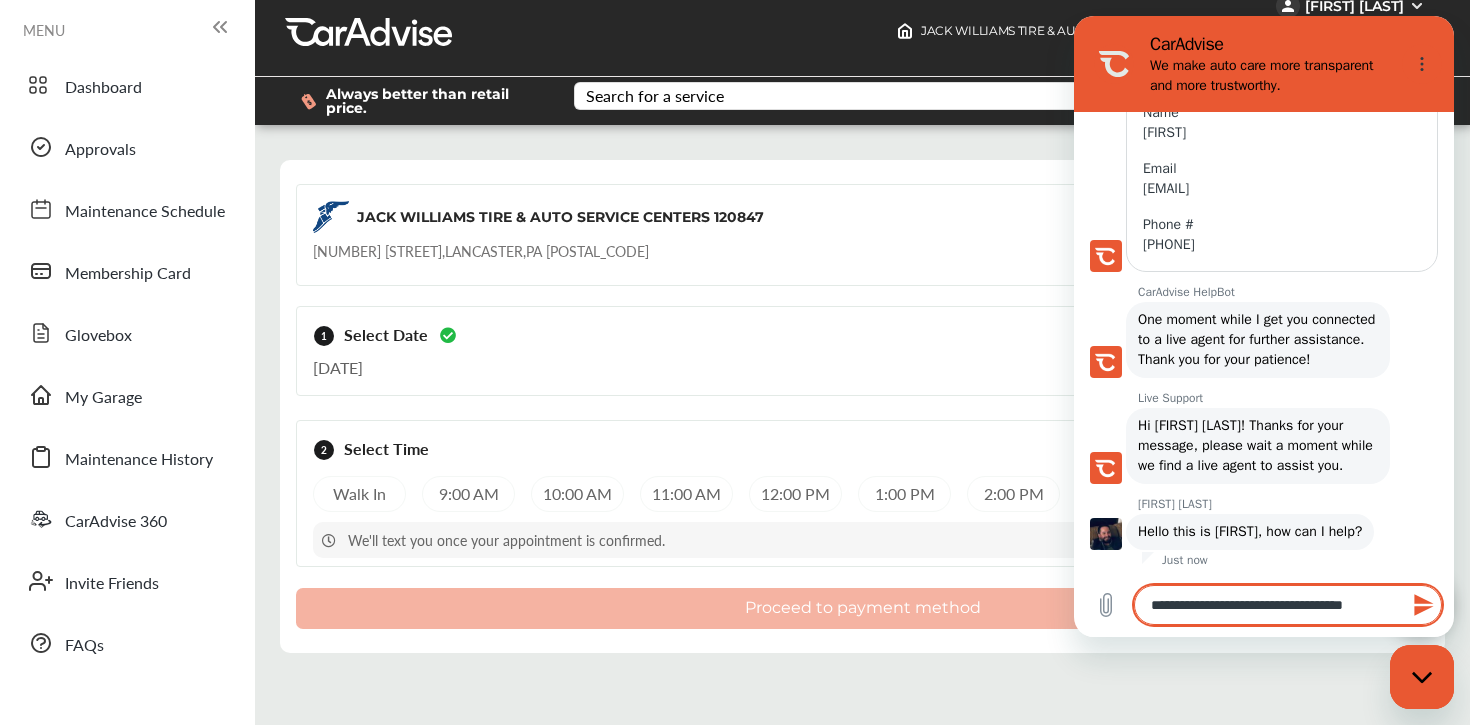 type on "**********" 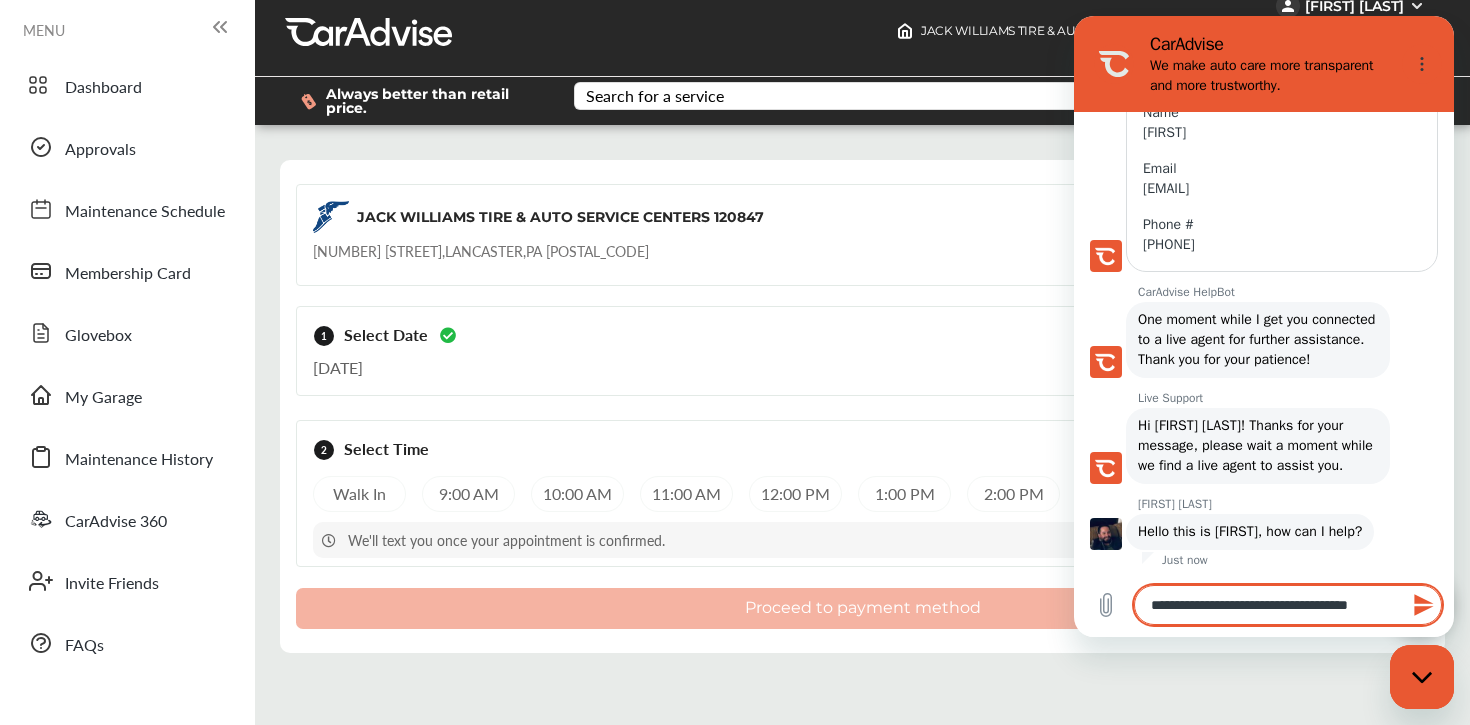 type on "**********" 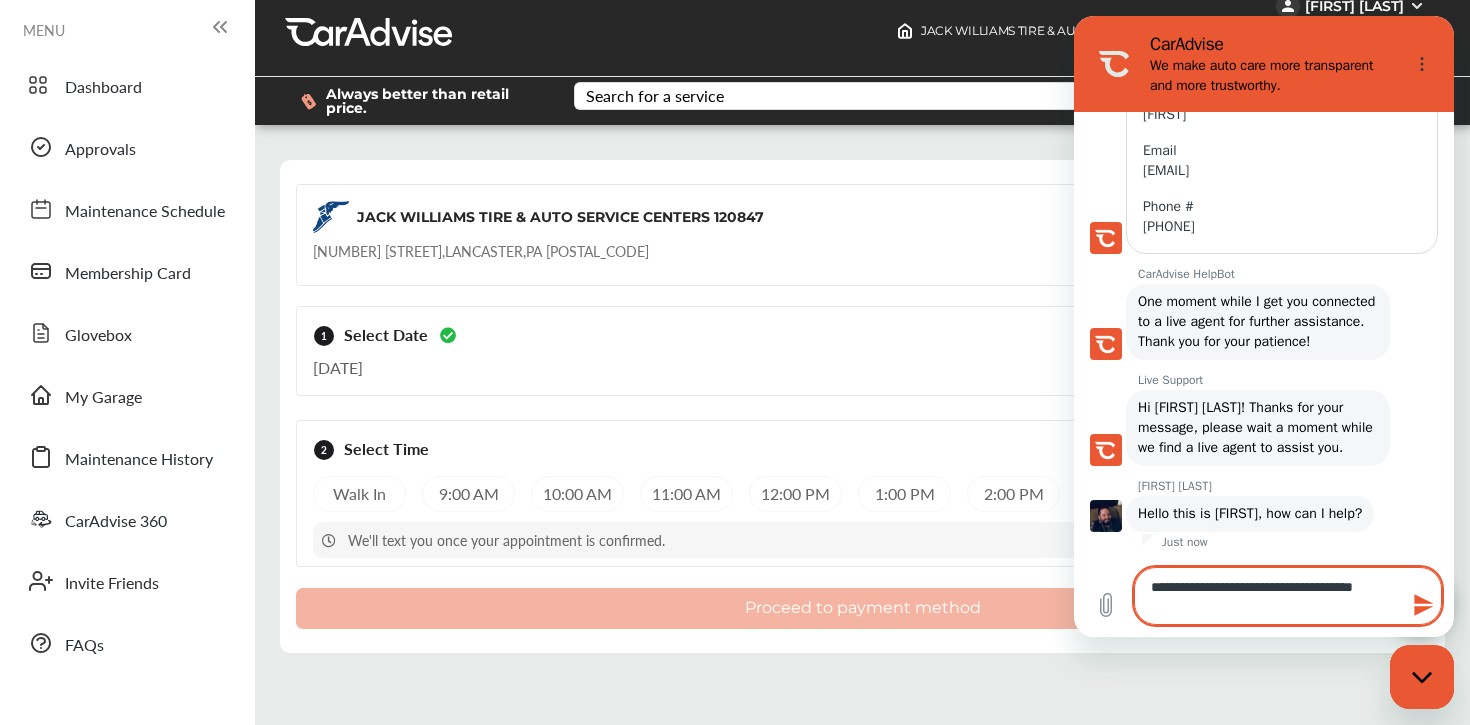 type on "**********" 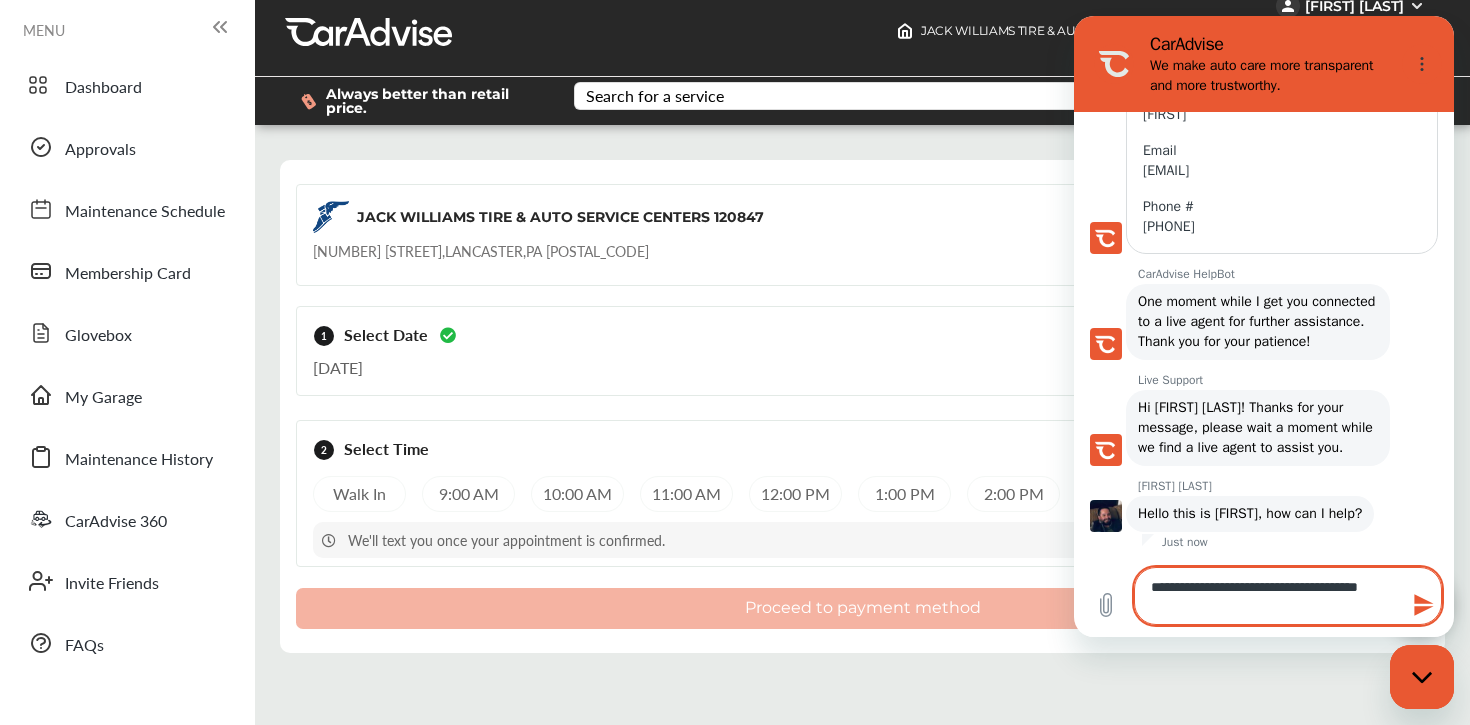 type on "**********" 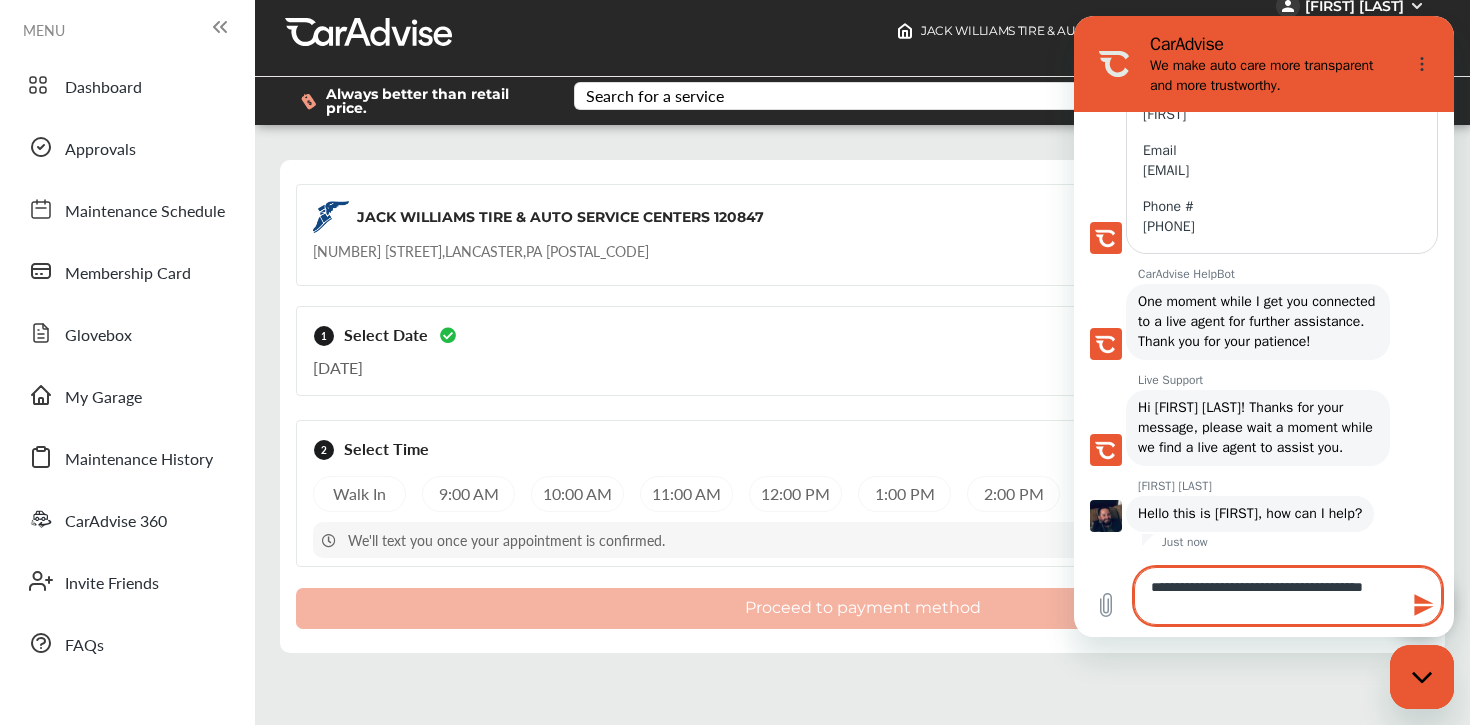 type on "**********" 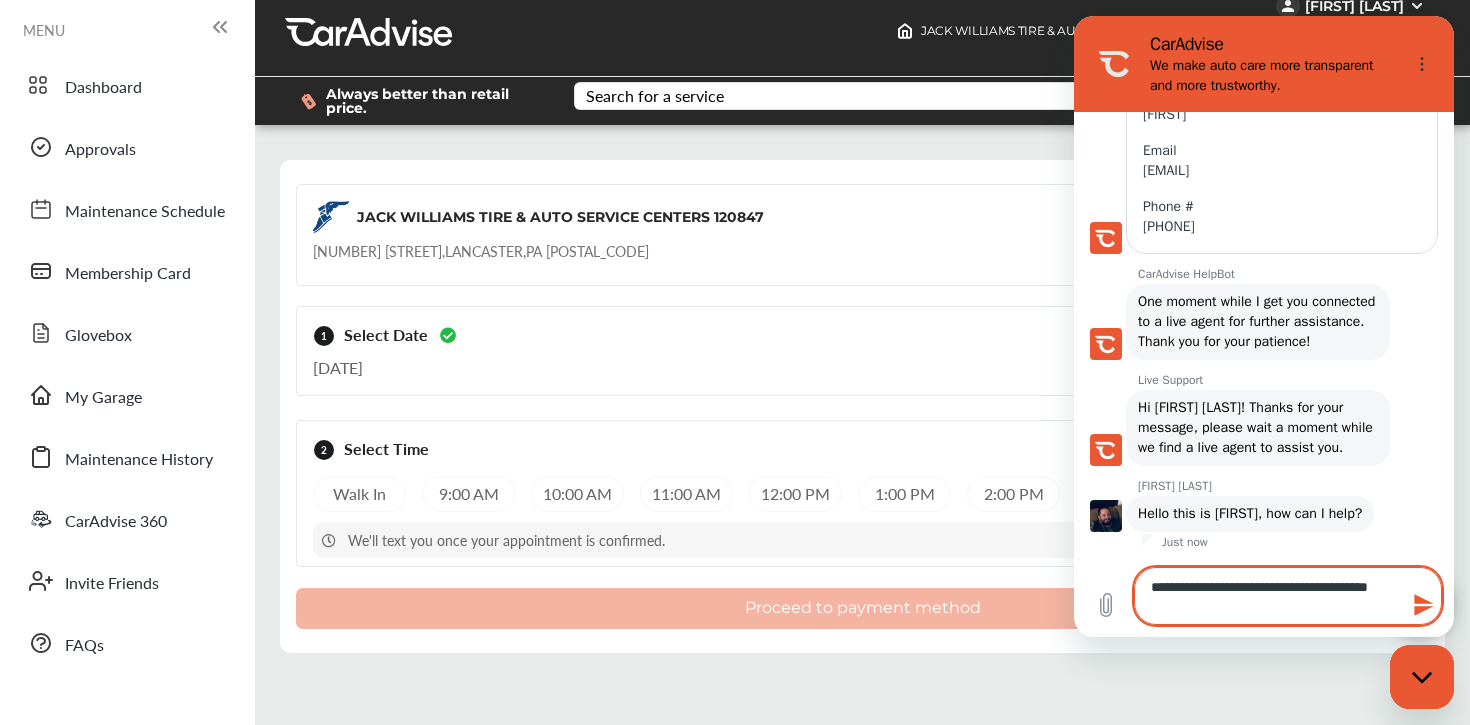 type on "**********" 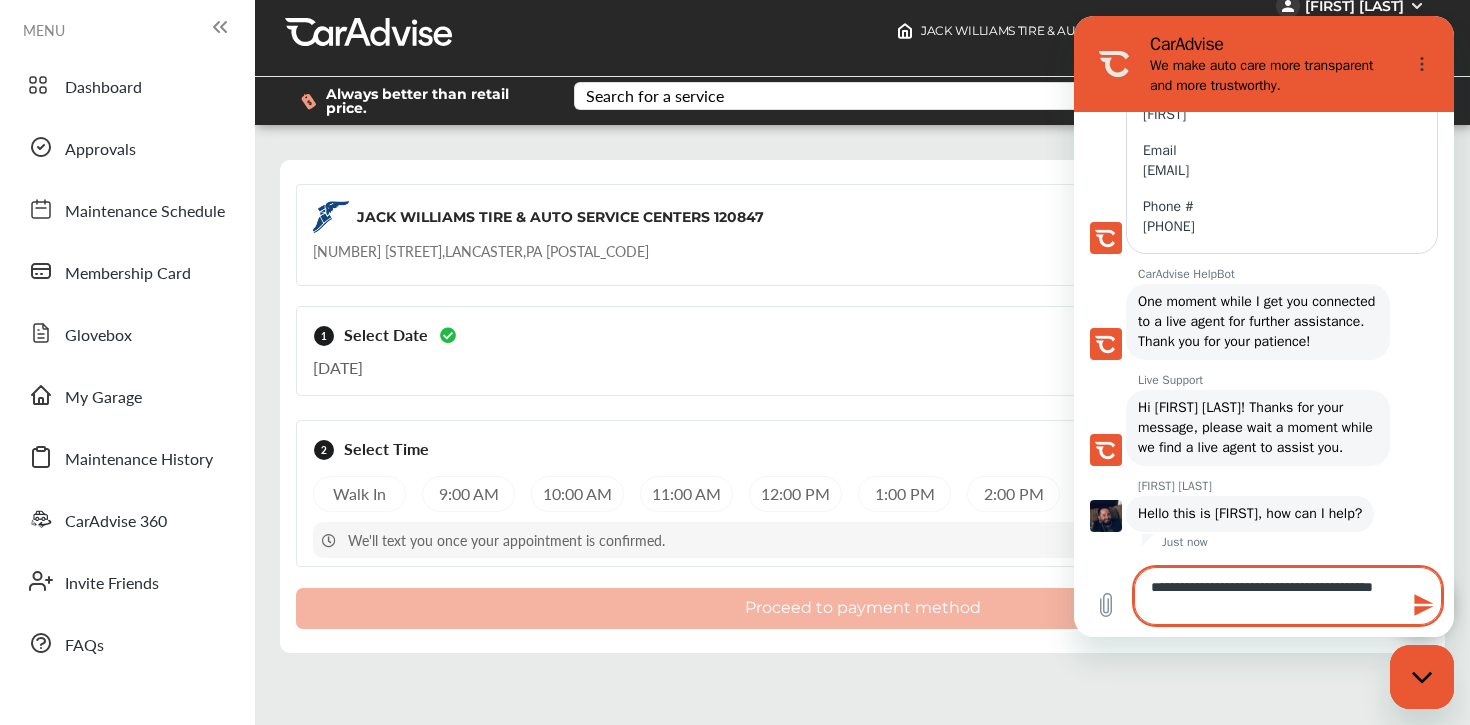 type on "**********" 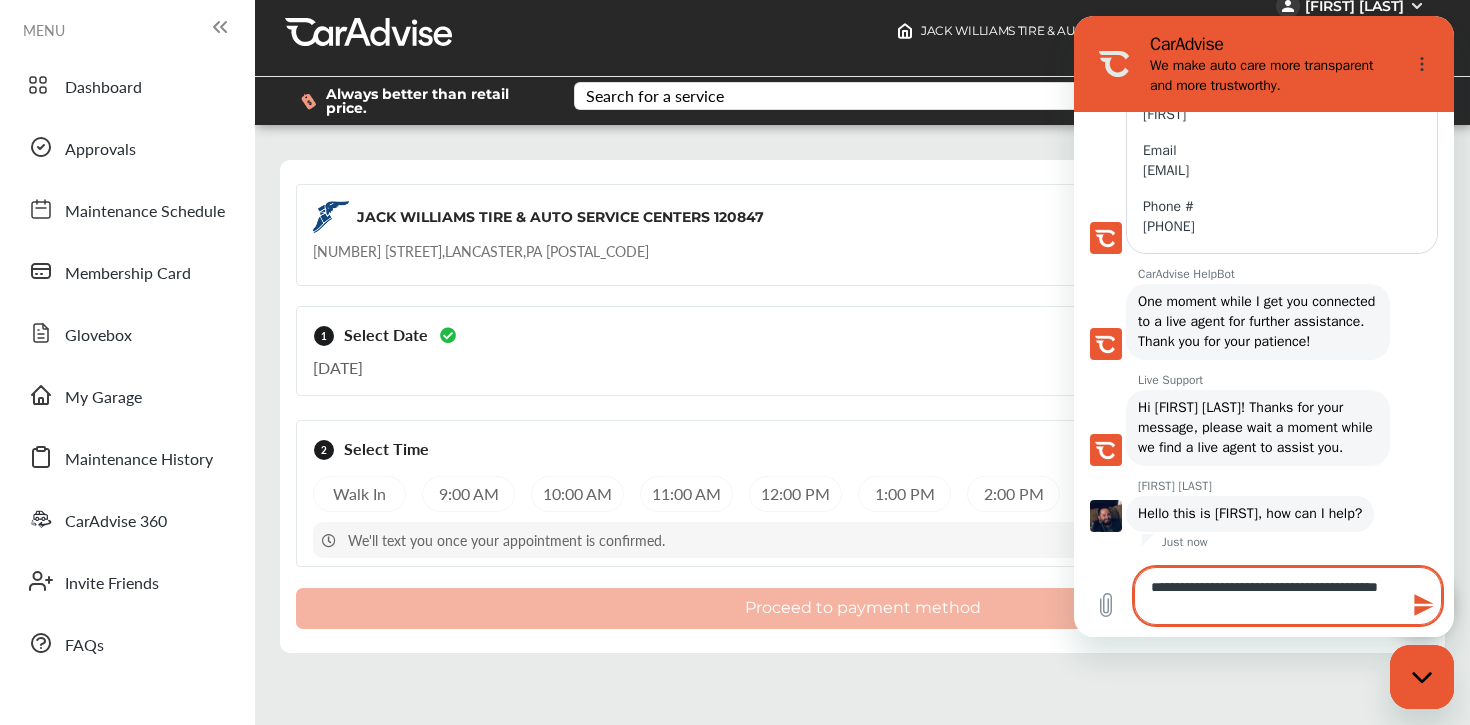 type on "**********" 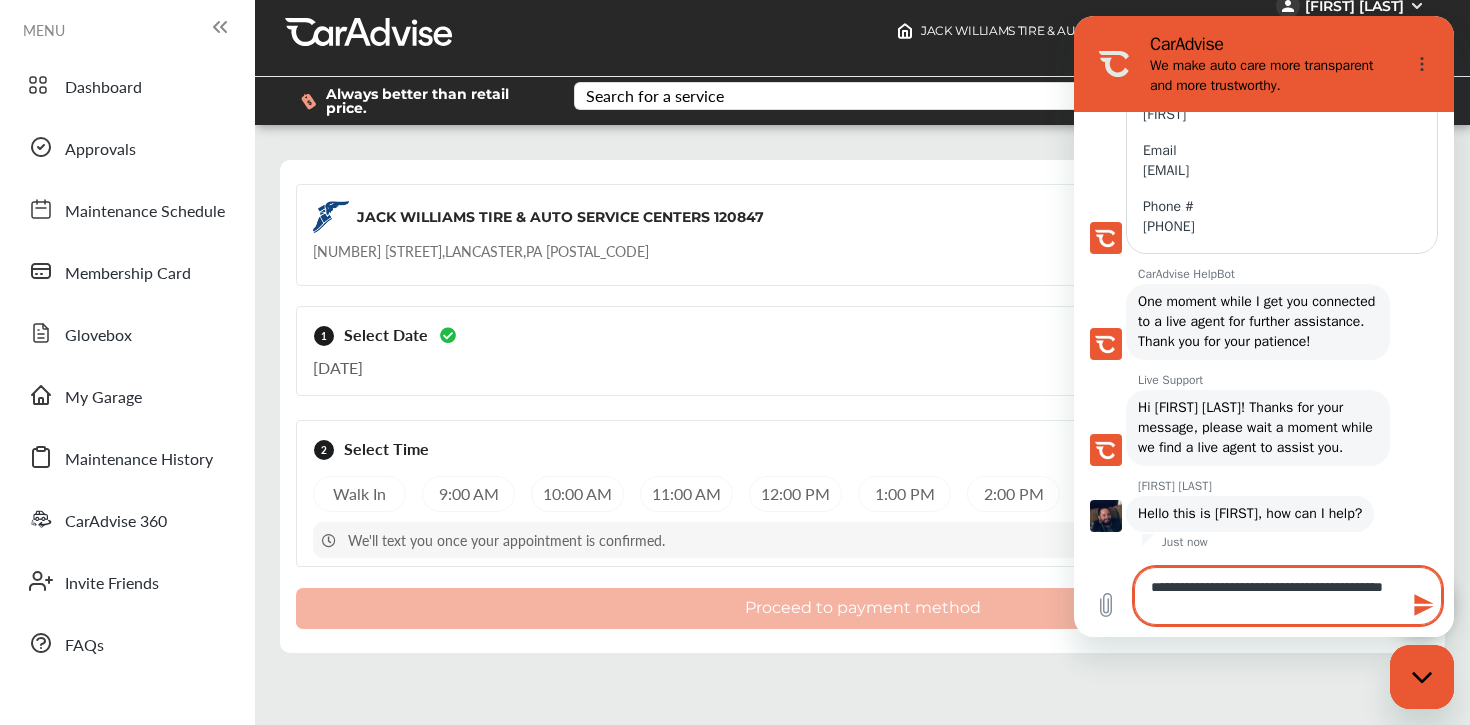 type on "*" 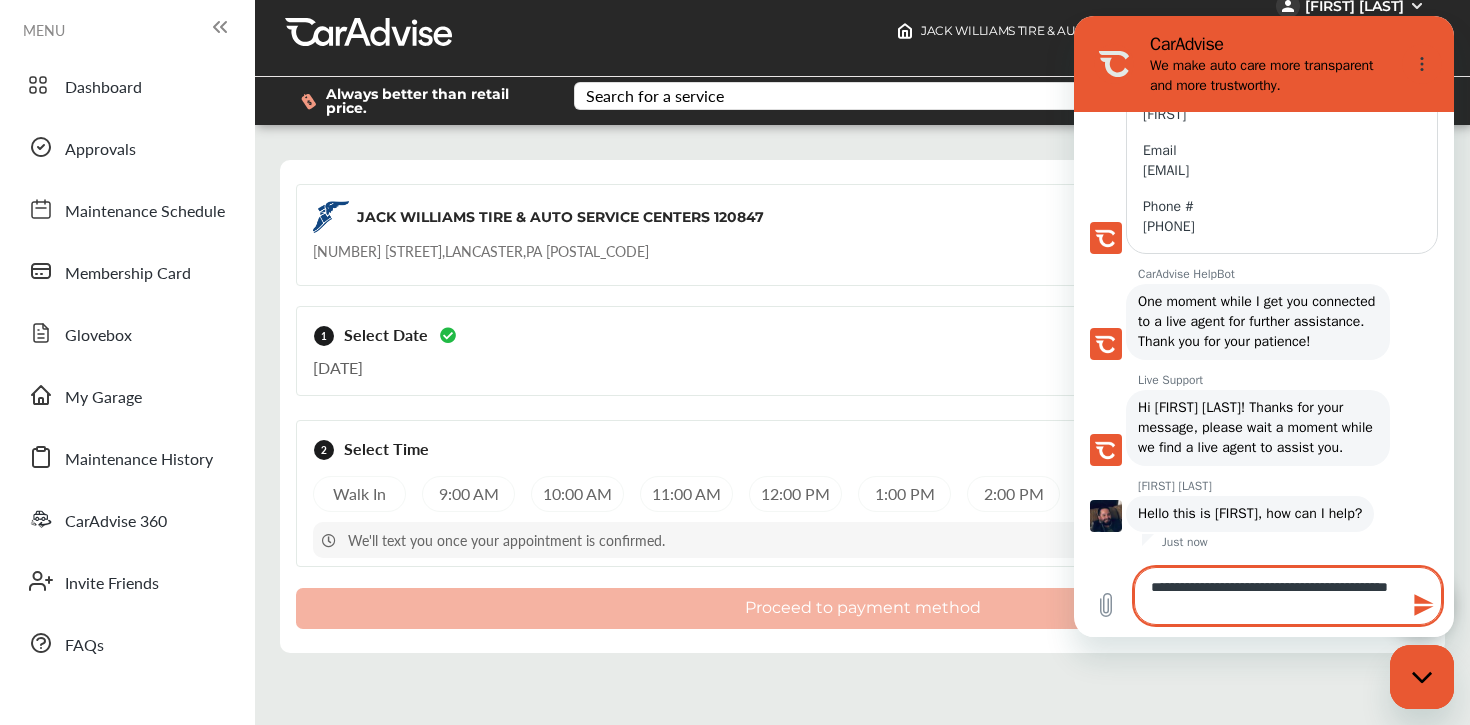 type on "**********" 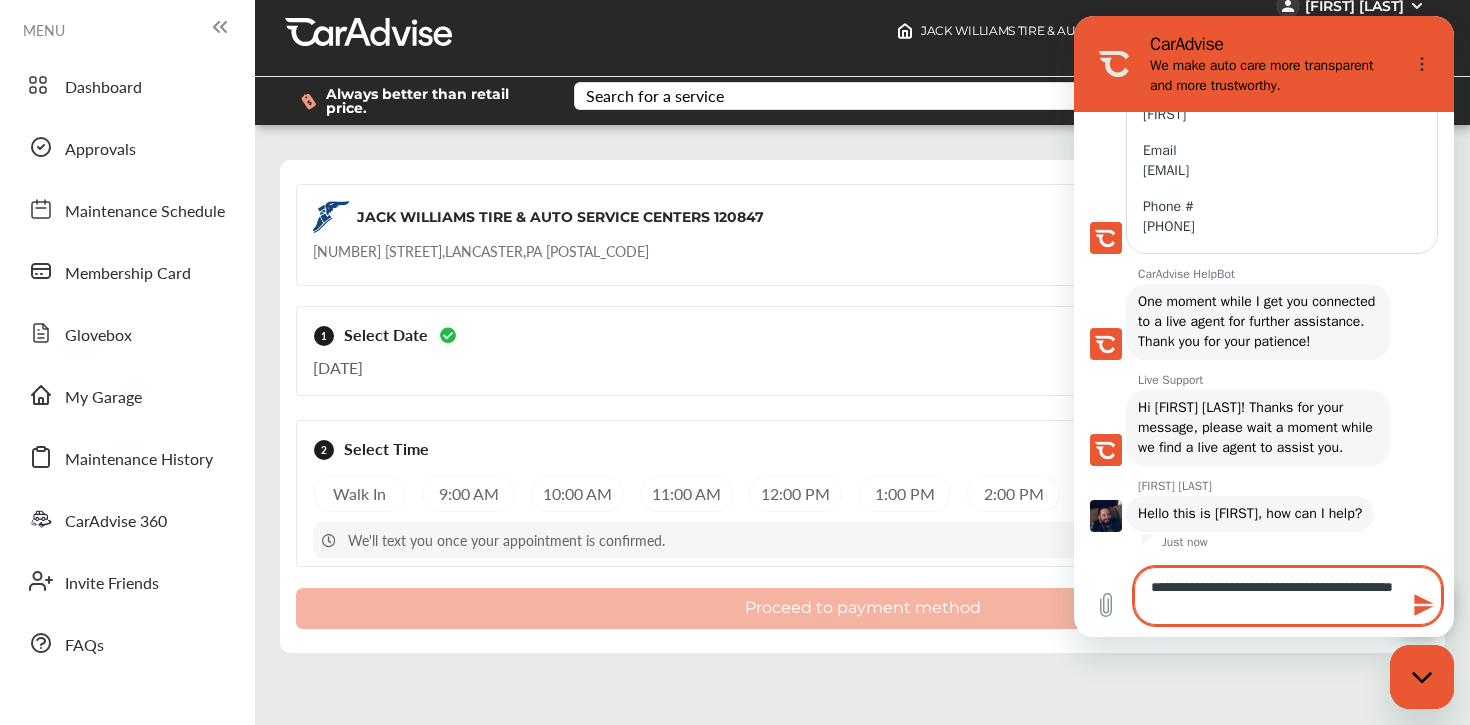 type on "**********" 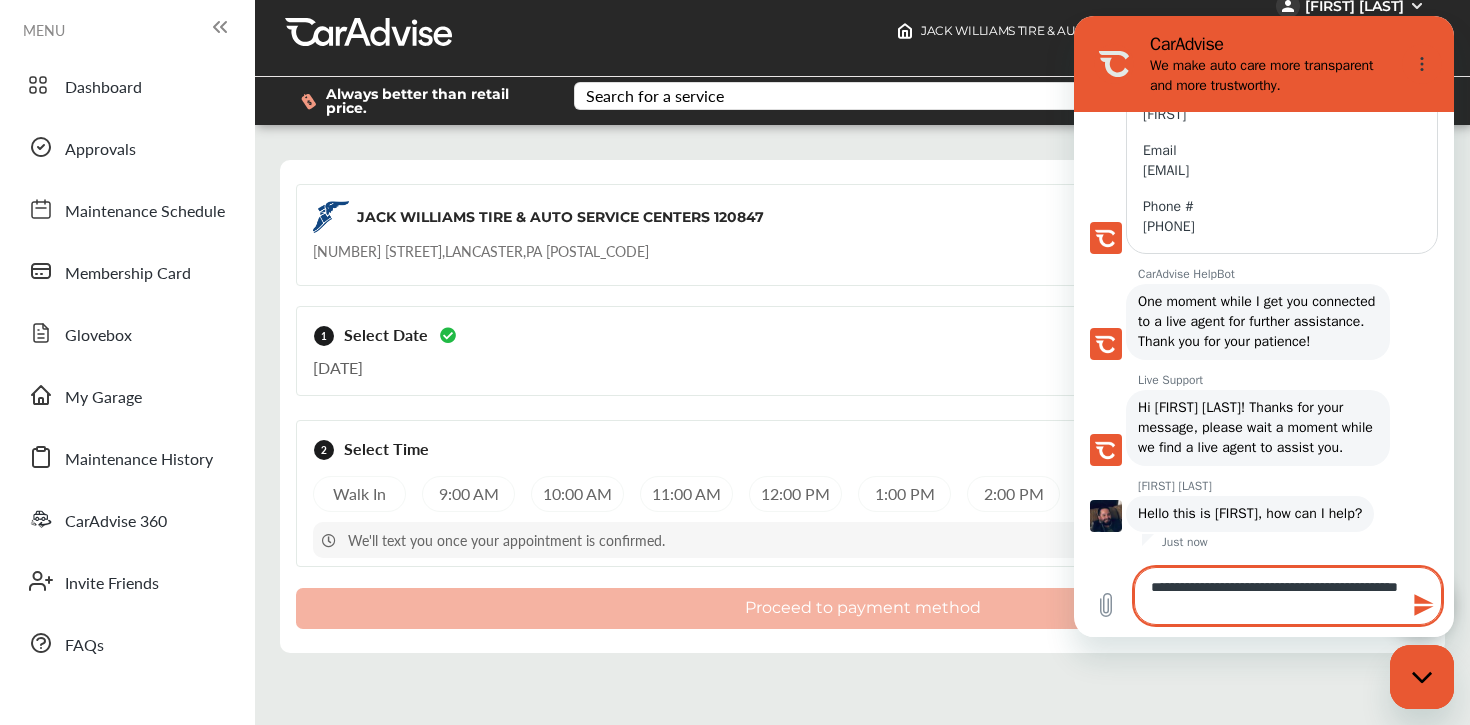 type on "**********" 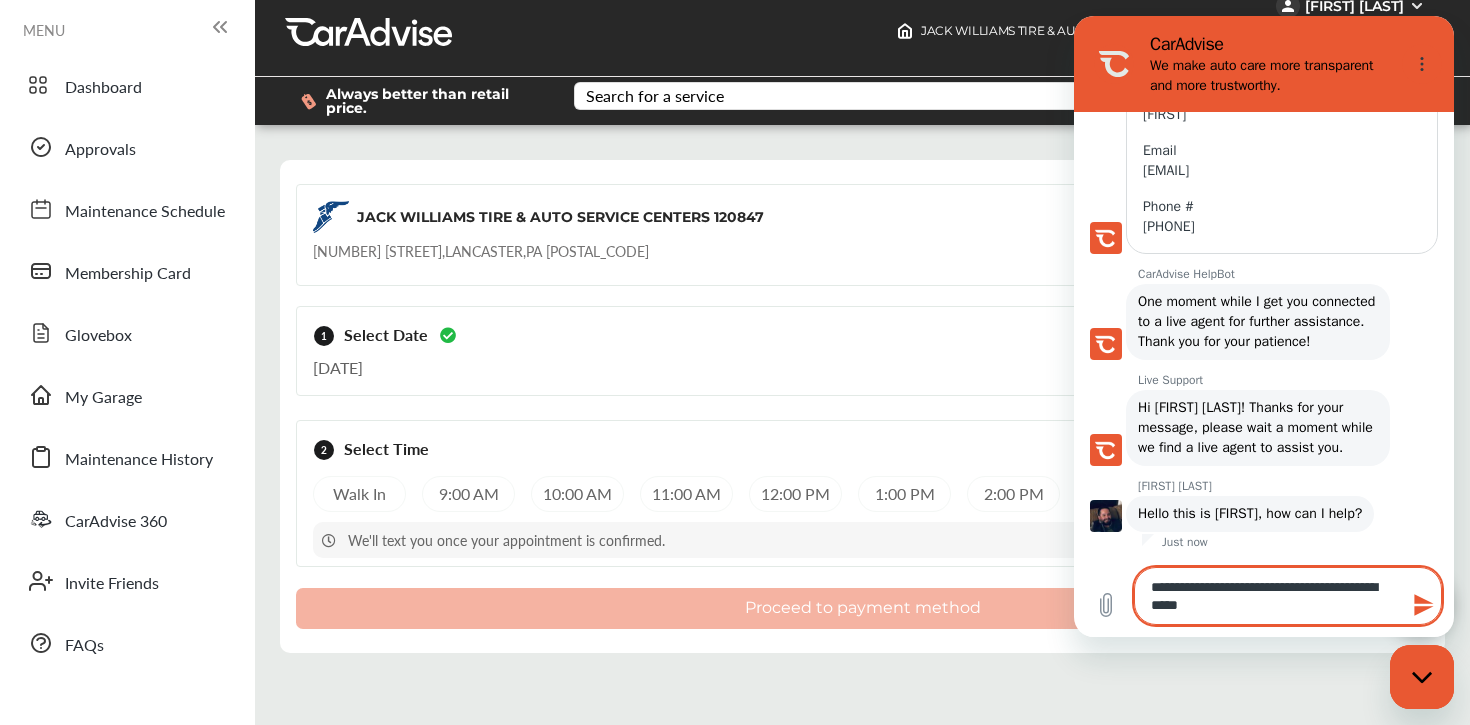 type on "**********" 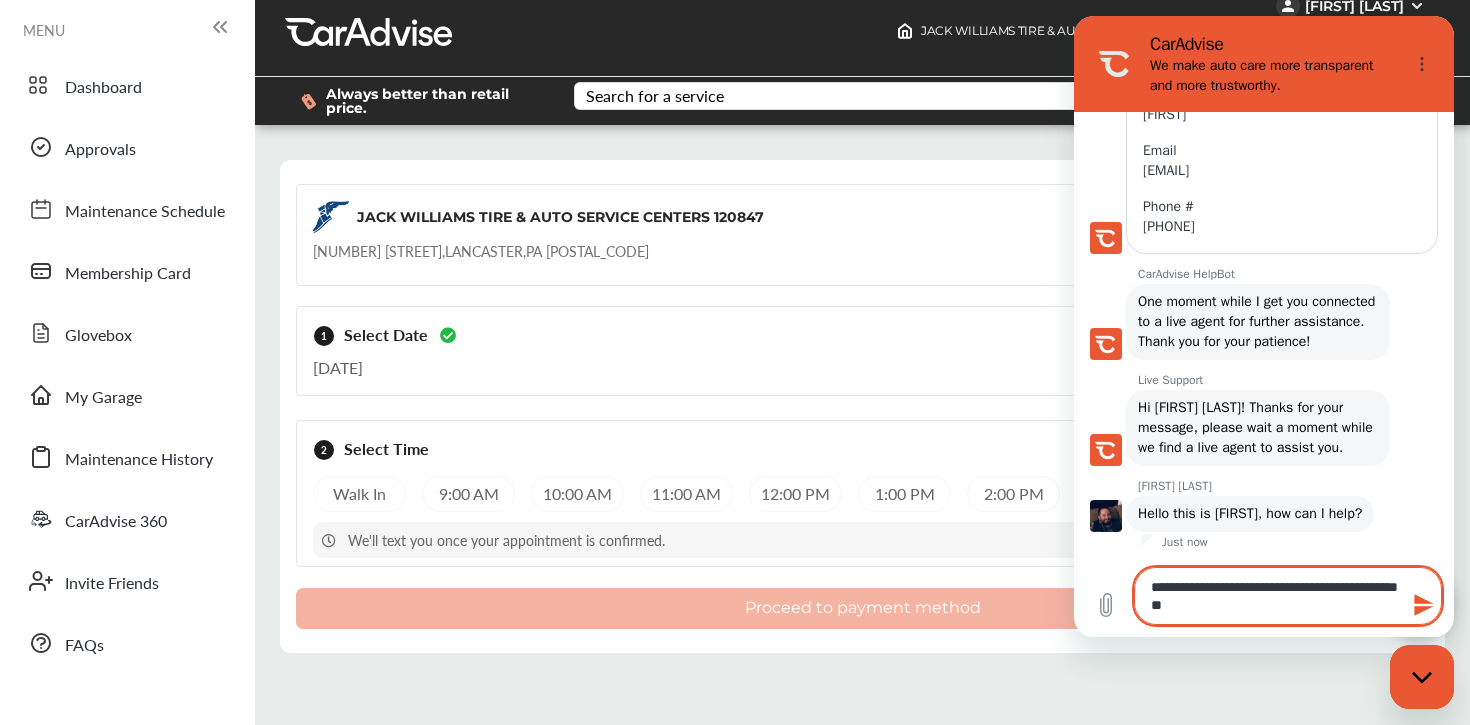 type on "**********" 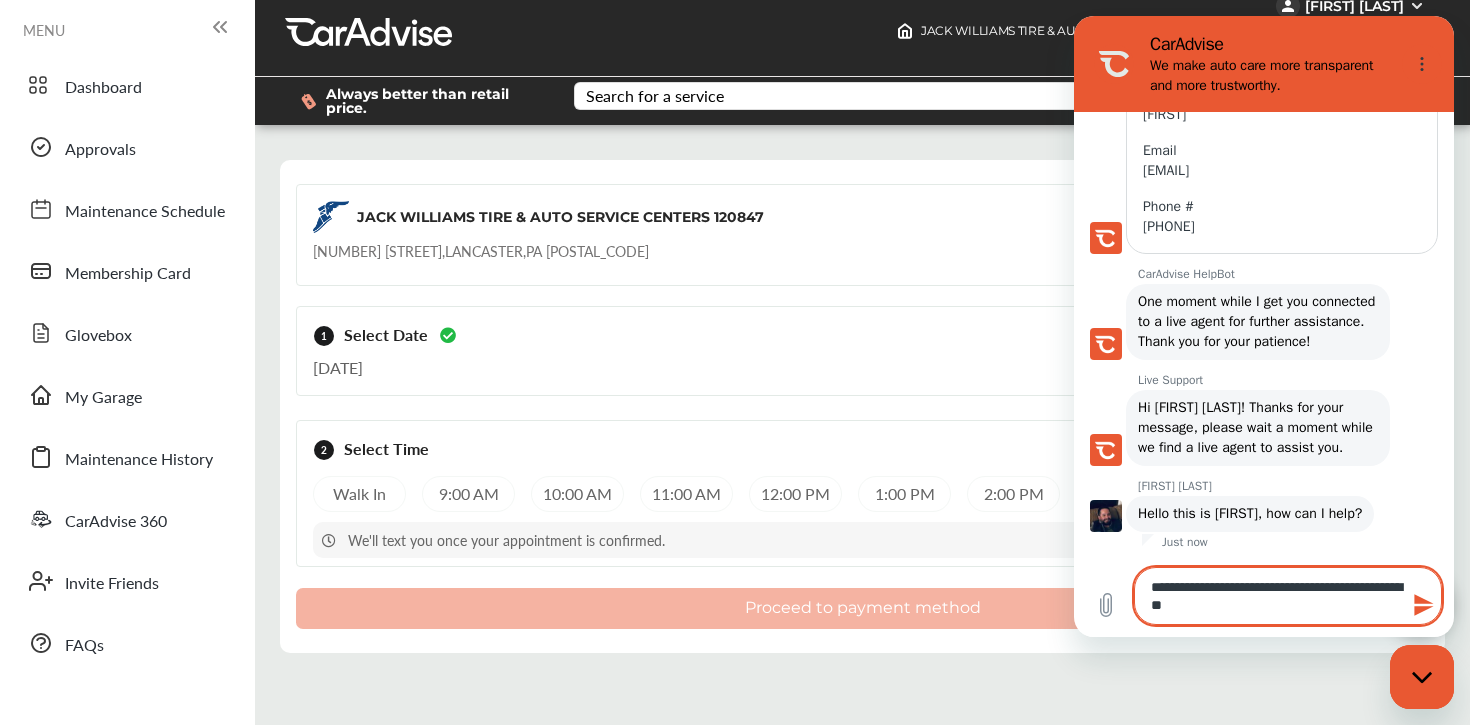 type on "*" 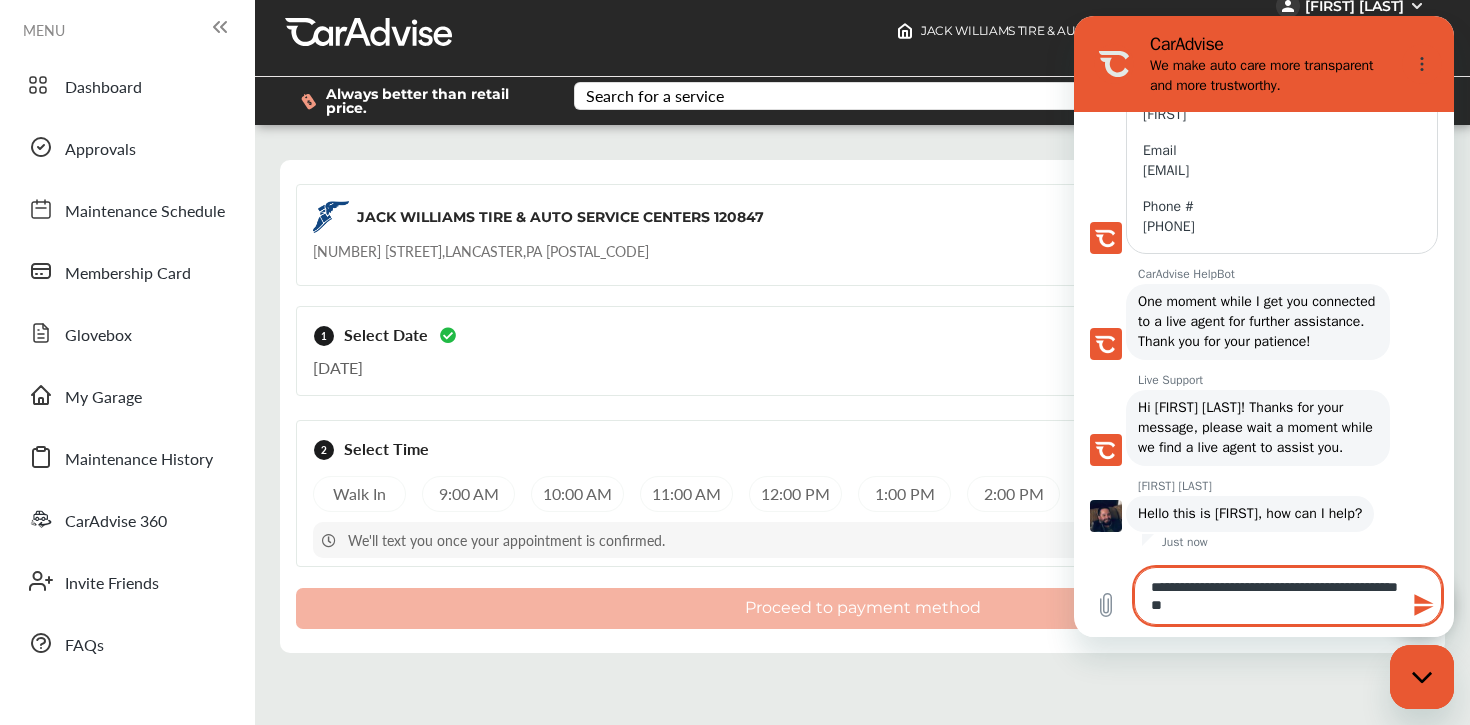 type on "**********" 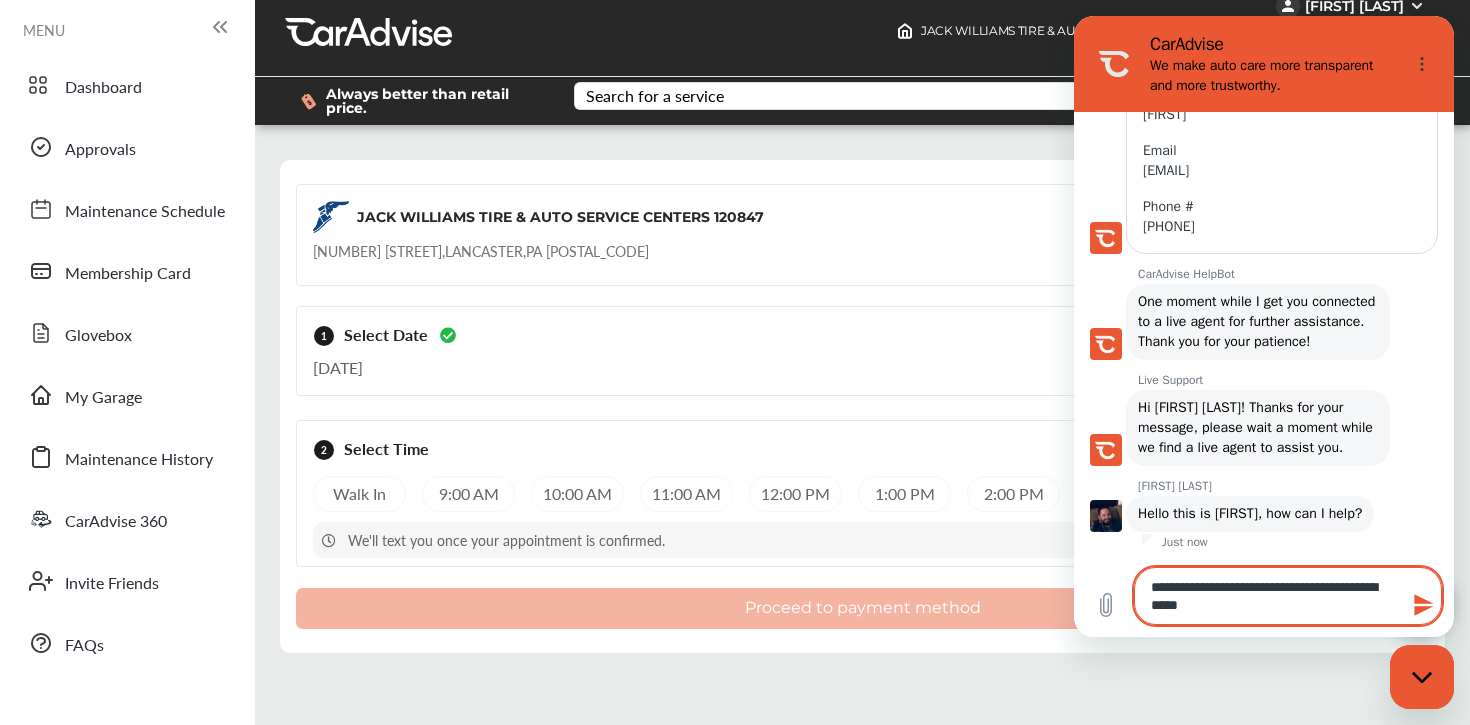 type on "**********" 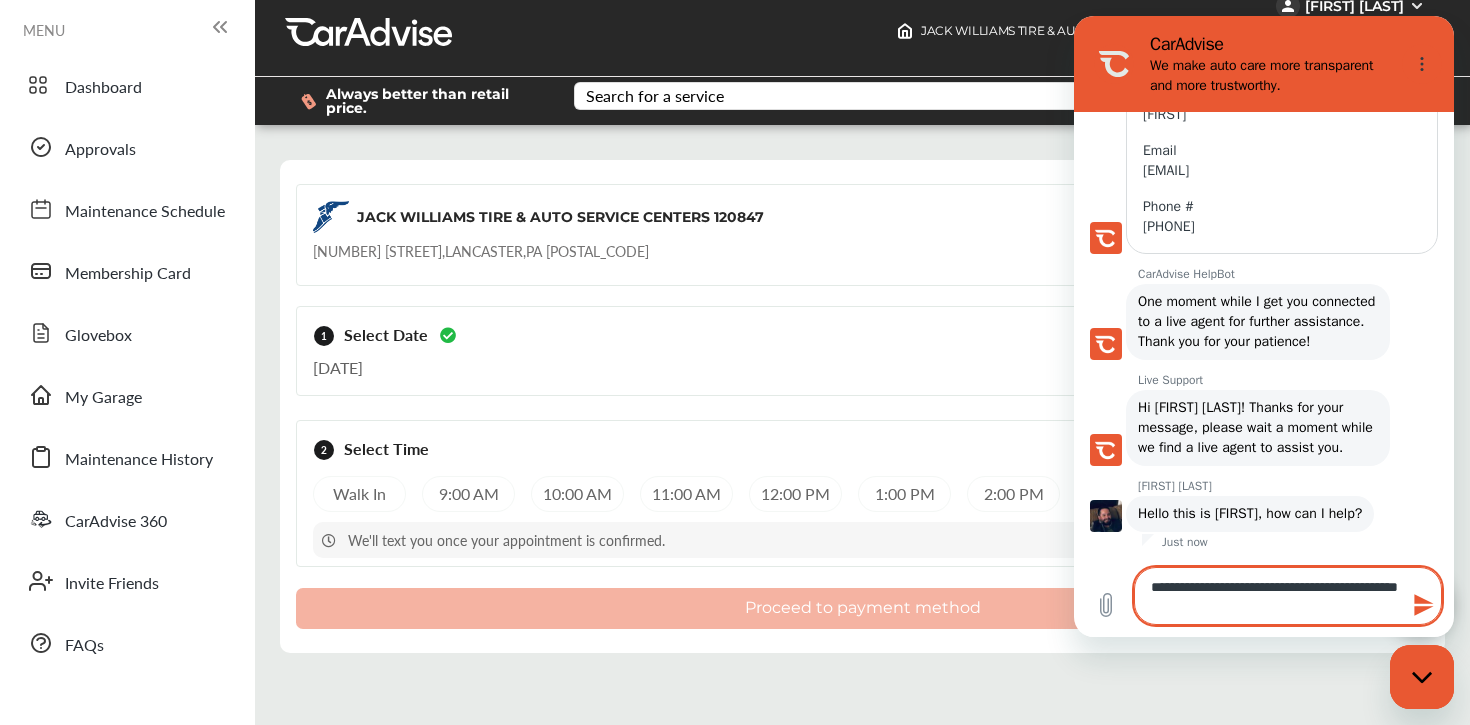 type on "**********" 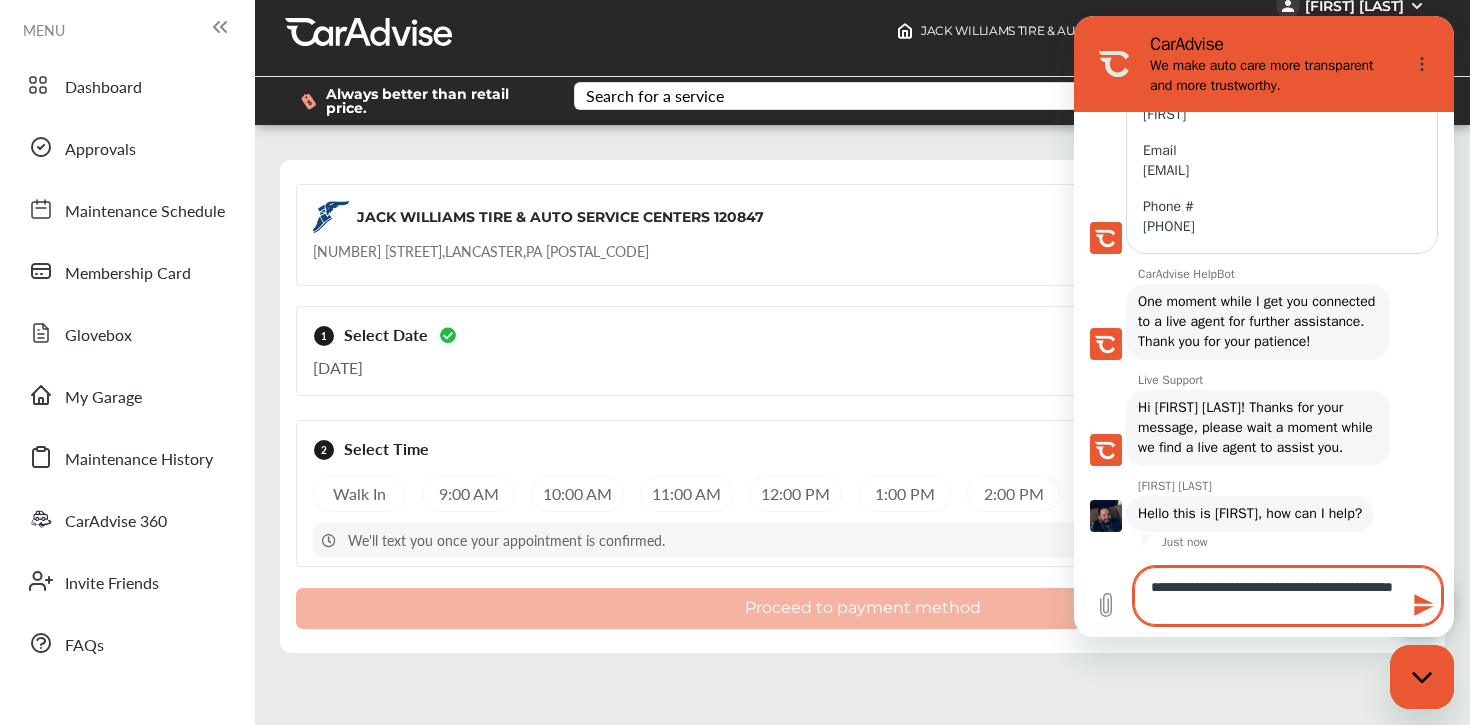 type on "**********" 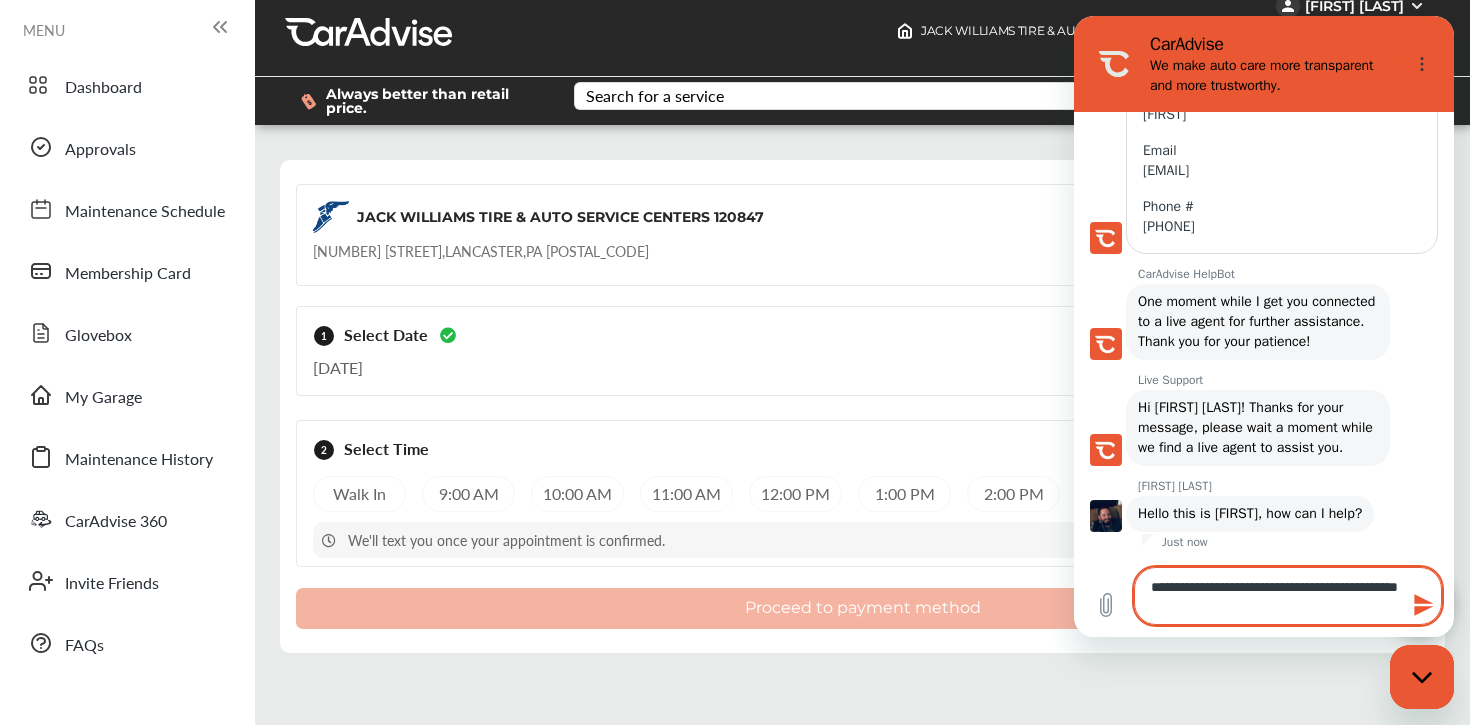 type on "**********" 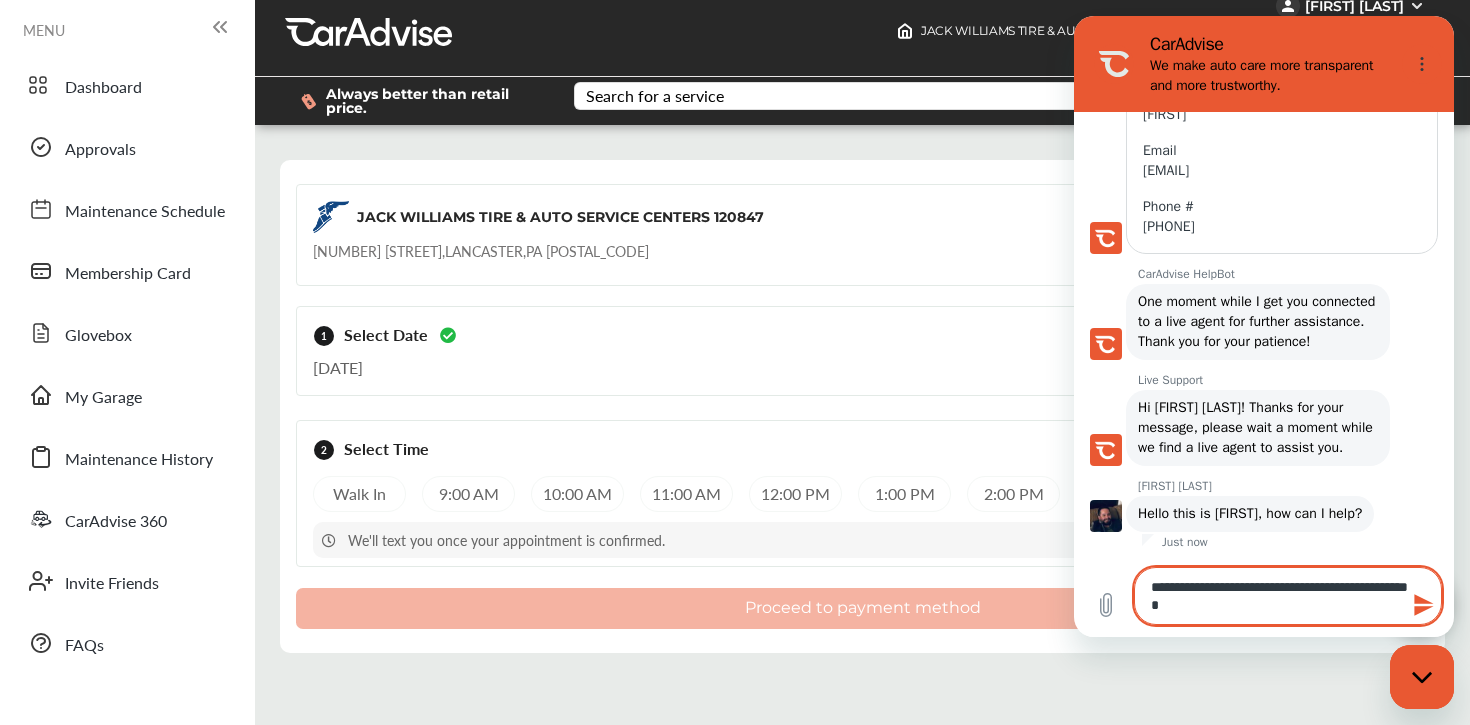 type on "**********" 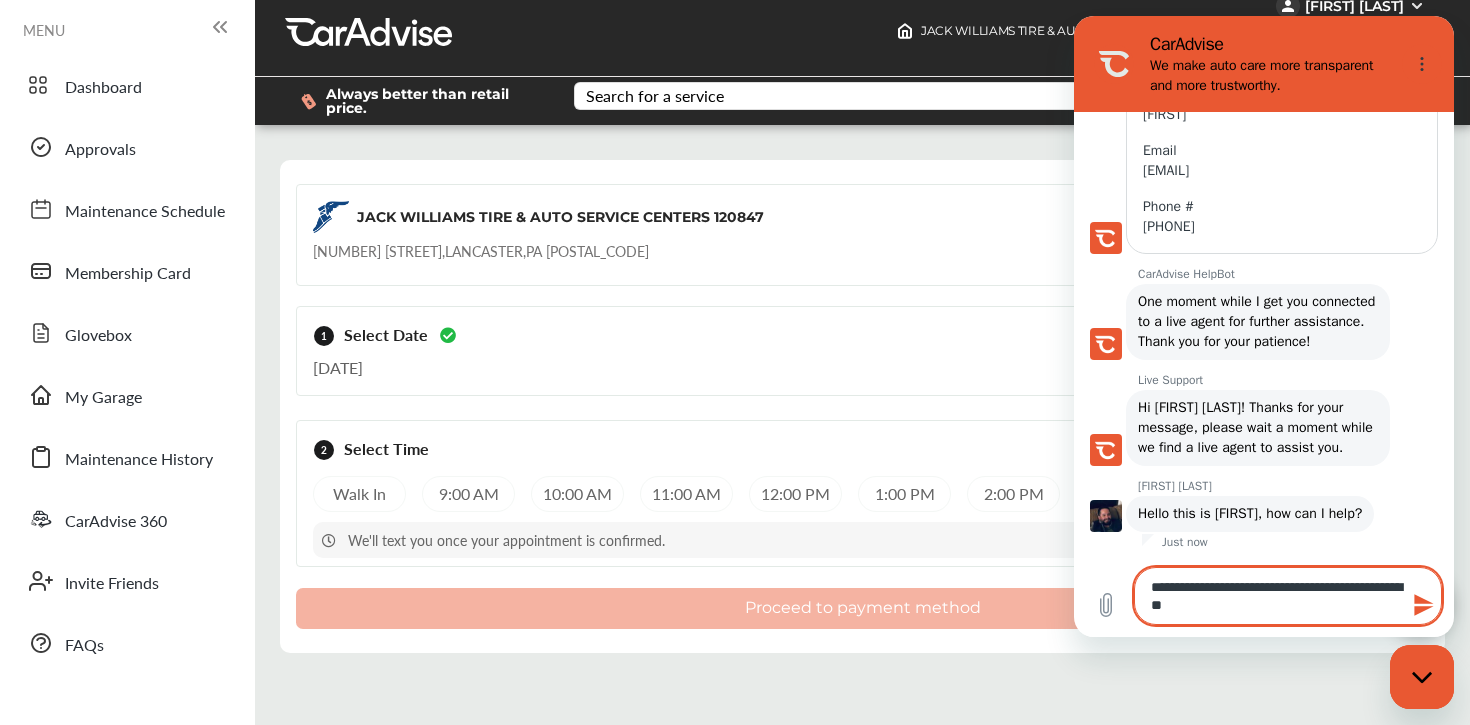 type on "**********" 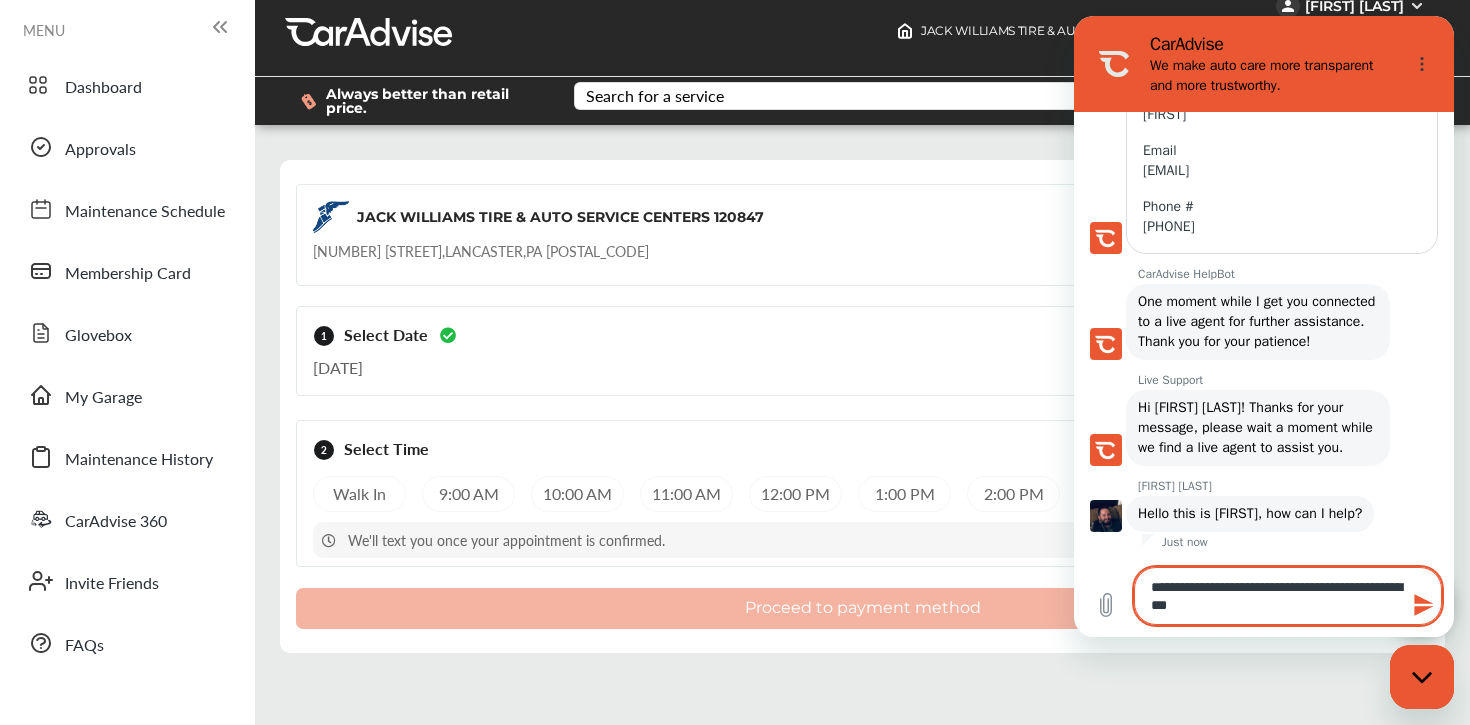 type on "**********" 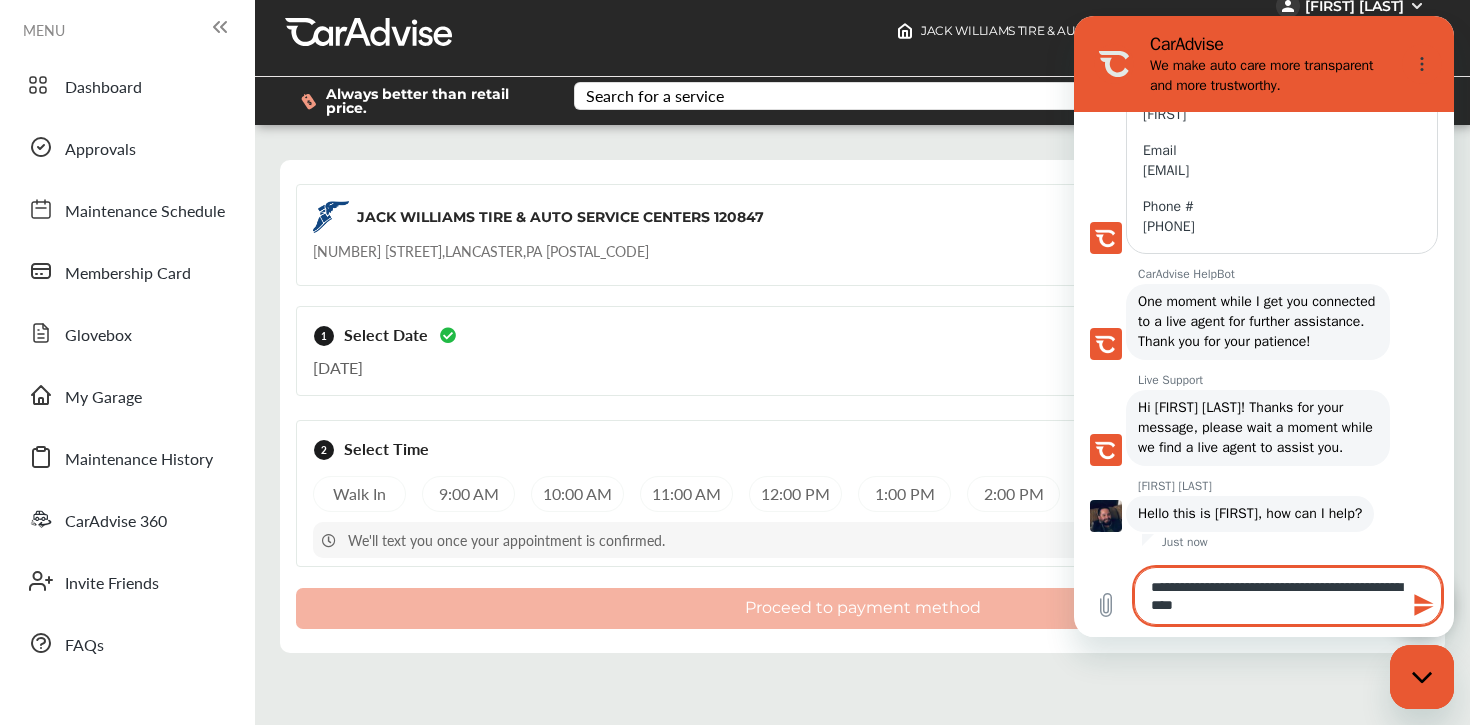 type on "*" 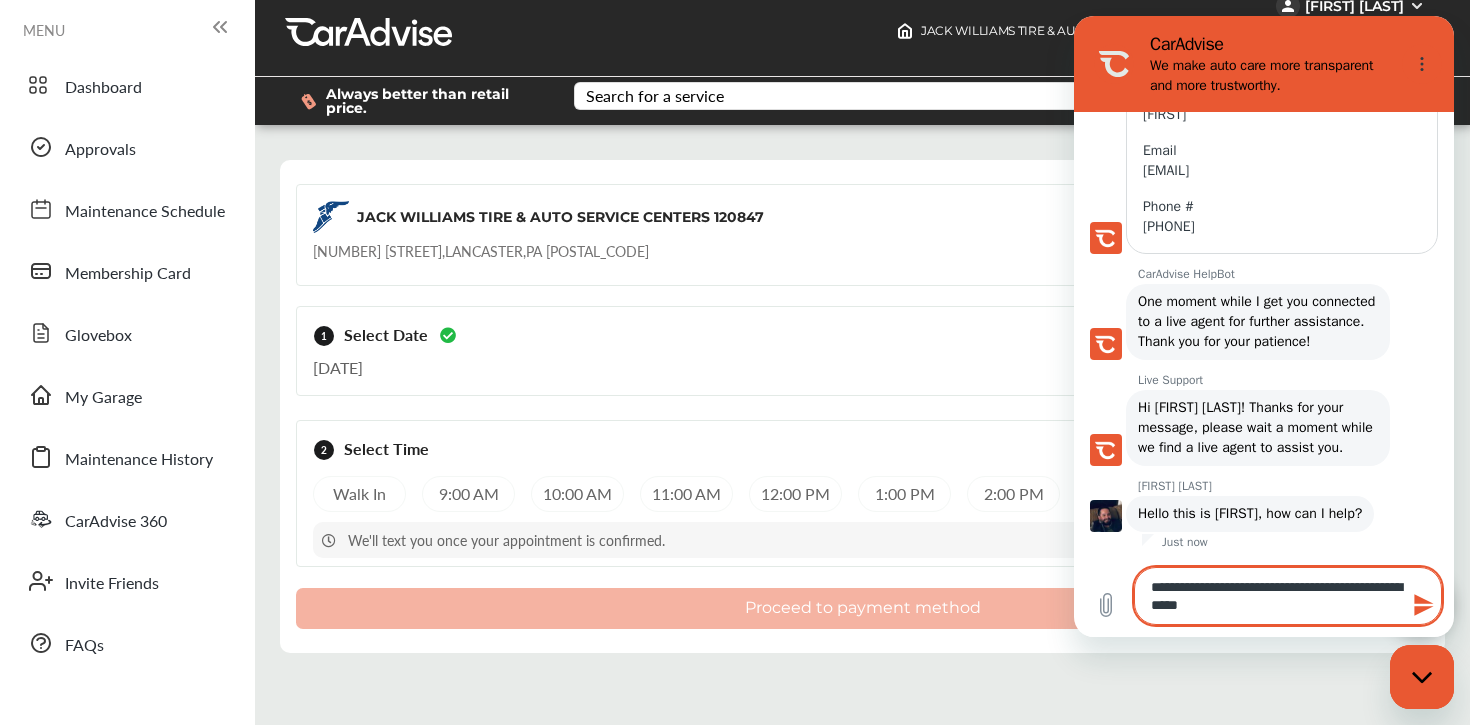 type on "**********" 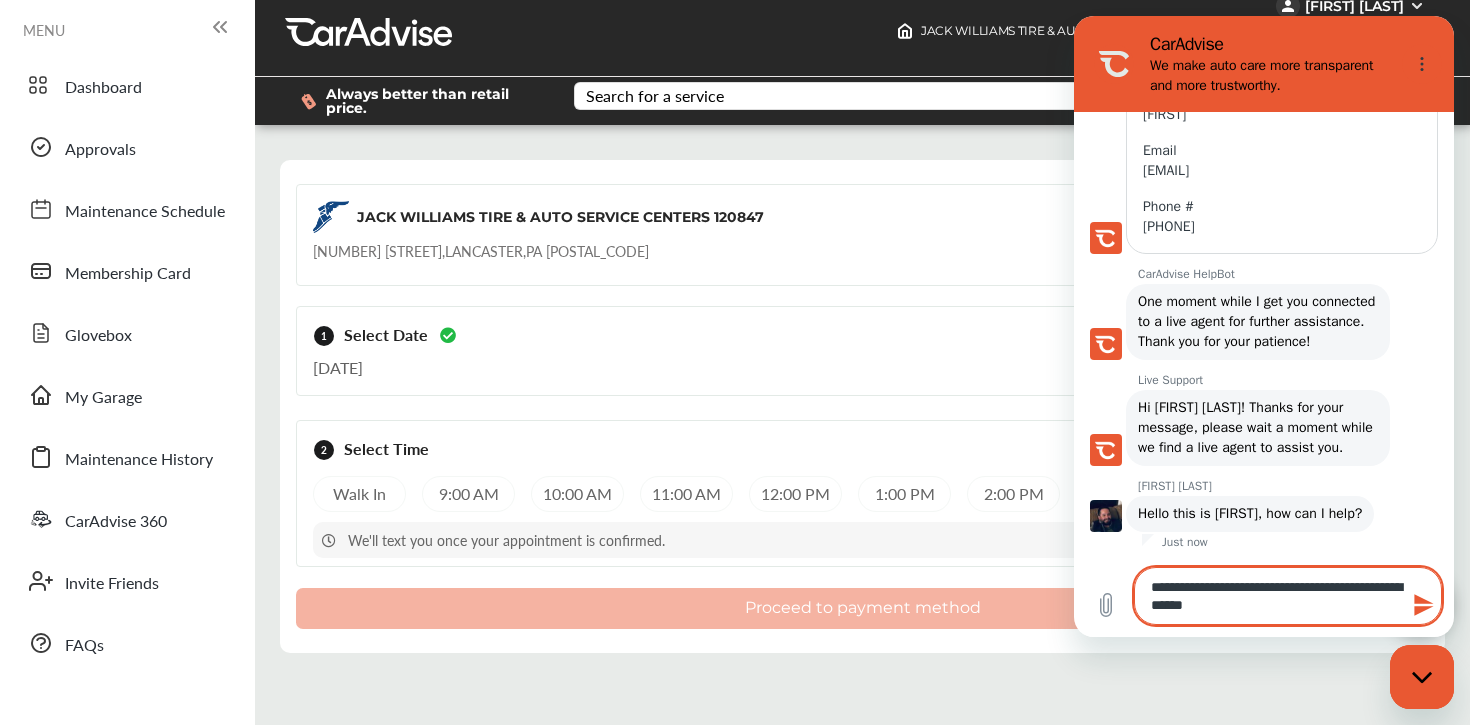 type on "**********" 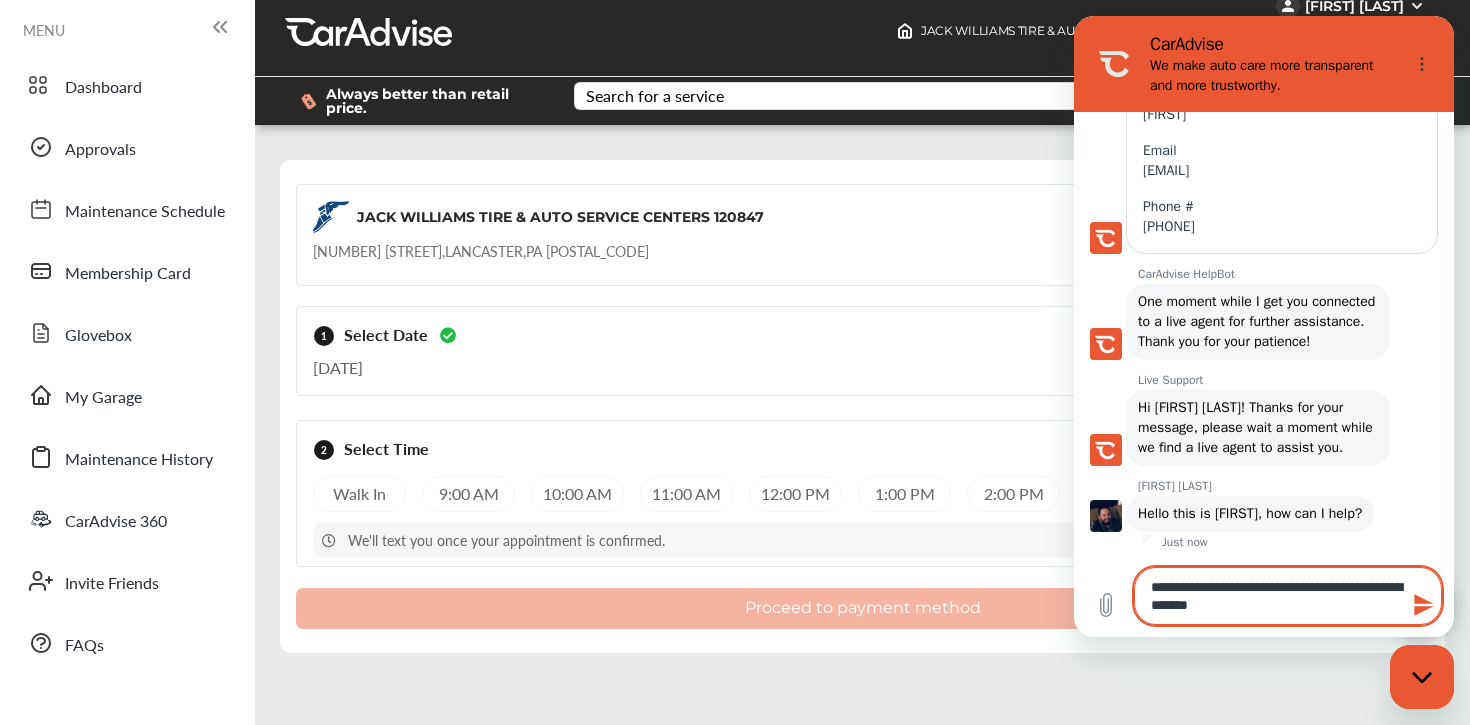 type on "**********" 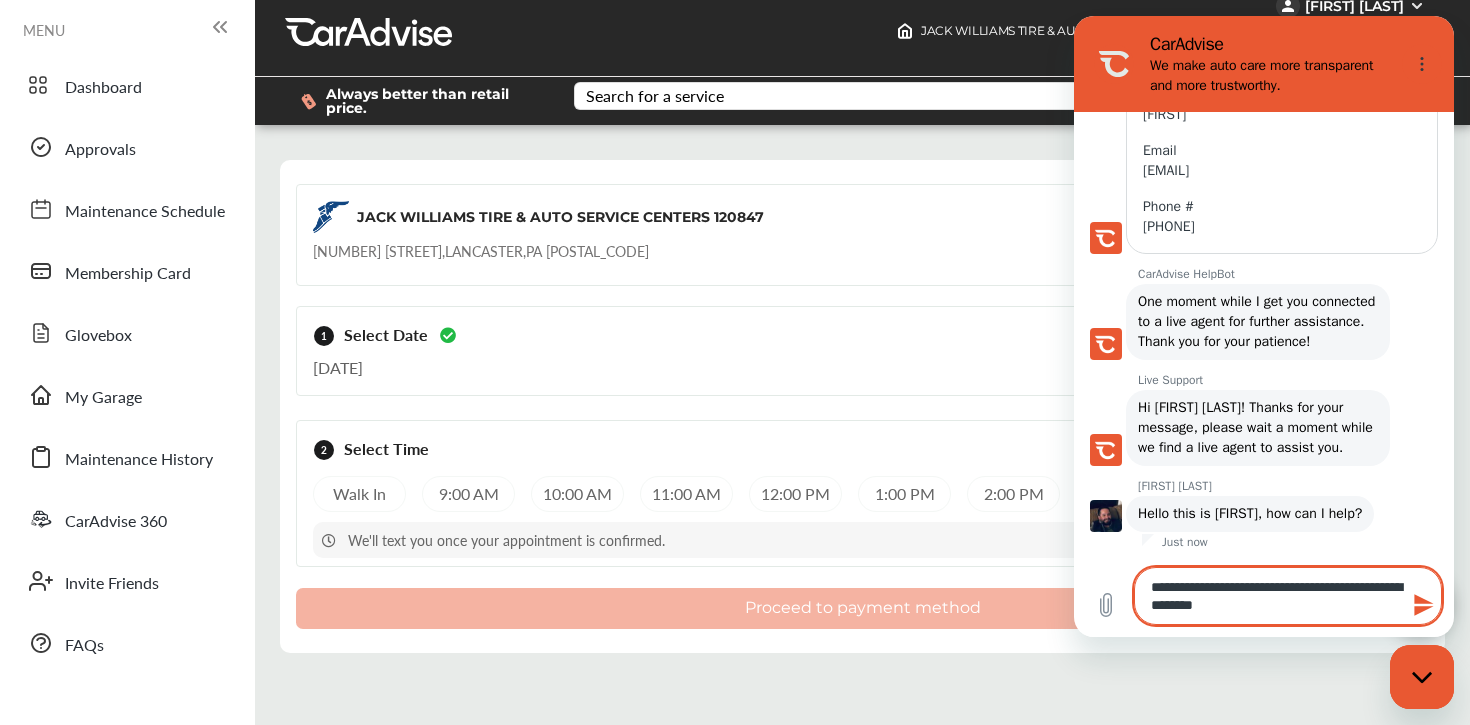 type on "**********" 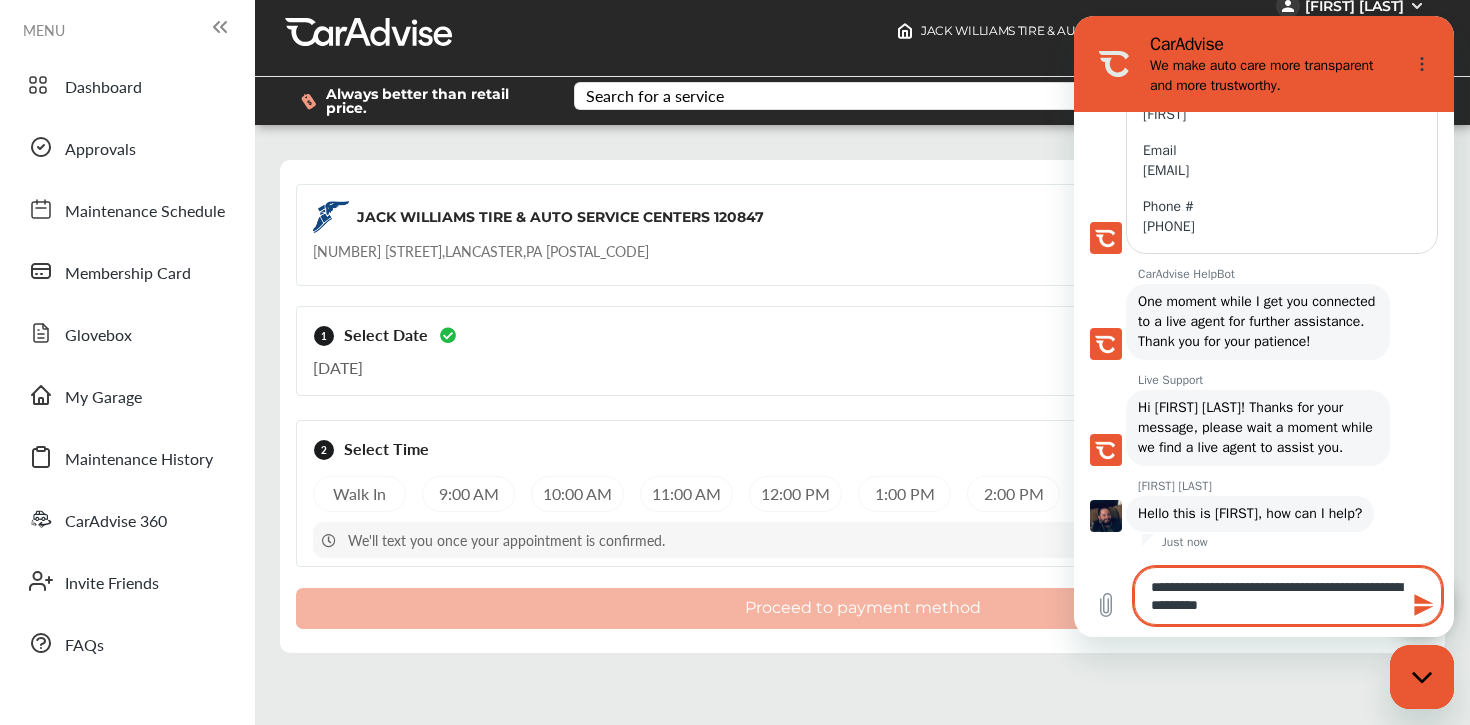 type on "**********" 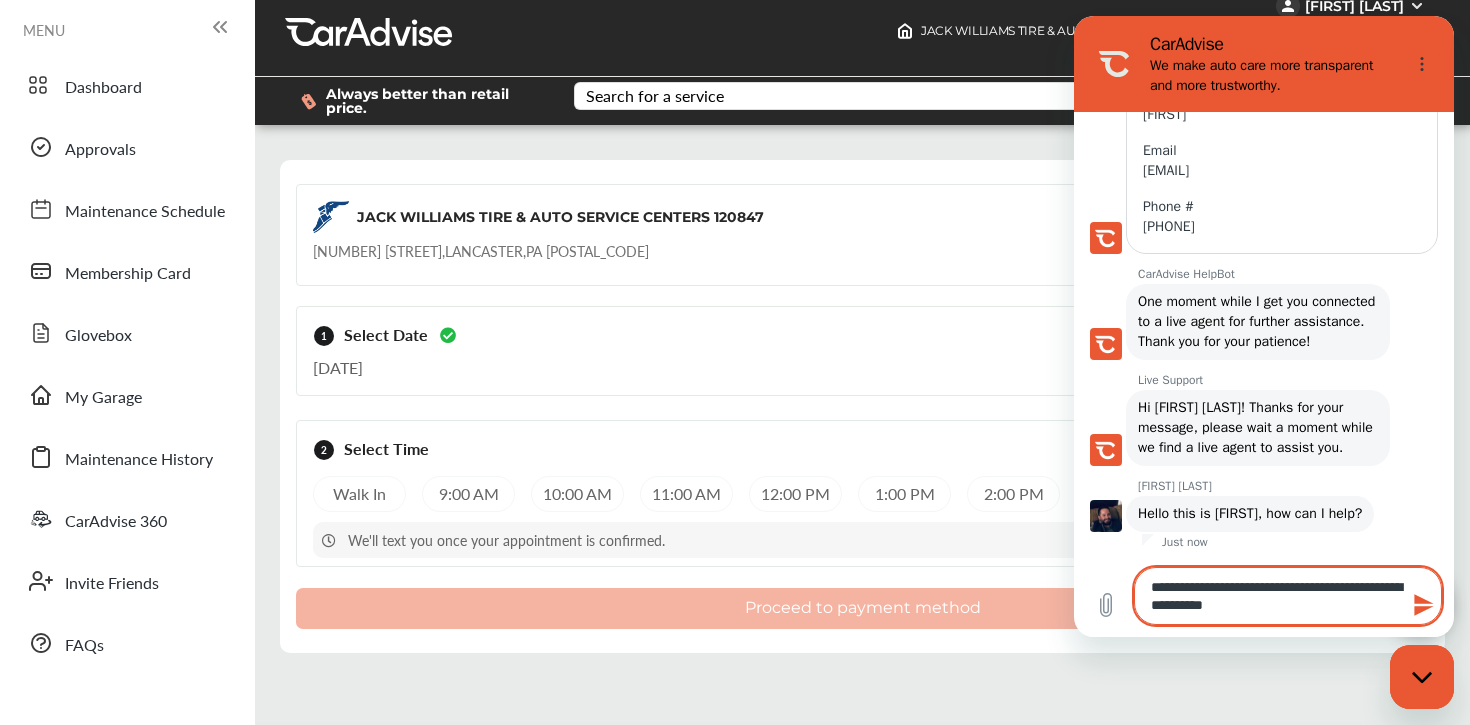 type on "**********" 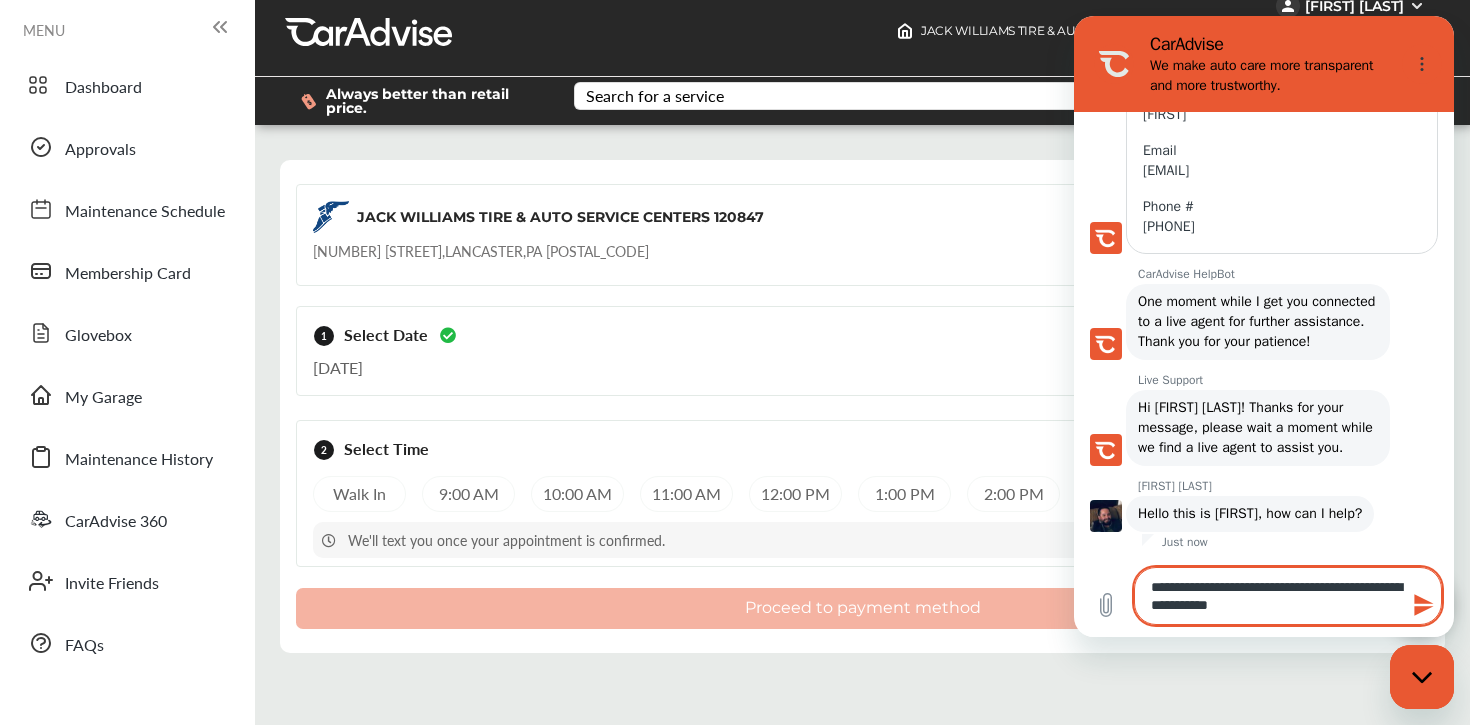 type on "**********" 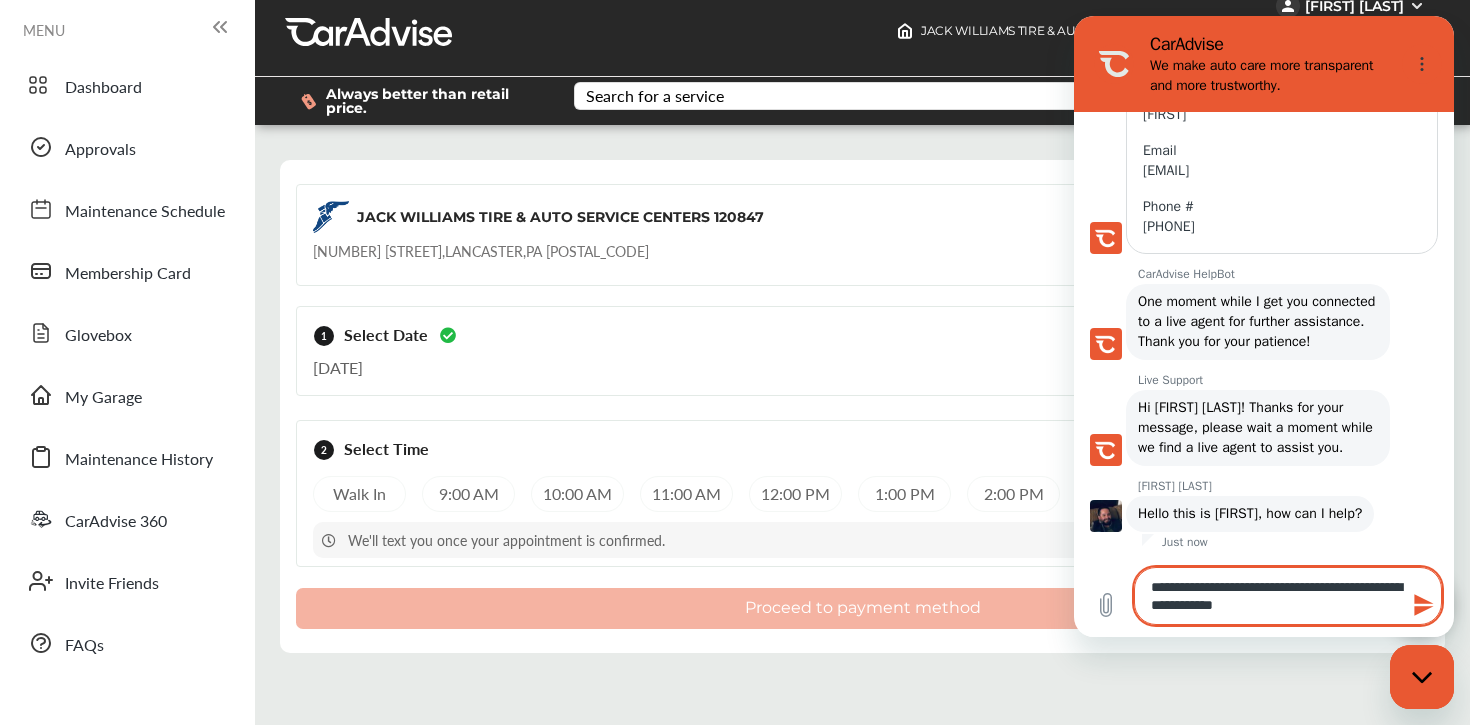 type on "**********" 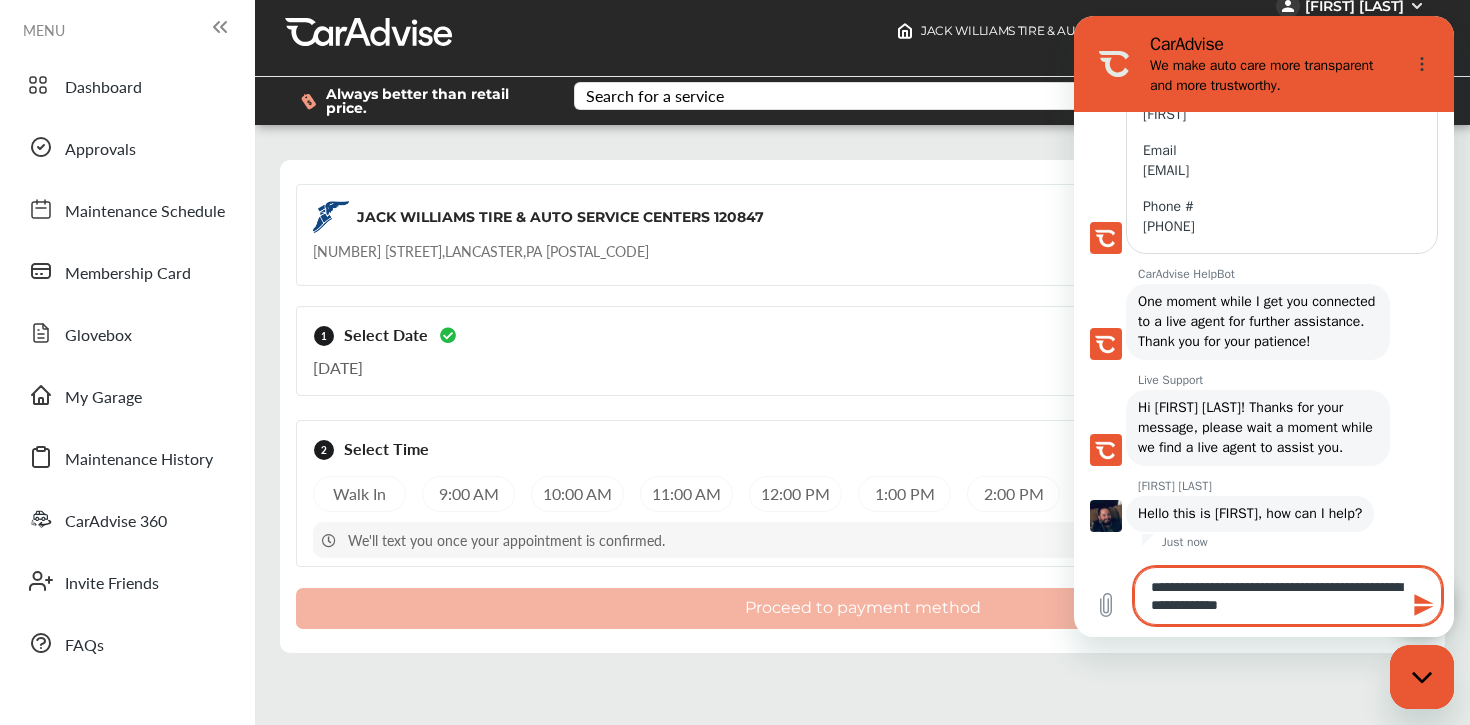 type on "**********" 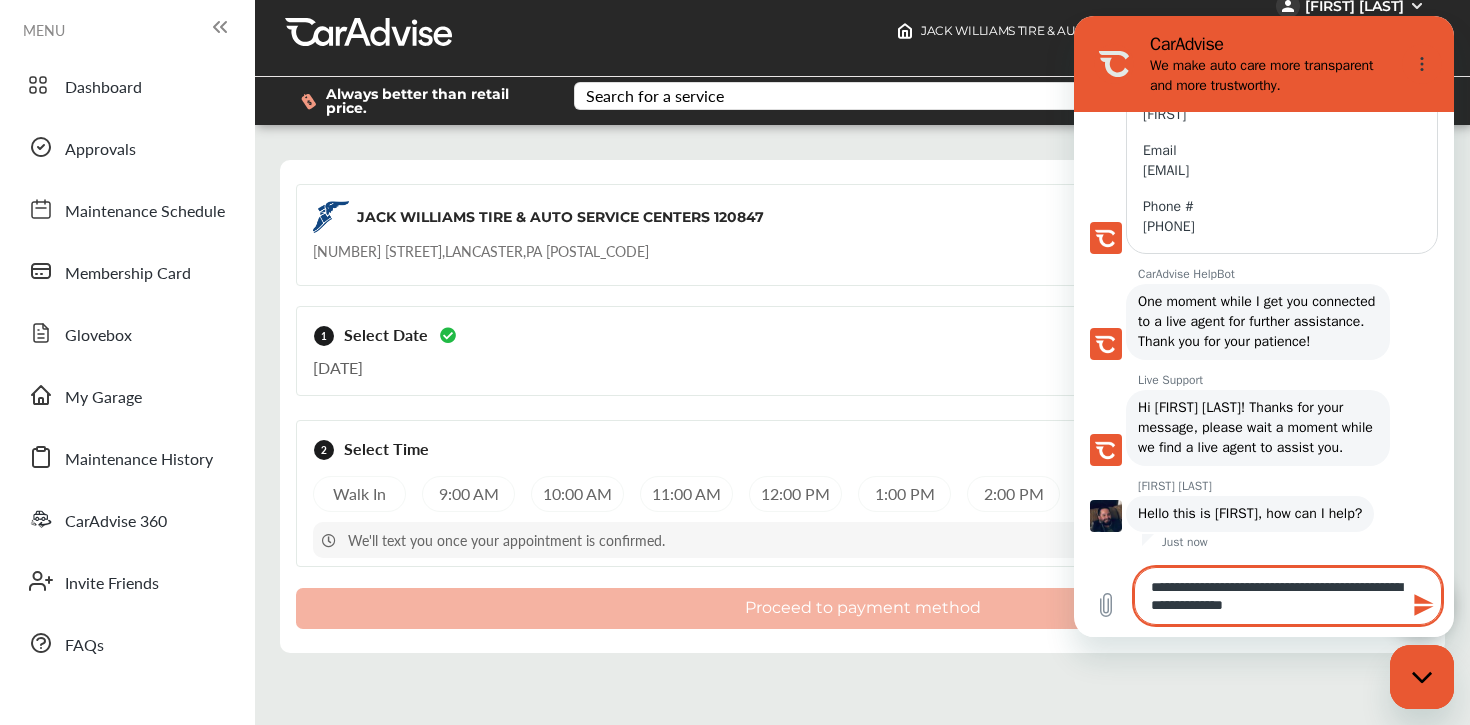 type on "**********" 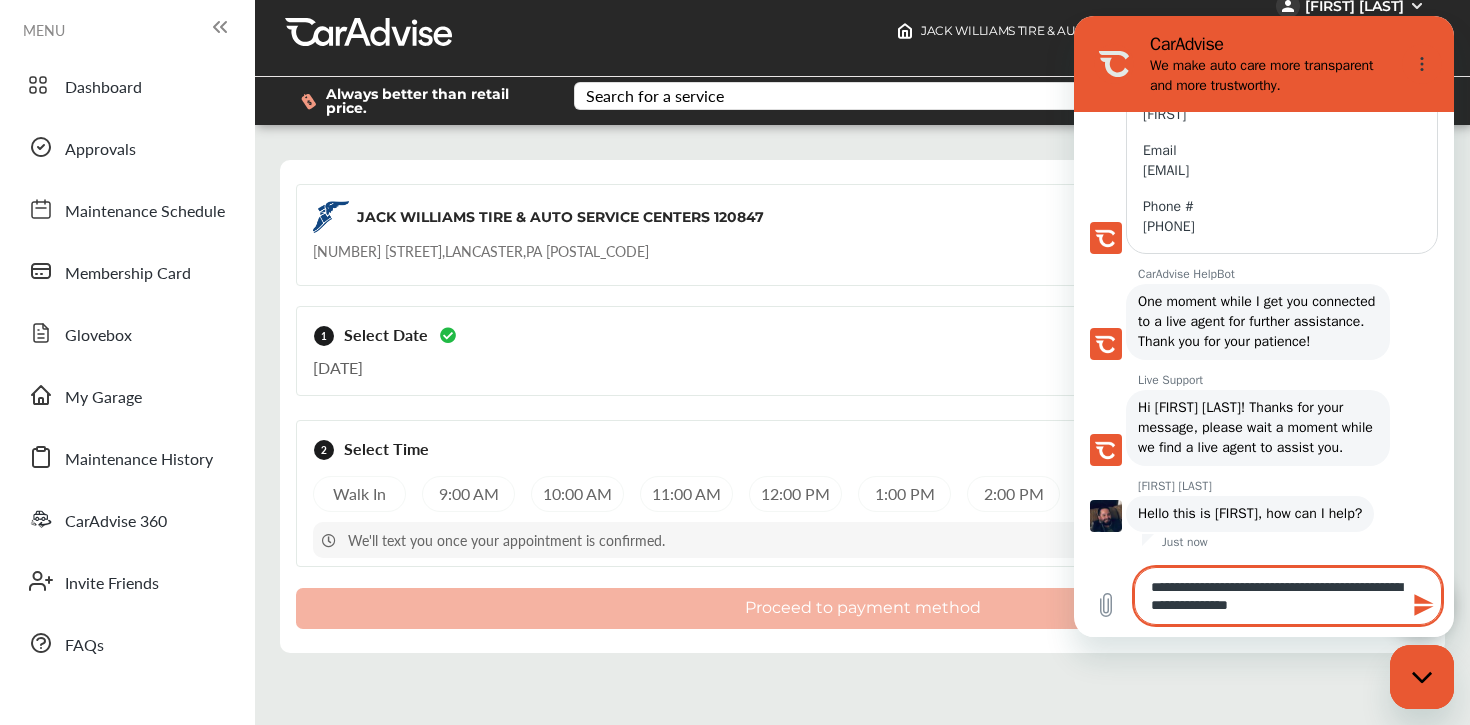 type on "**********" 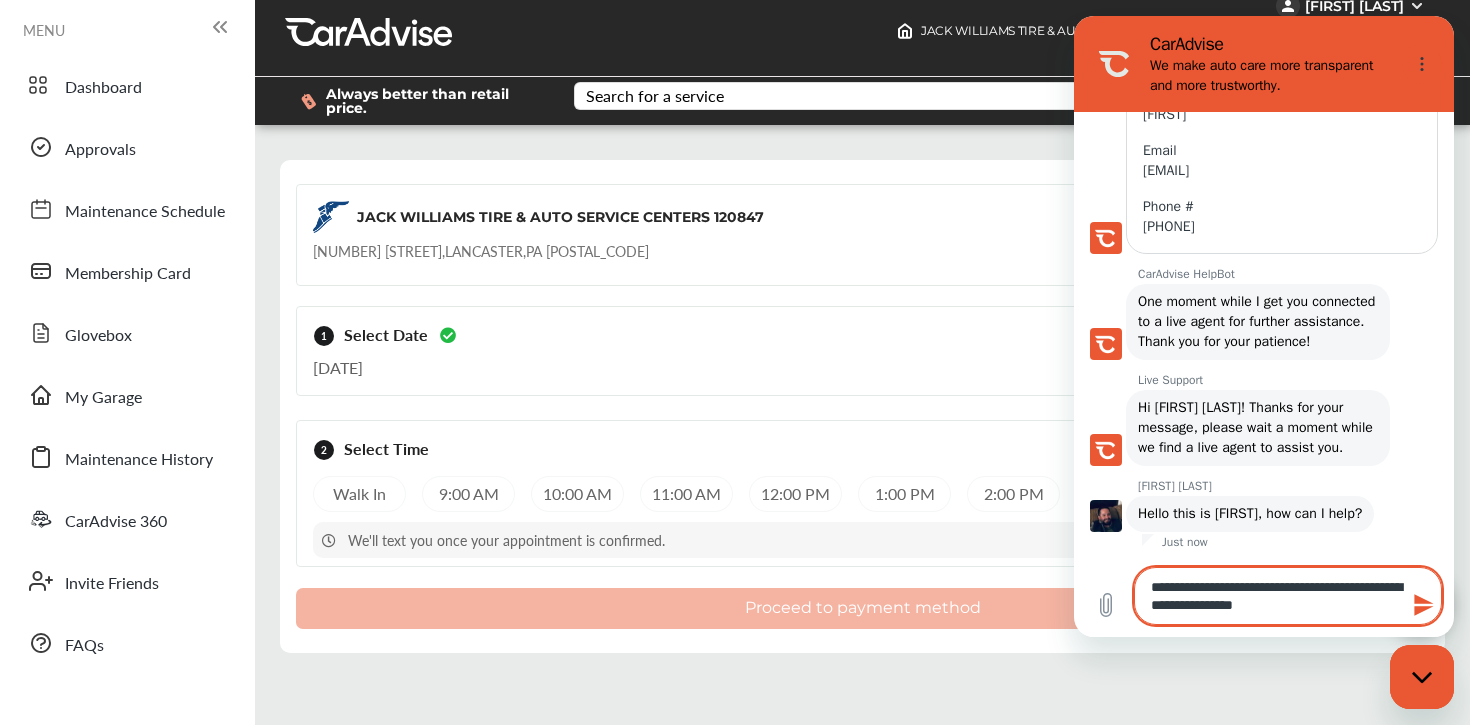 type on "**********" 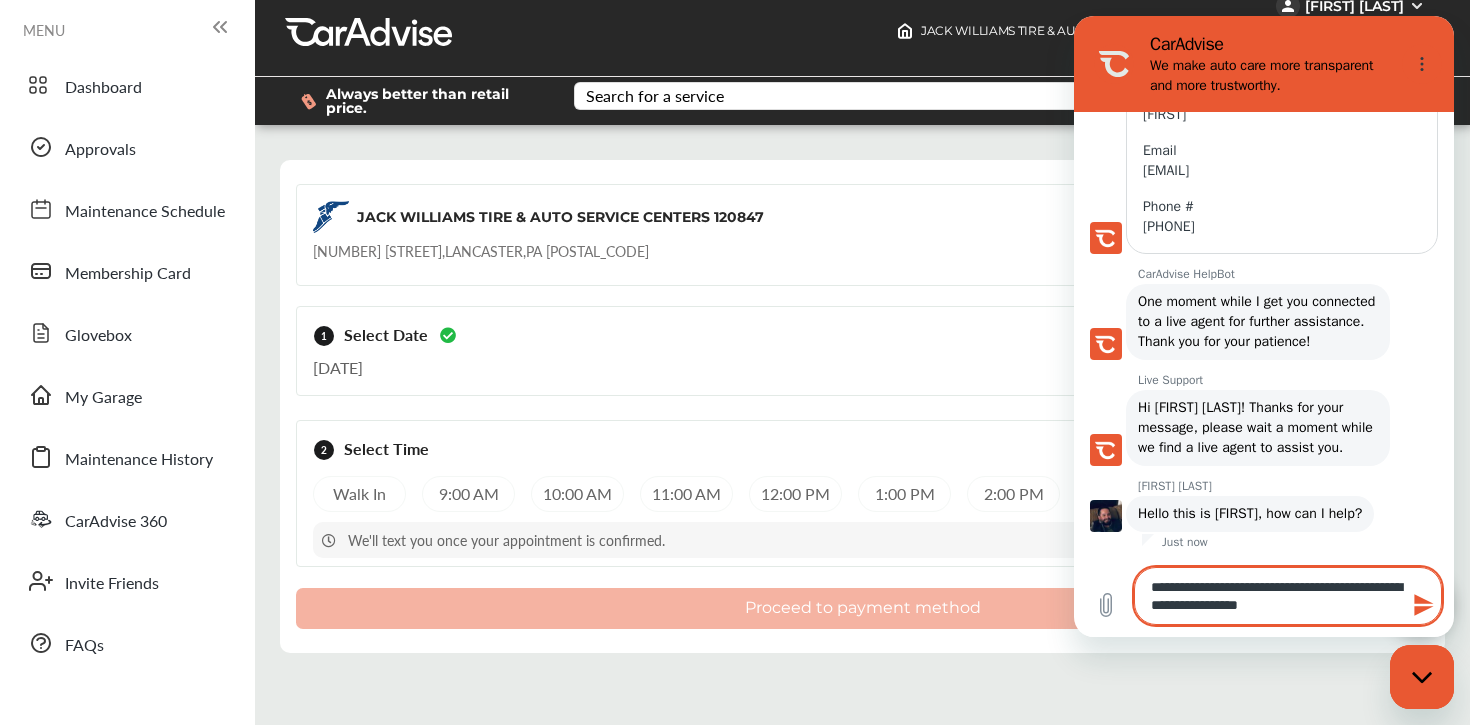 type on "**********" 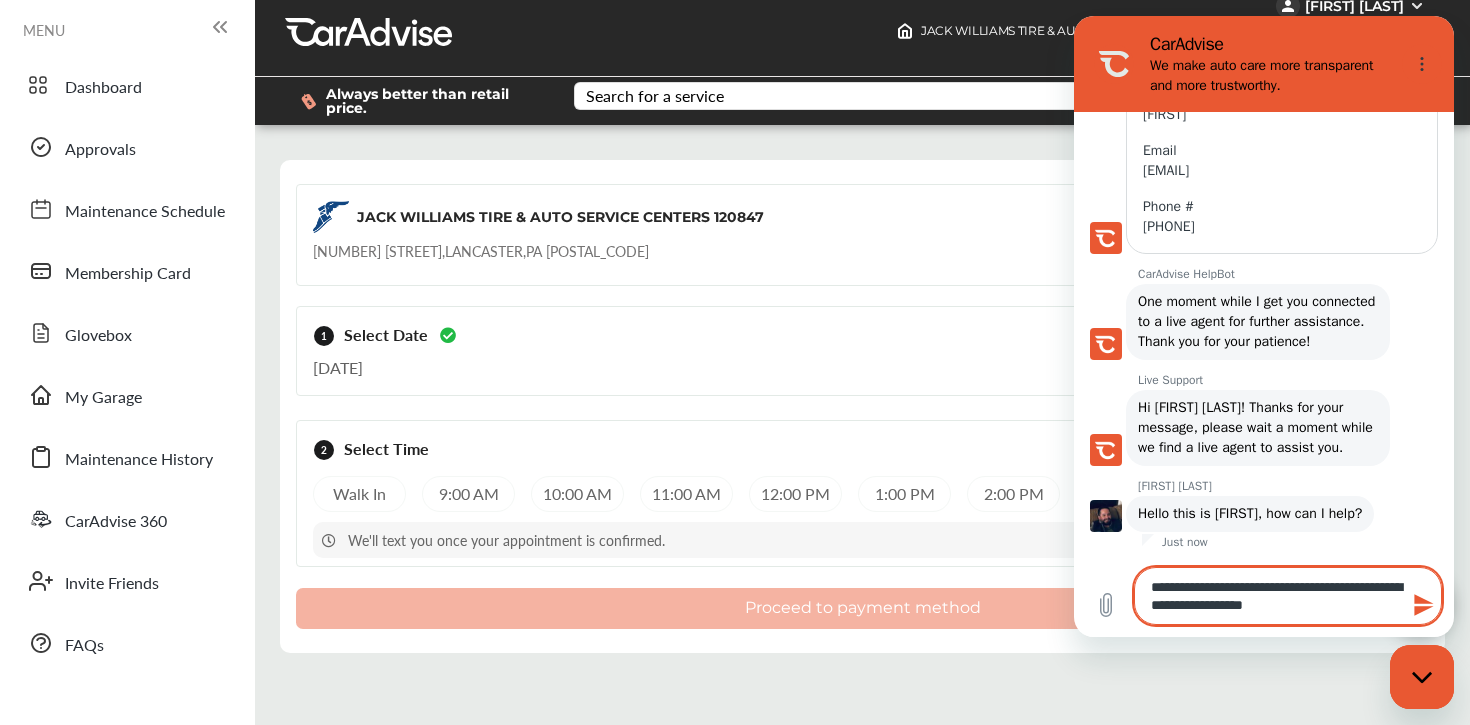 type on "**********" 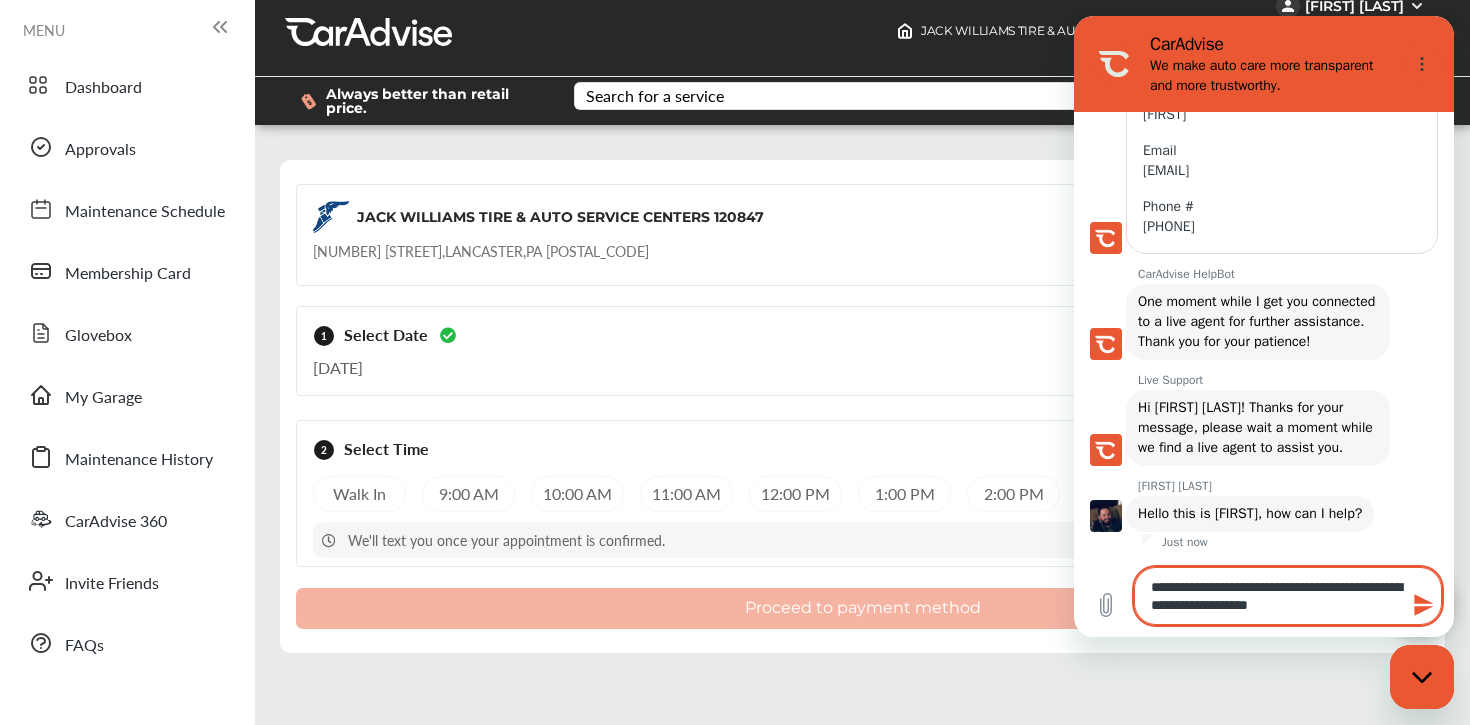 type on "**********" 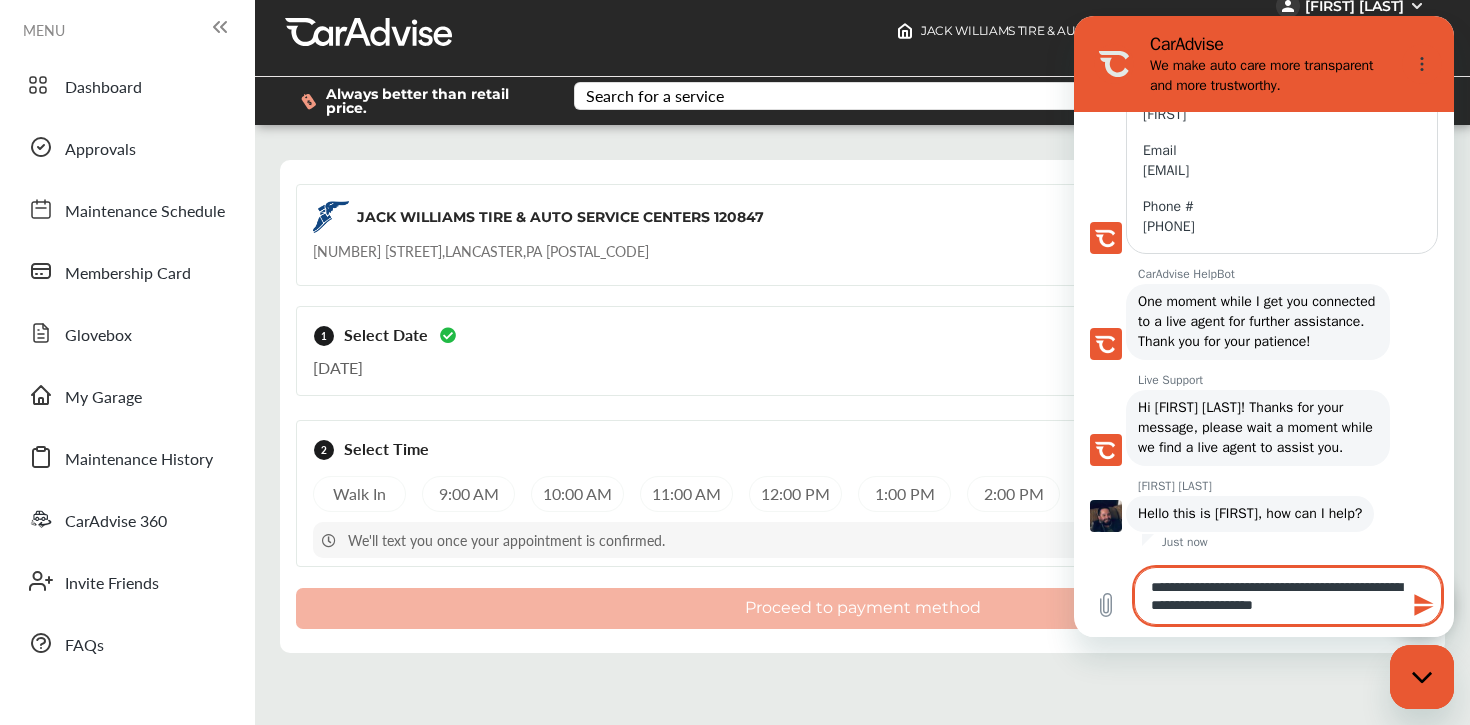type on "**********" 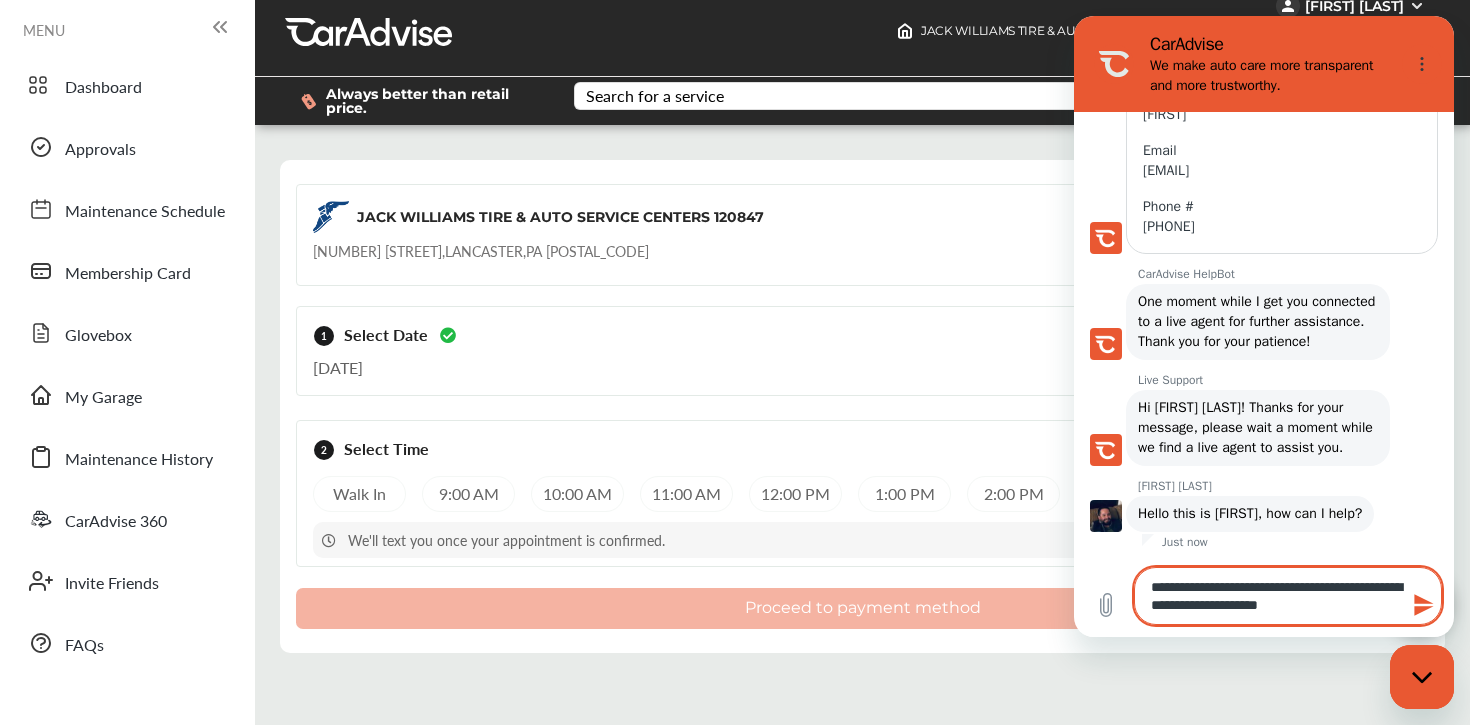 type on "**********" 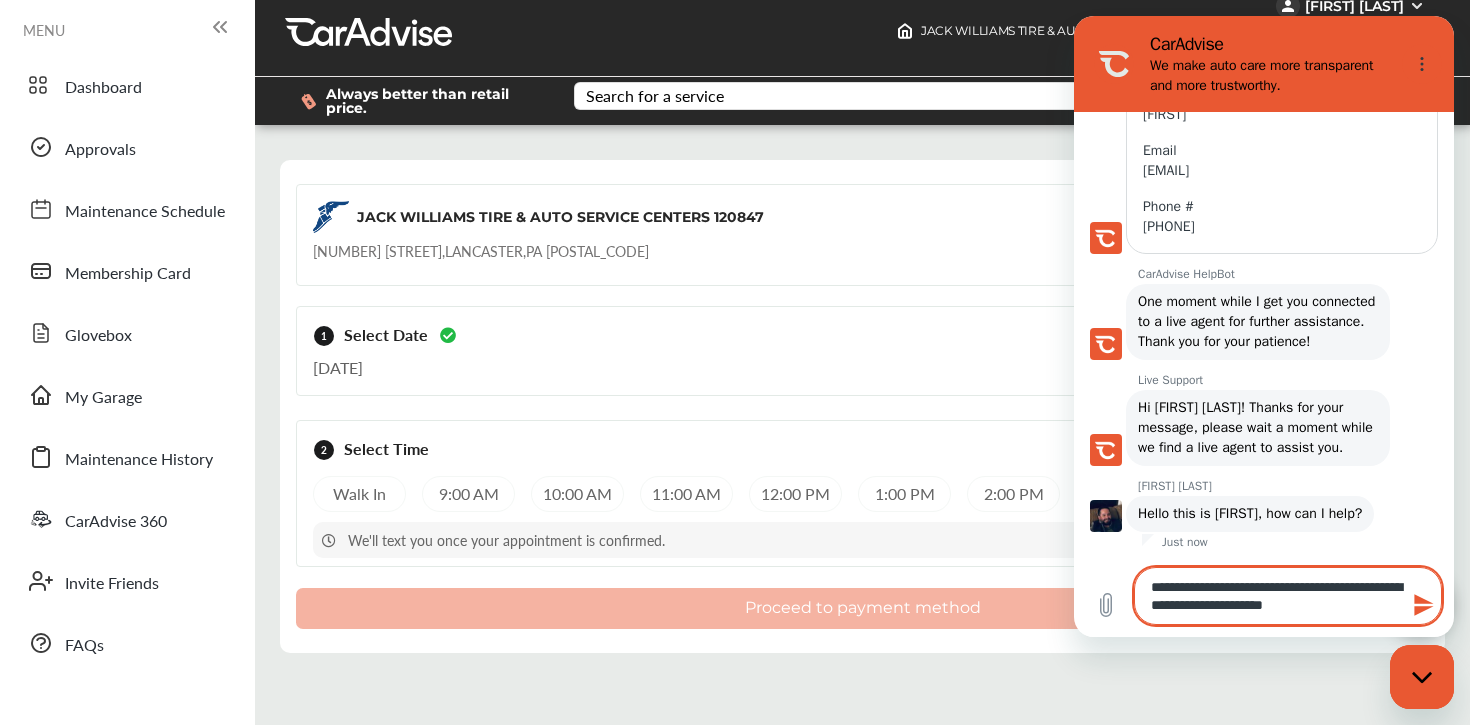 type on "*" 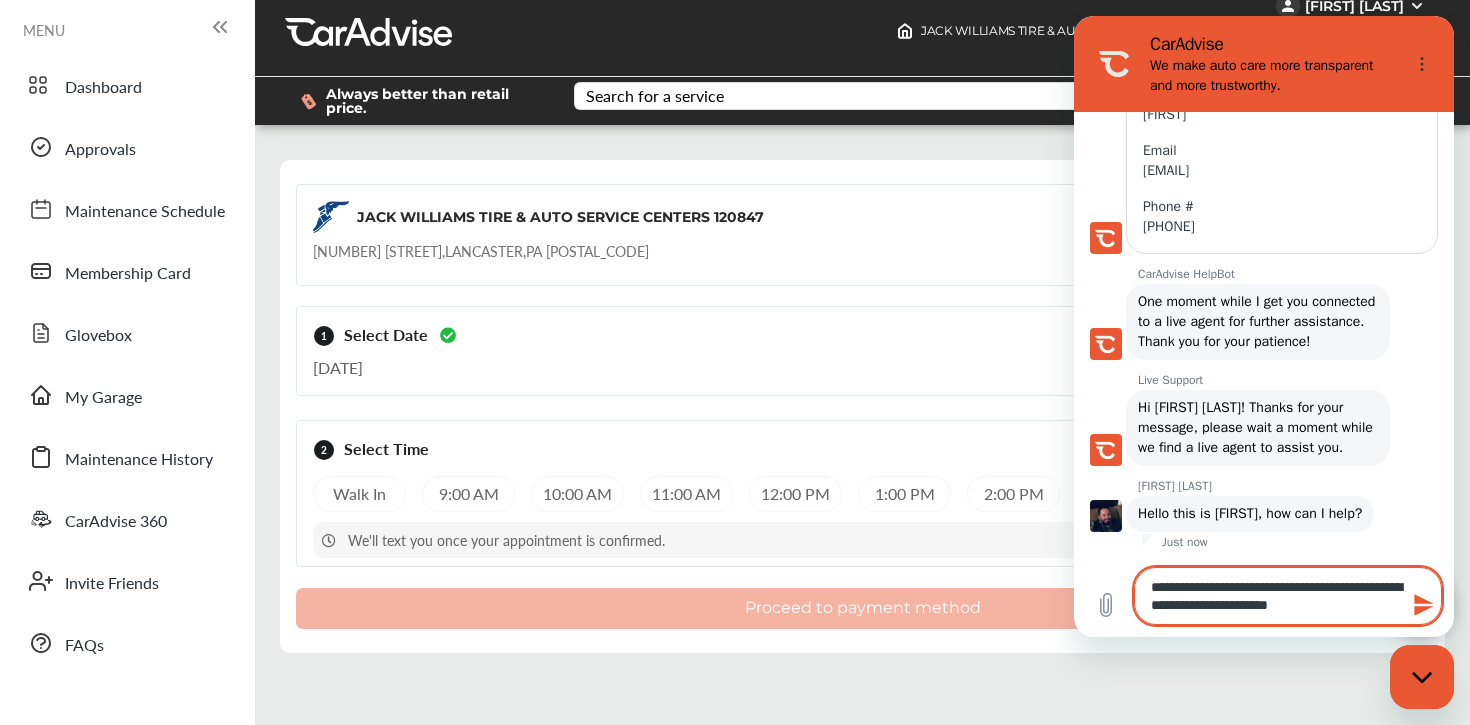 type on "**********" 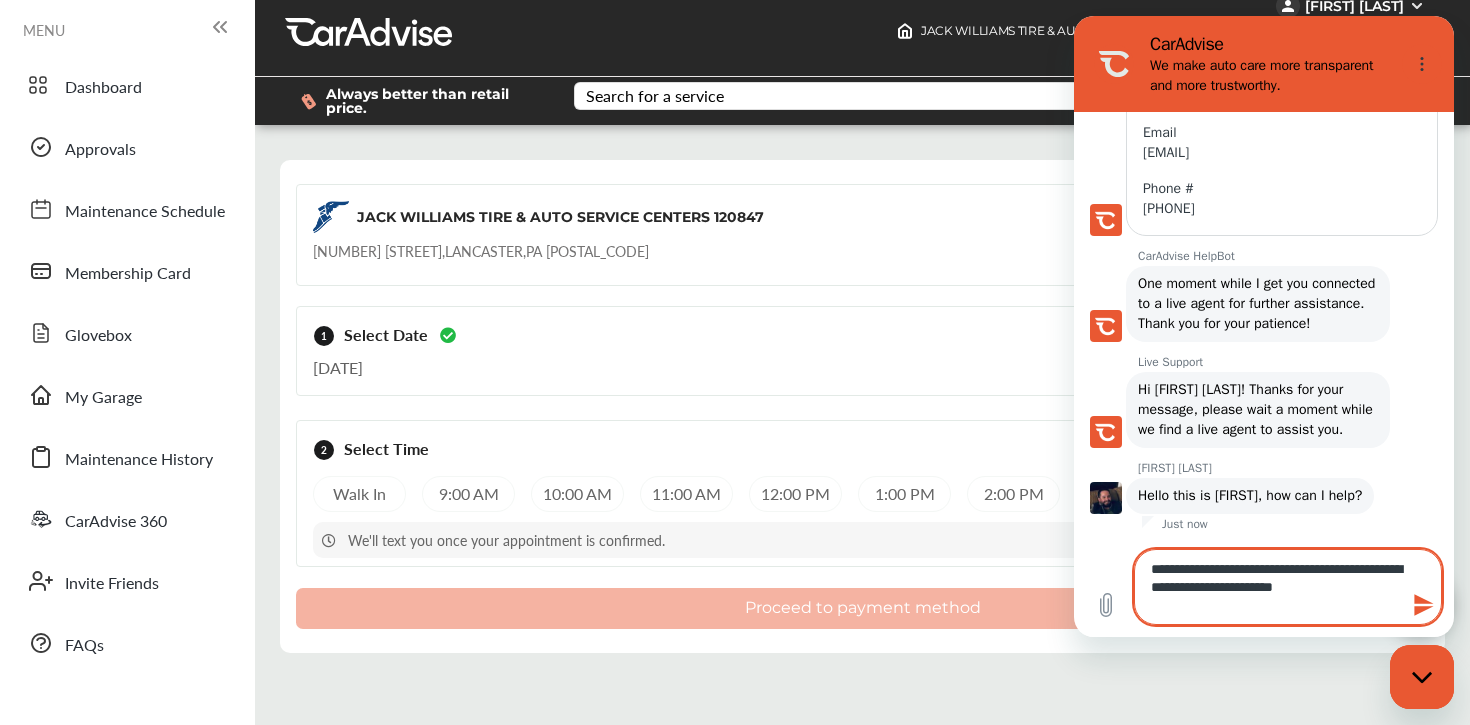 type on "**********" 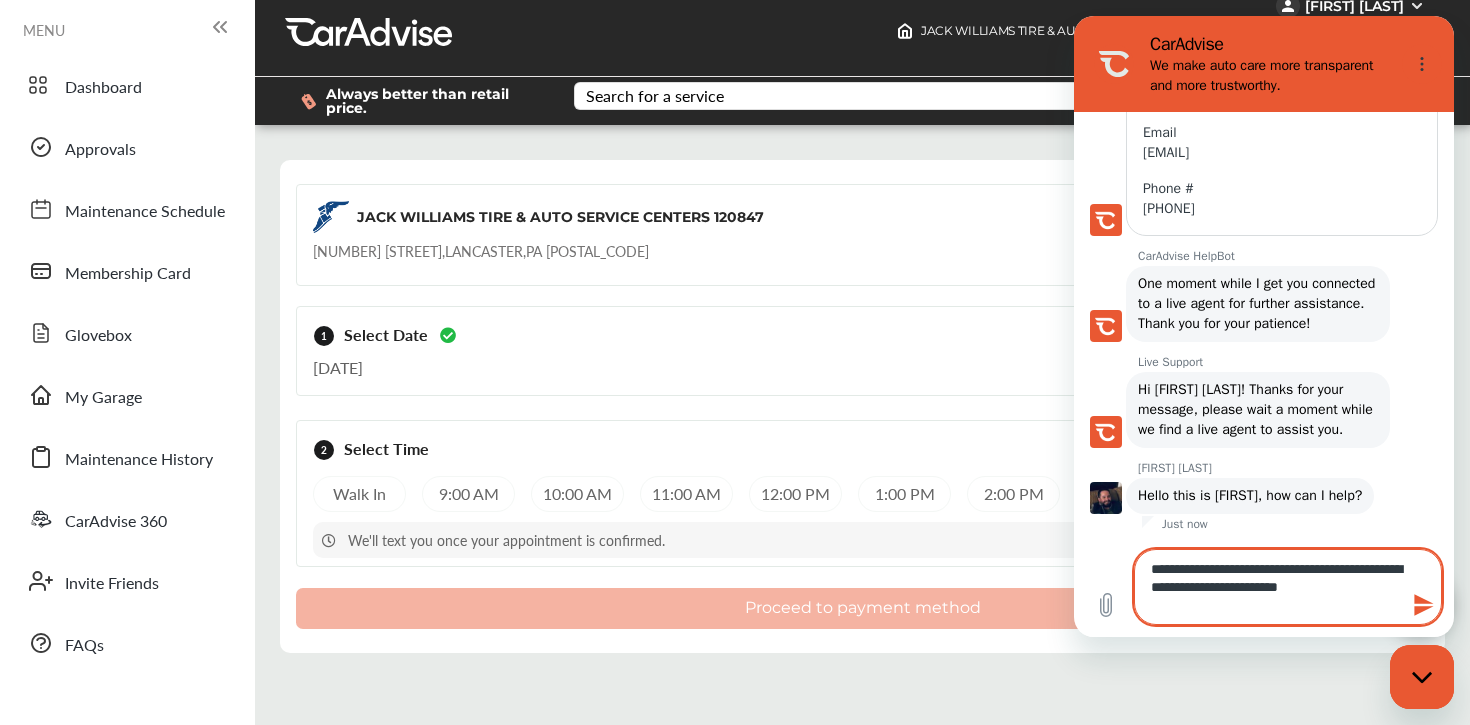 type on "**********" 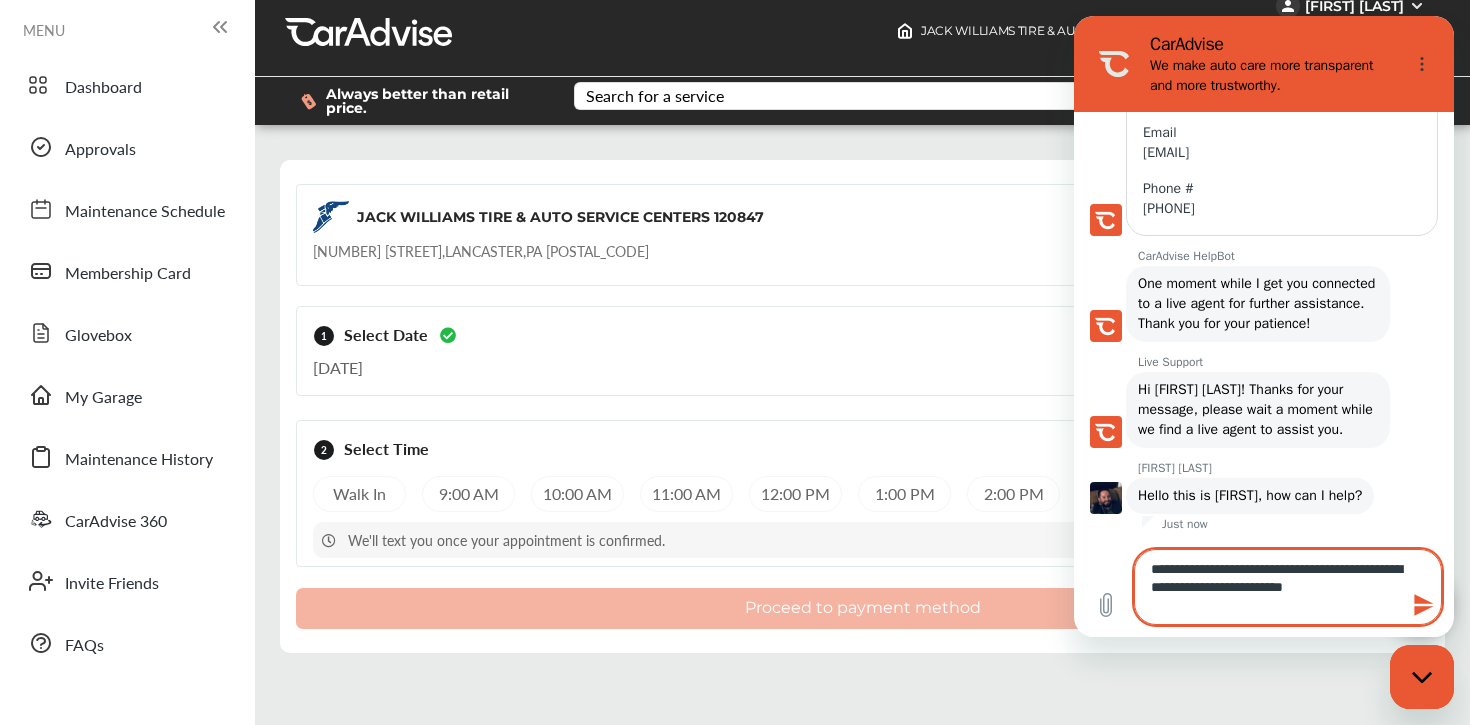 type on "*" 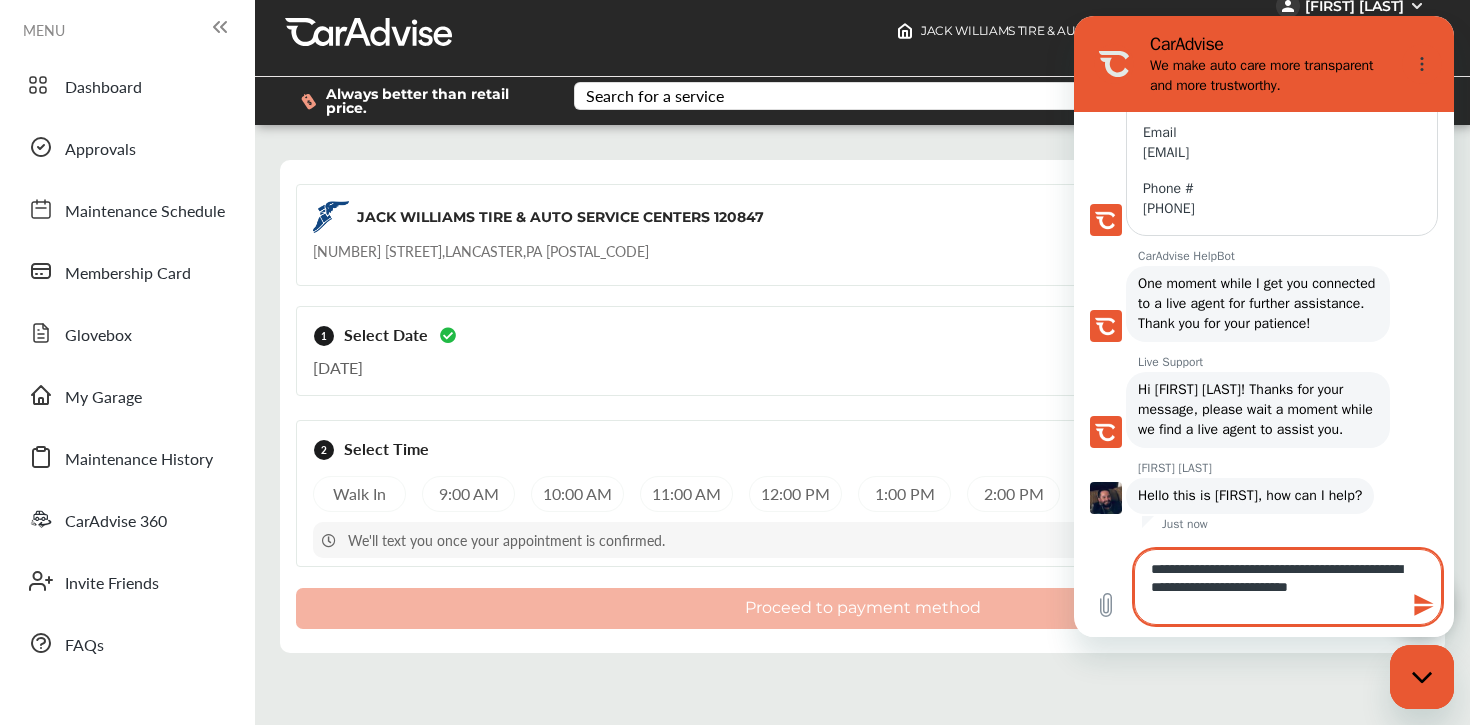 type on "**********" 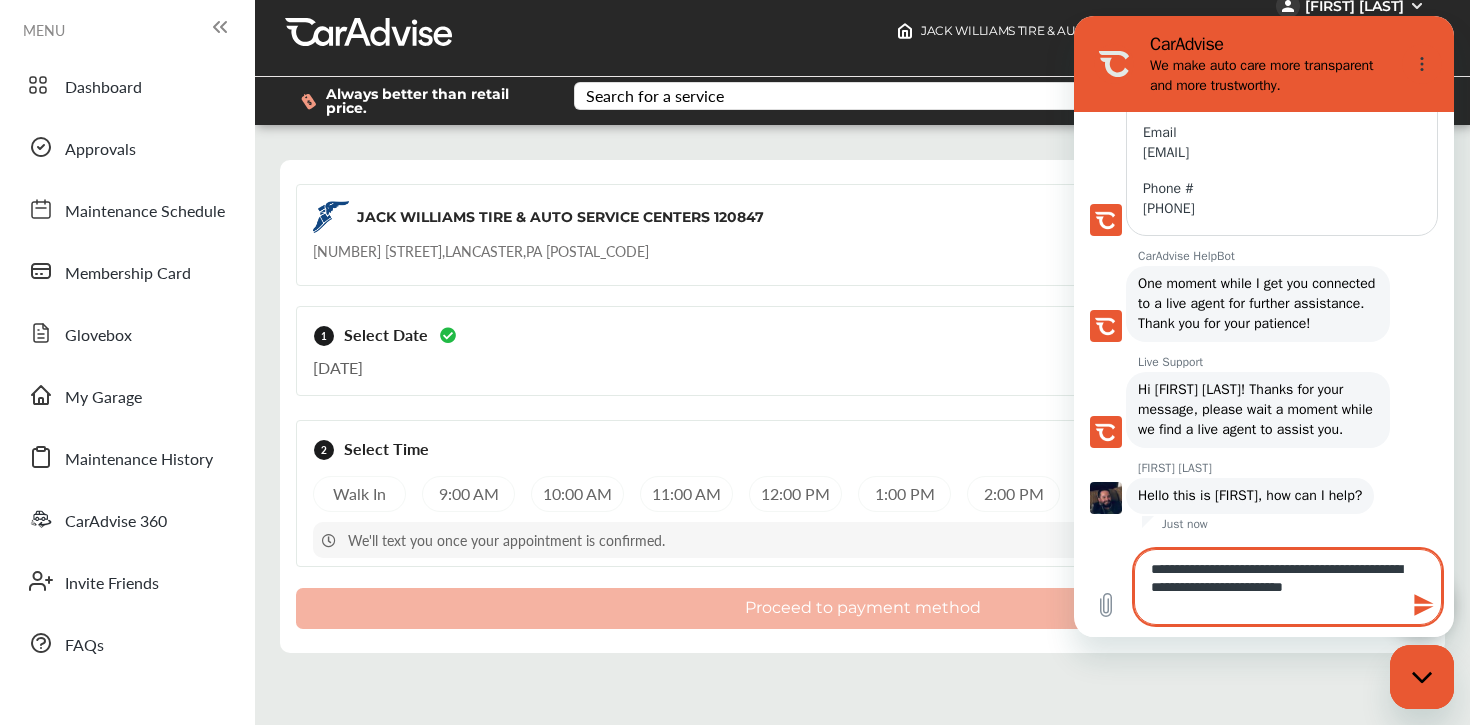 type on "**********" 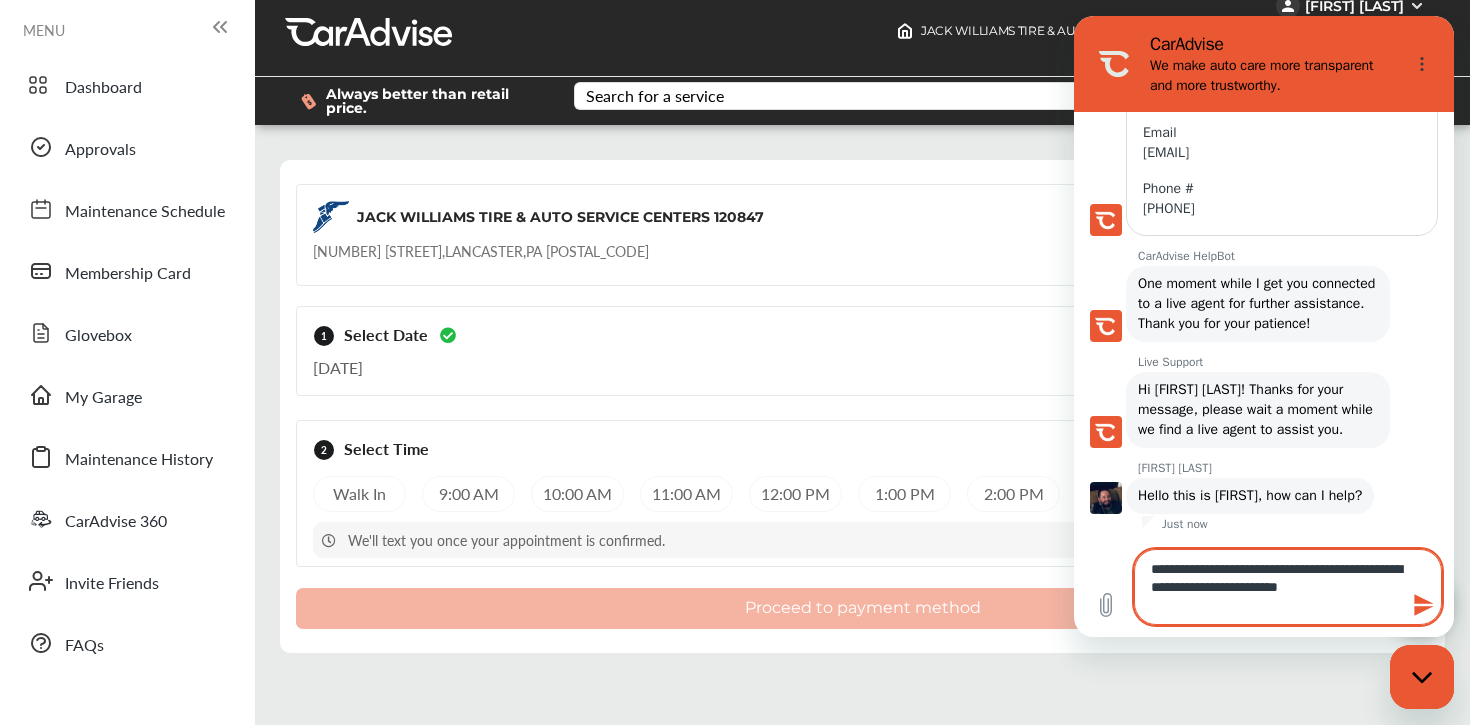type on "**********" 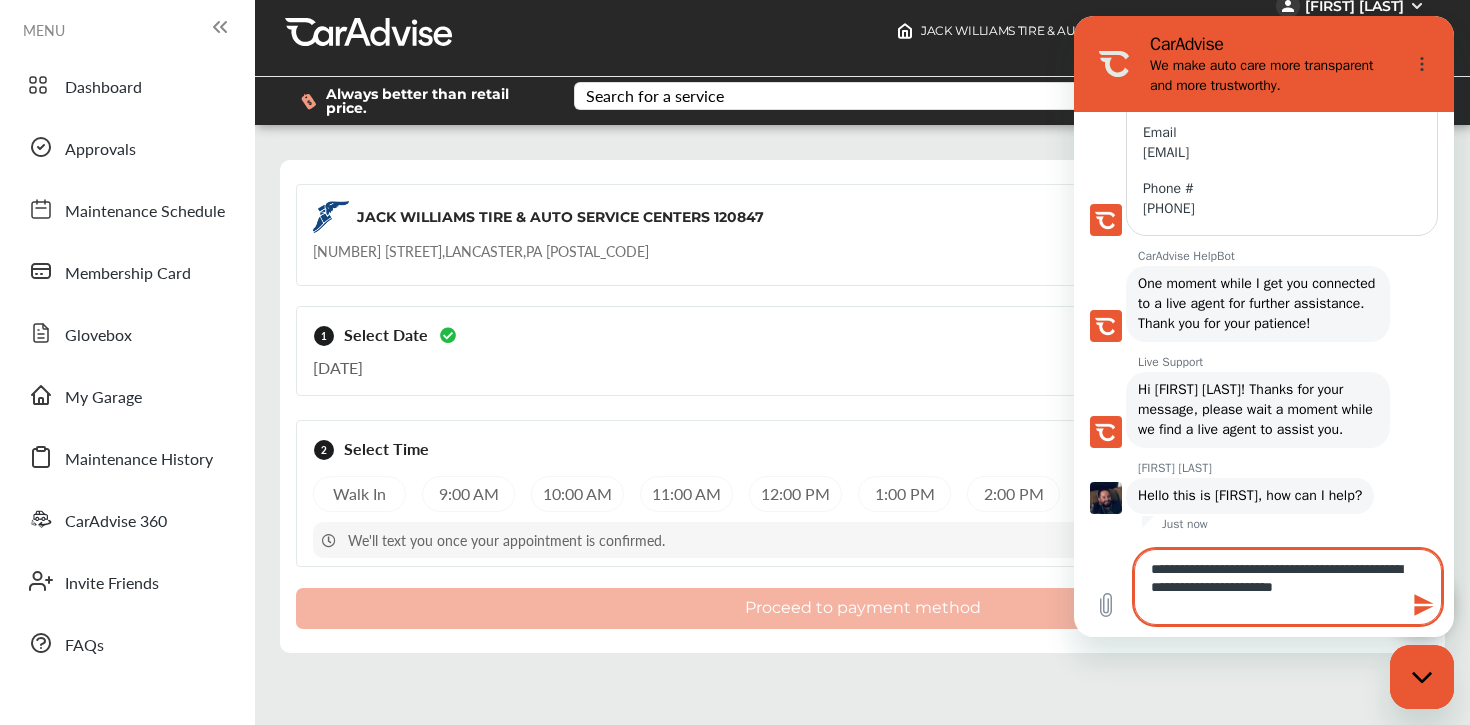 type on "**********" 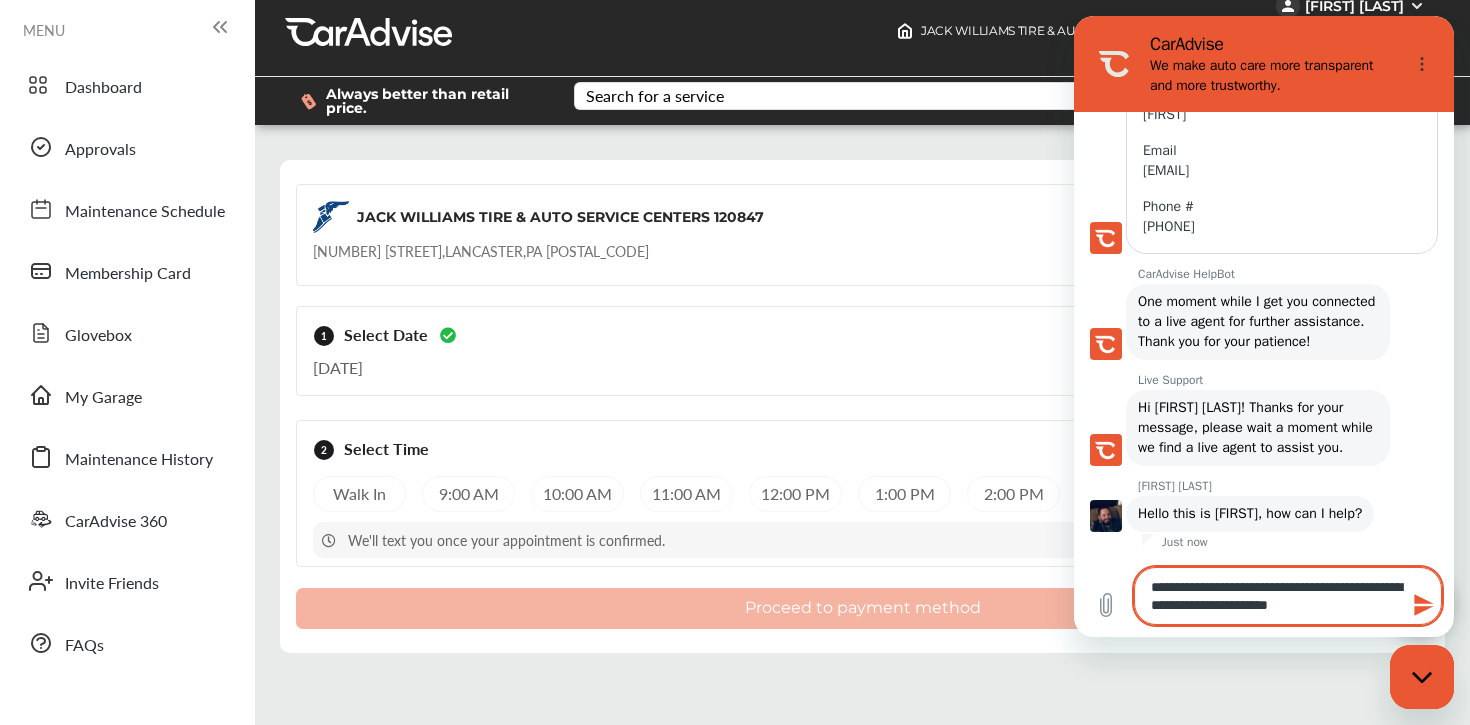 type on "**********" 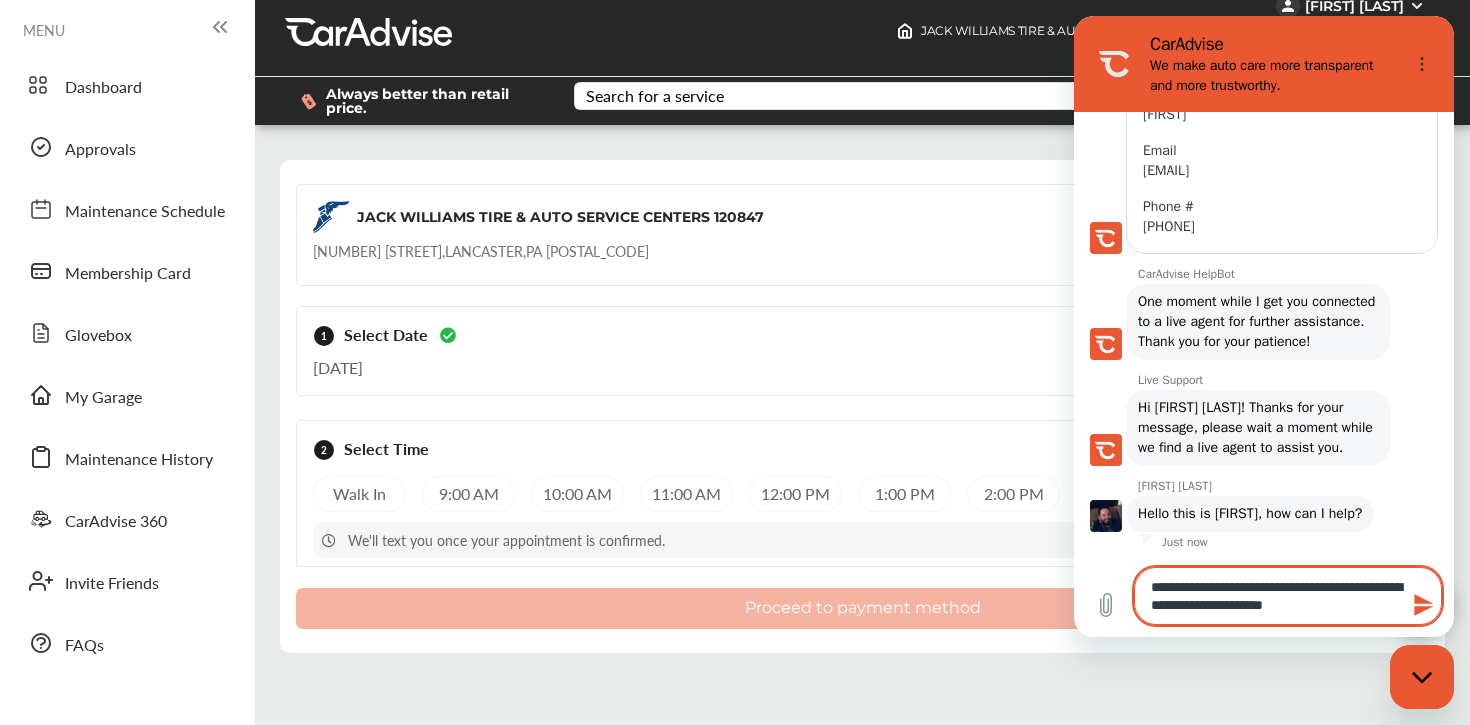 type on "**********" 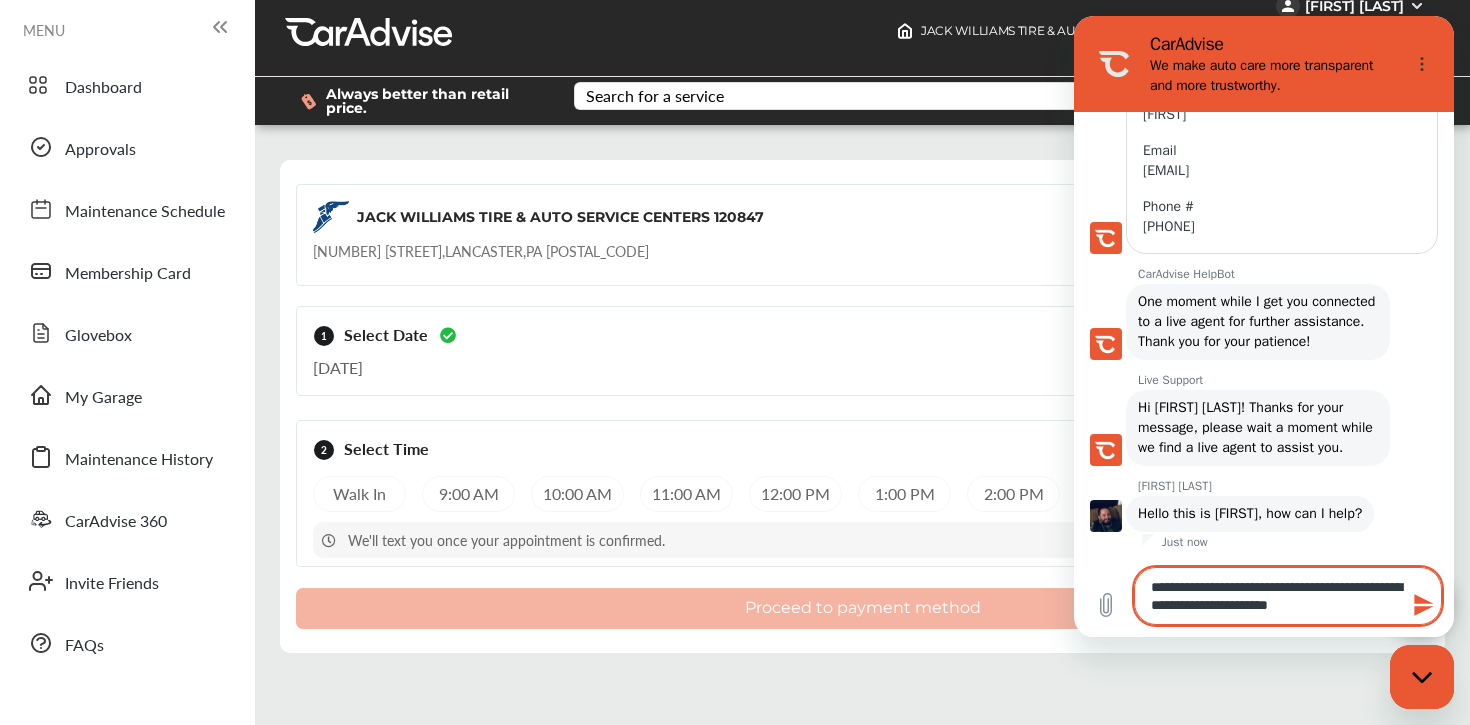 type on "**********" 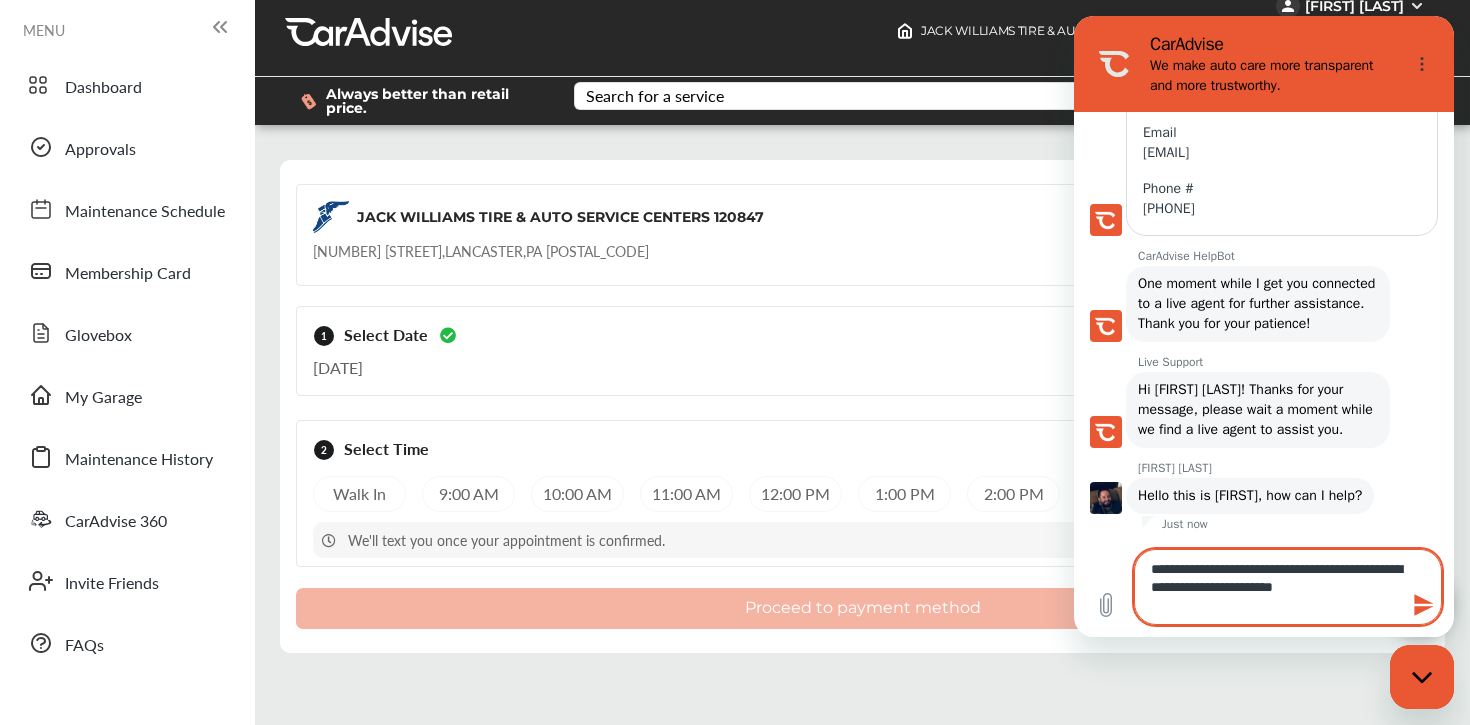 type on "**********" 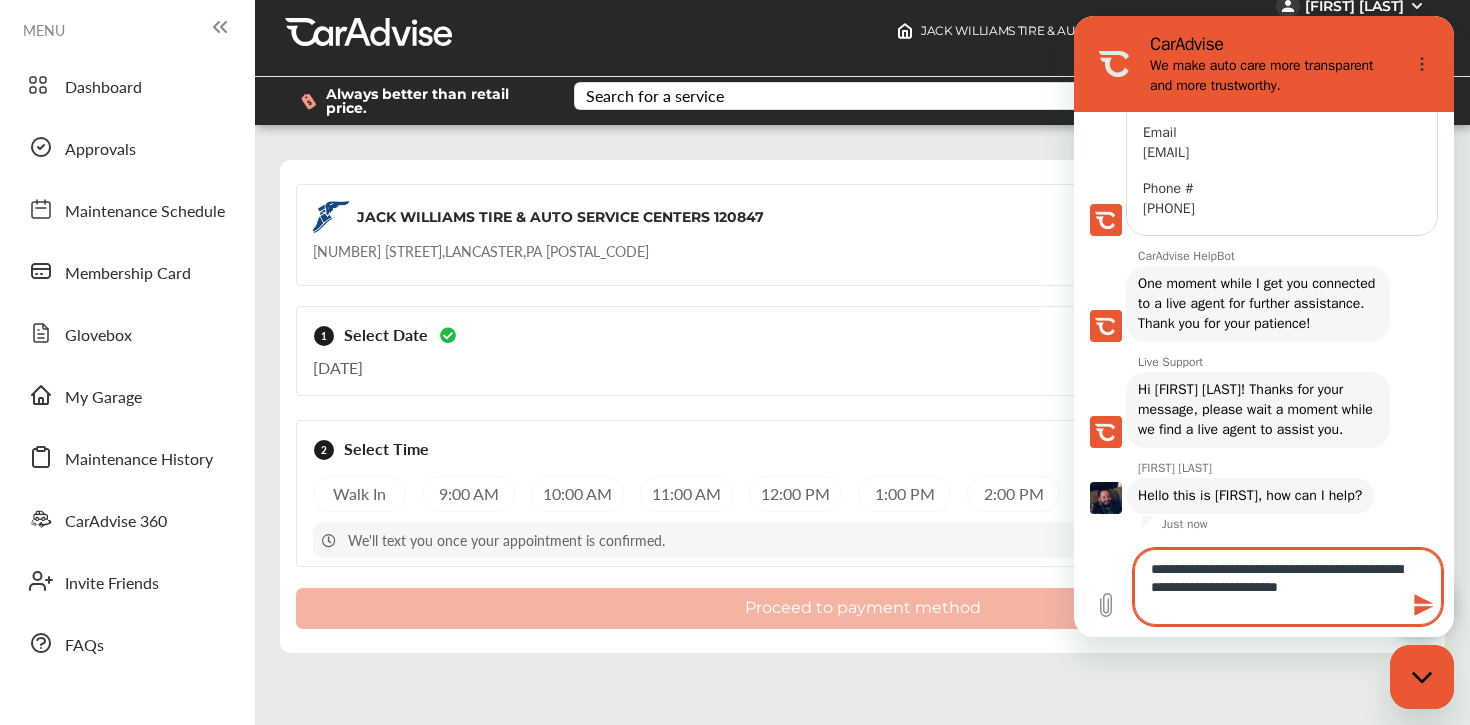 type on "*" 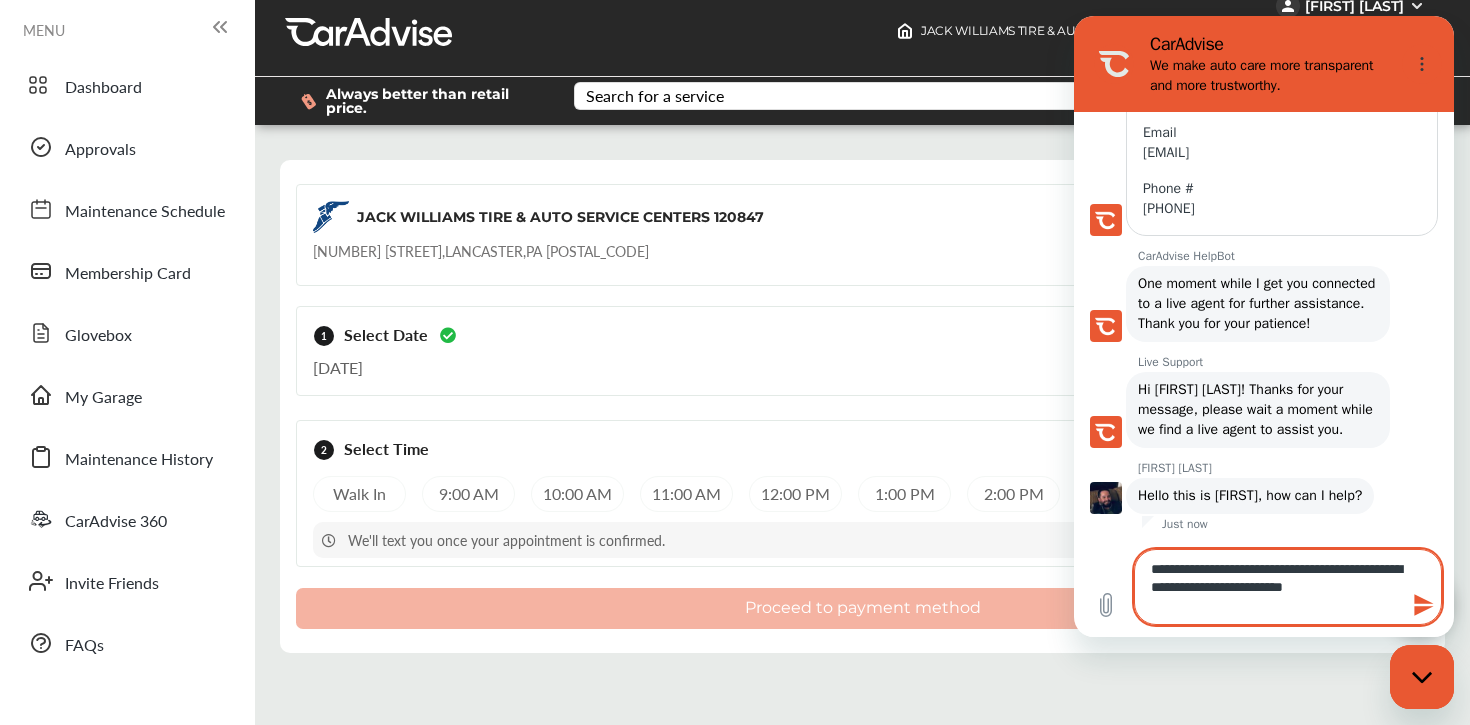 type on "**********" 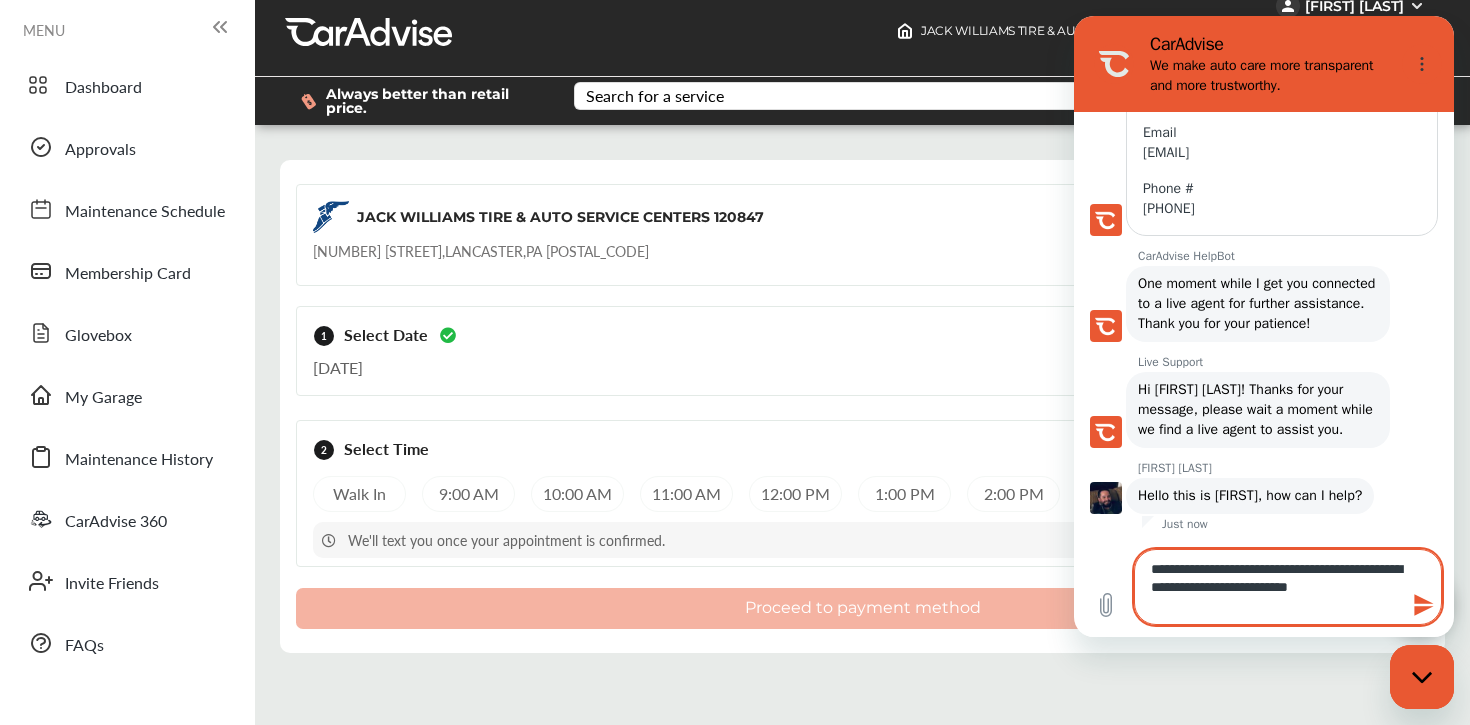 type 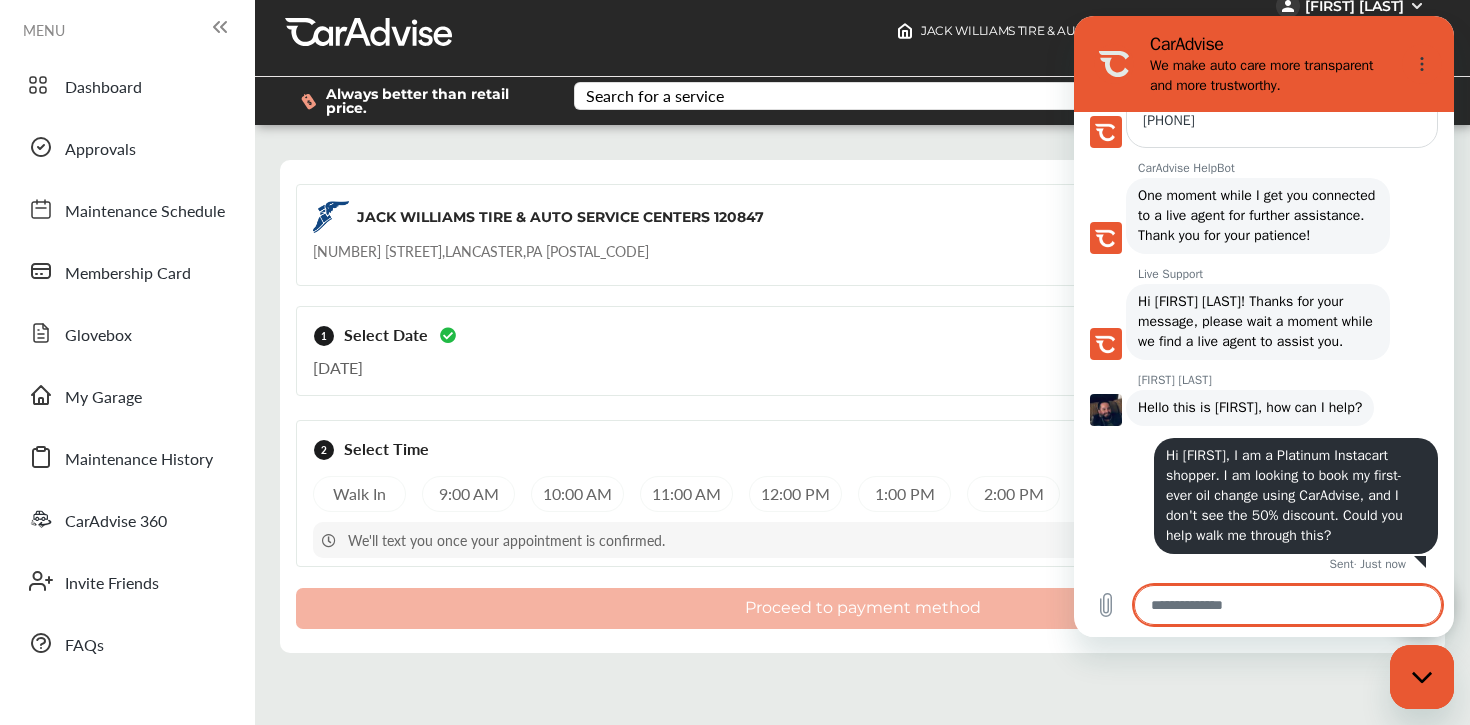 scroll, scrollTop: 1274, scrollLeft: 0, axis: vertical 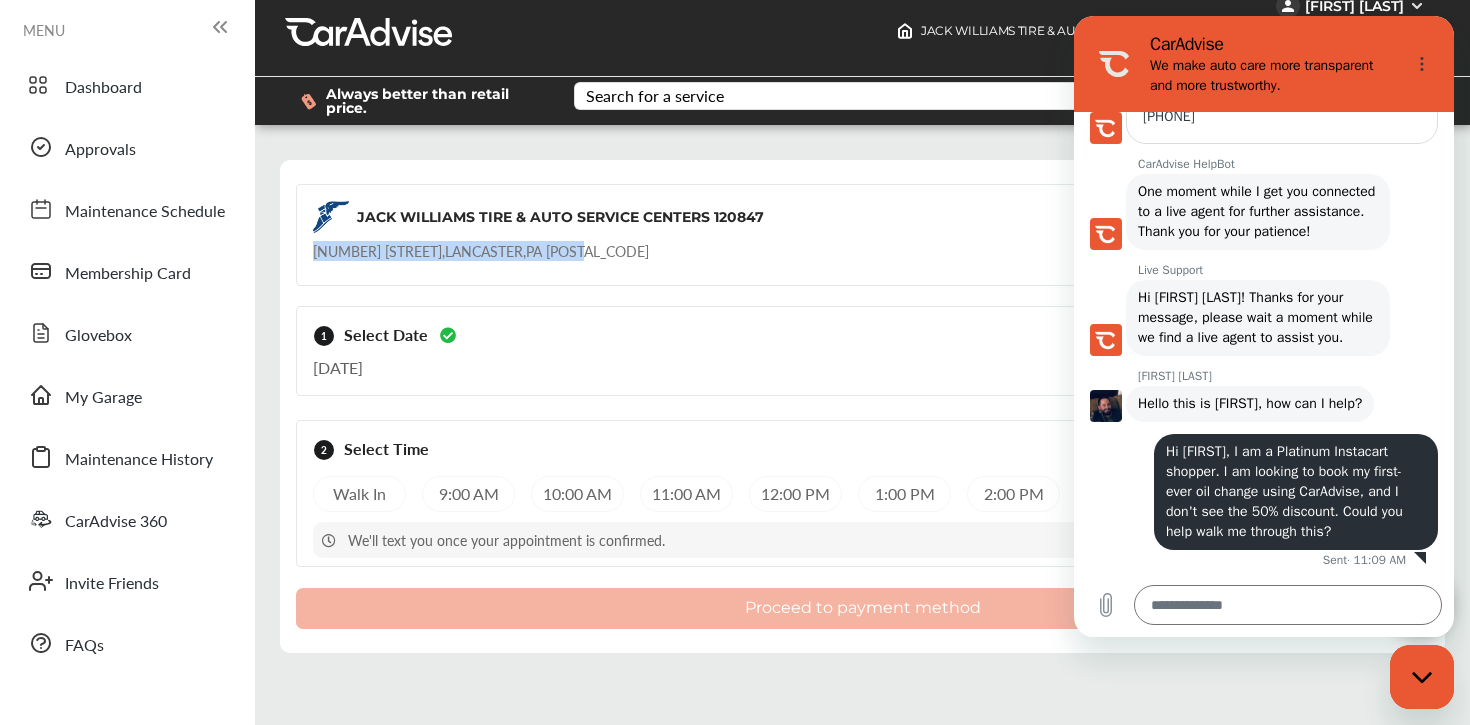 drag, startPoint x: 315, startPoint y: 201, endPoint x: 591, endPoint y: 202, distance: 276.0018 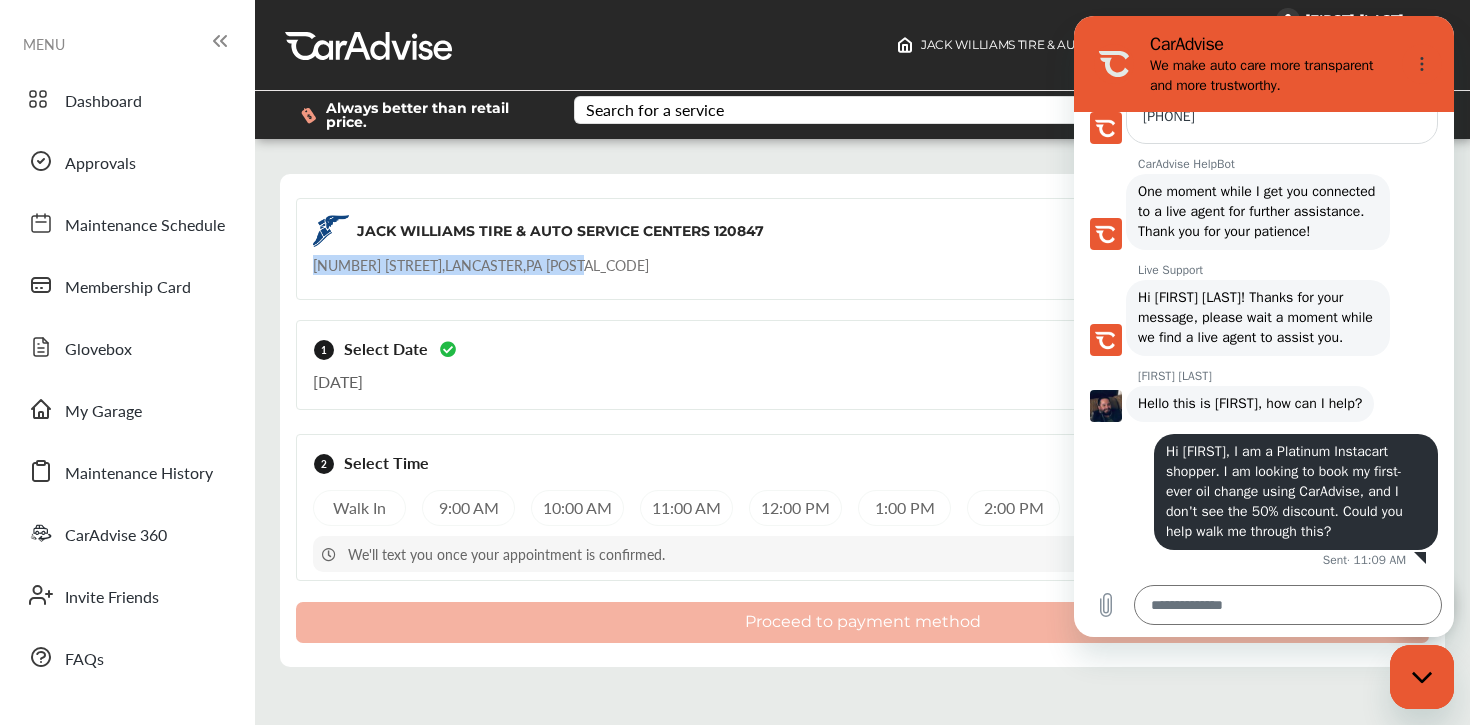 scroll, scrollTop: 0, scrollLeft: 0, axis: both 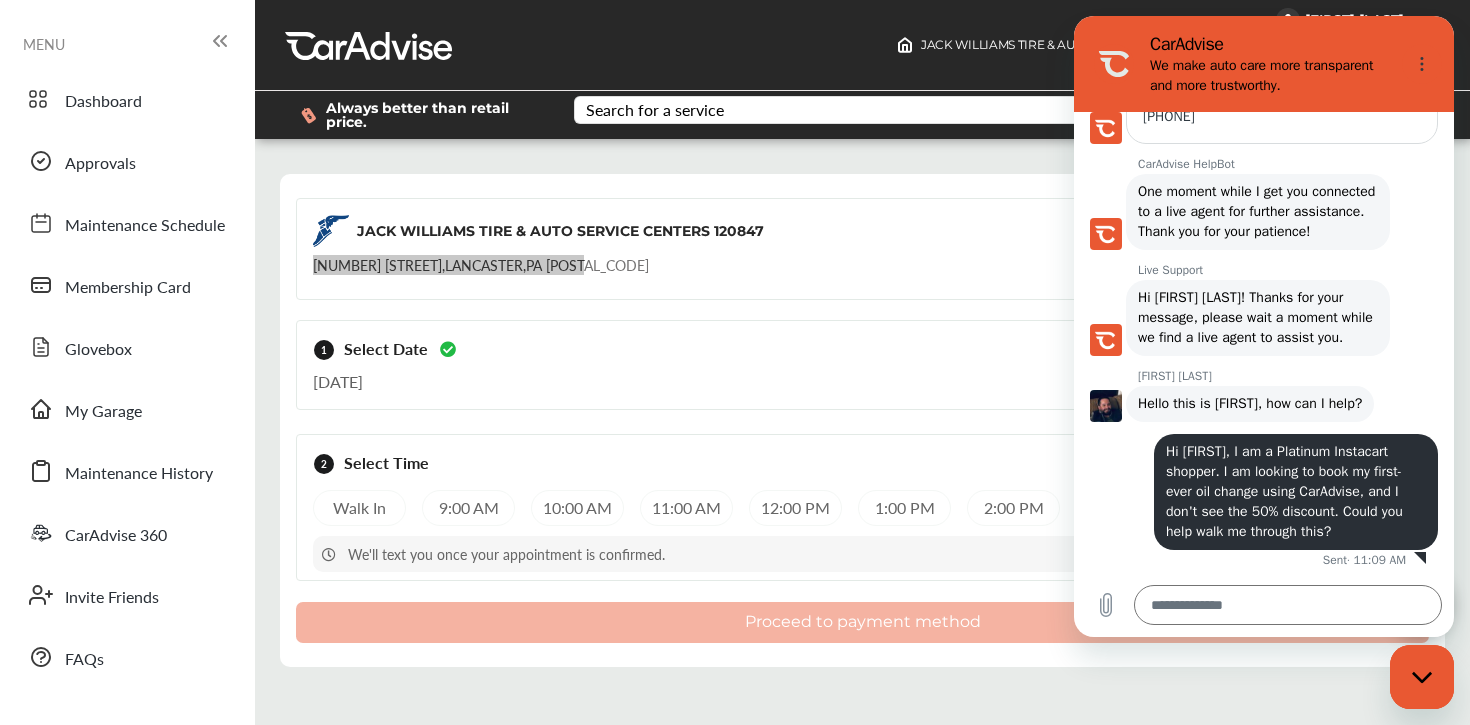 click 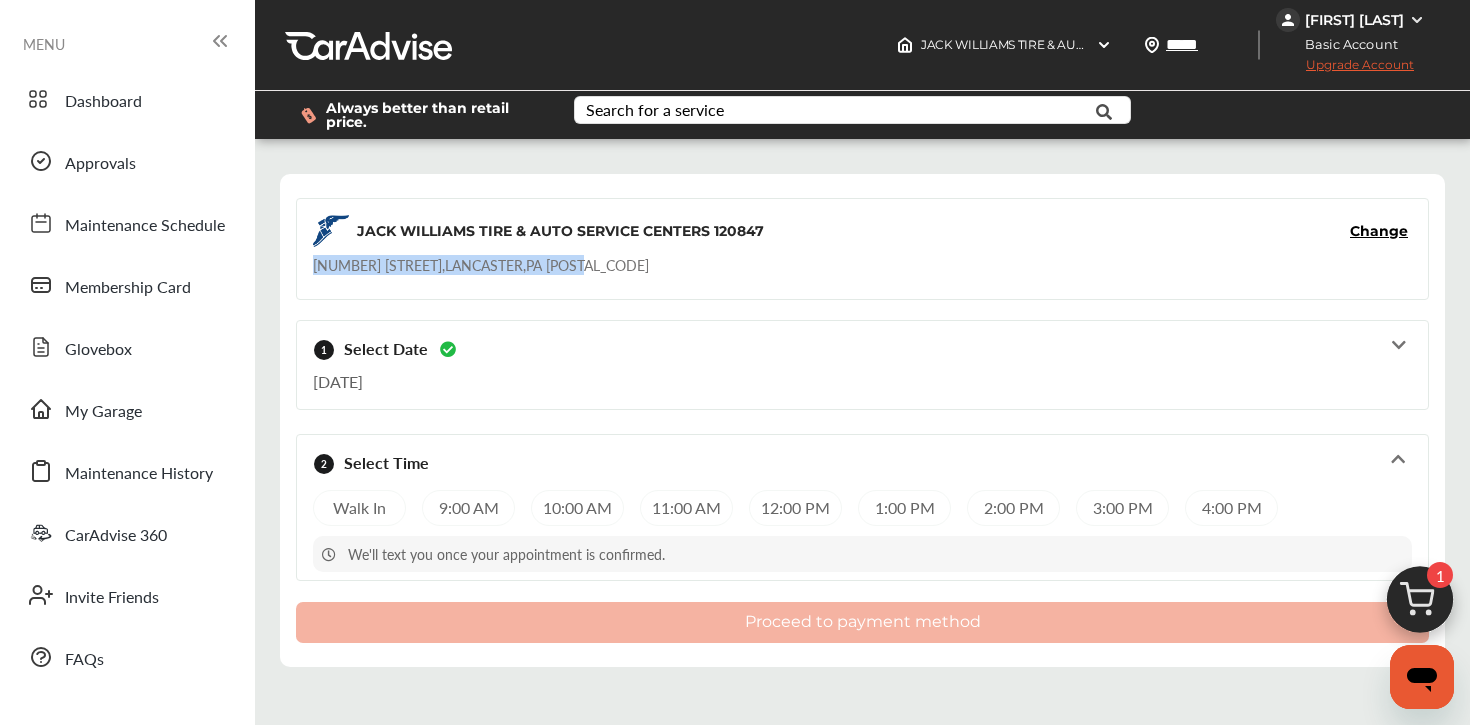 click on "Change" at bounding box center (1379, 231) 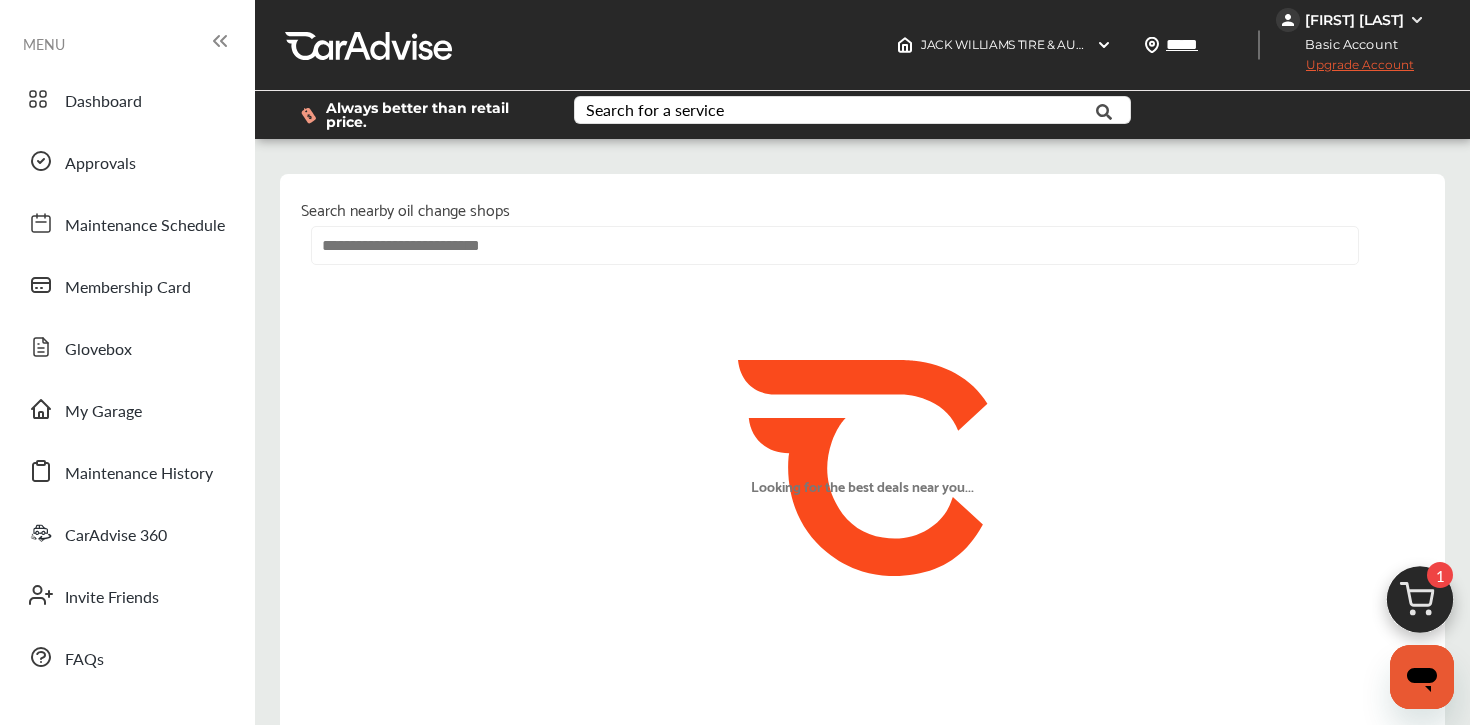 click at bounding box center (835, 245) 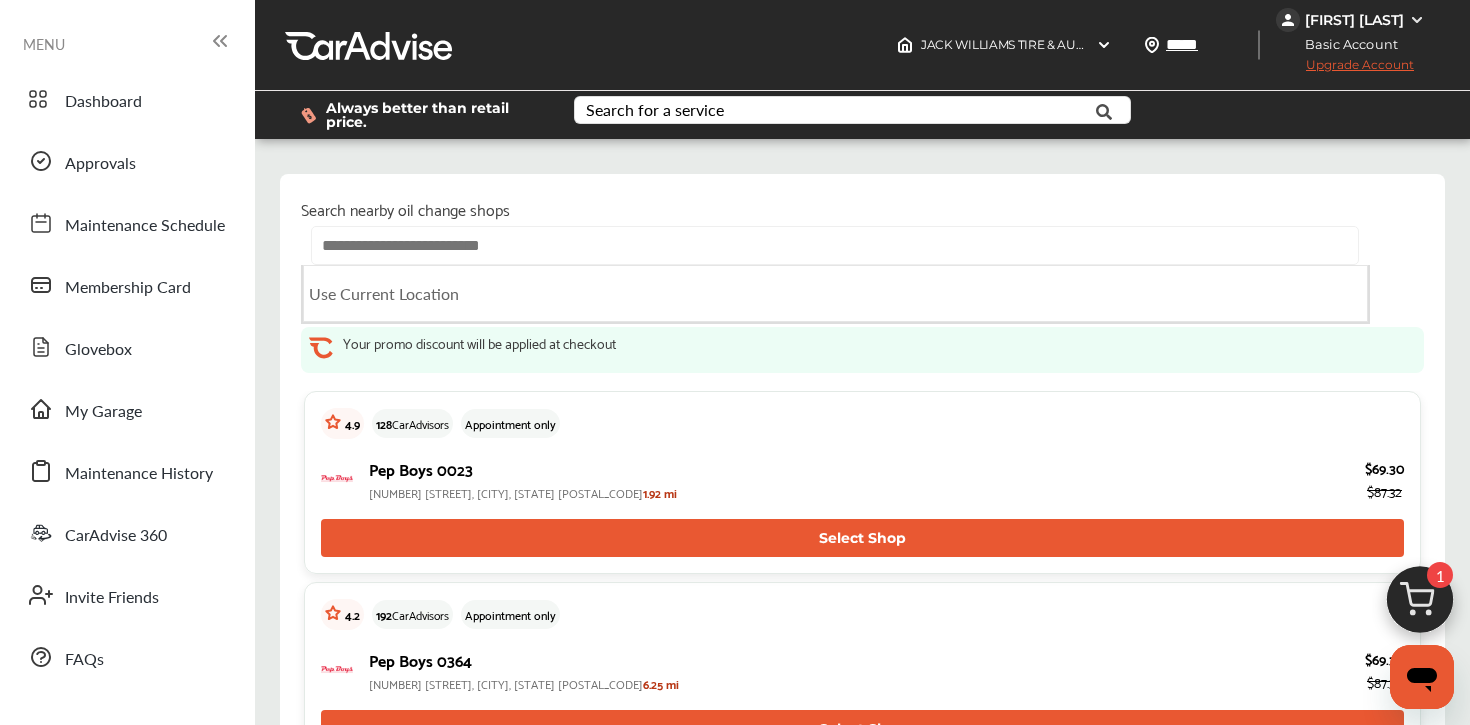 scroll, scrollTop: 4958, scrollLeft: 0, axis: vertical 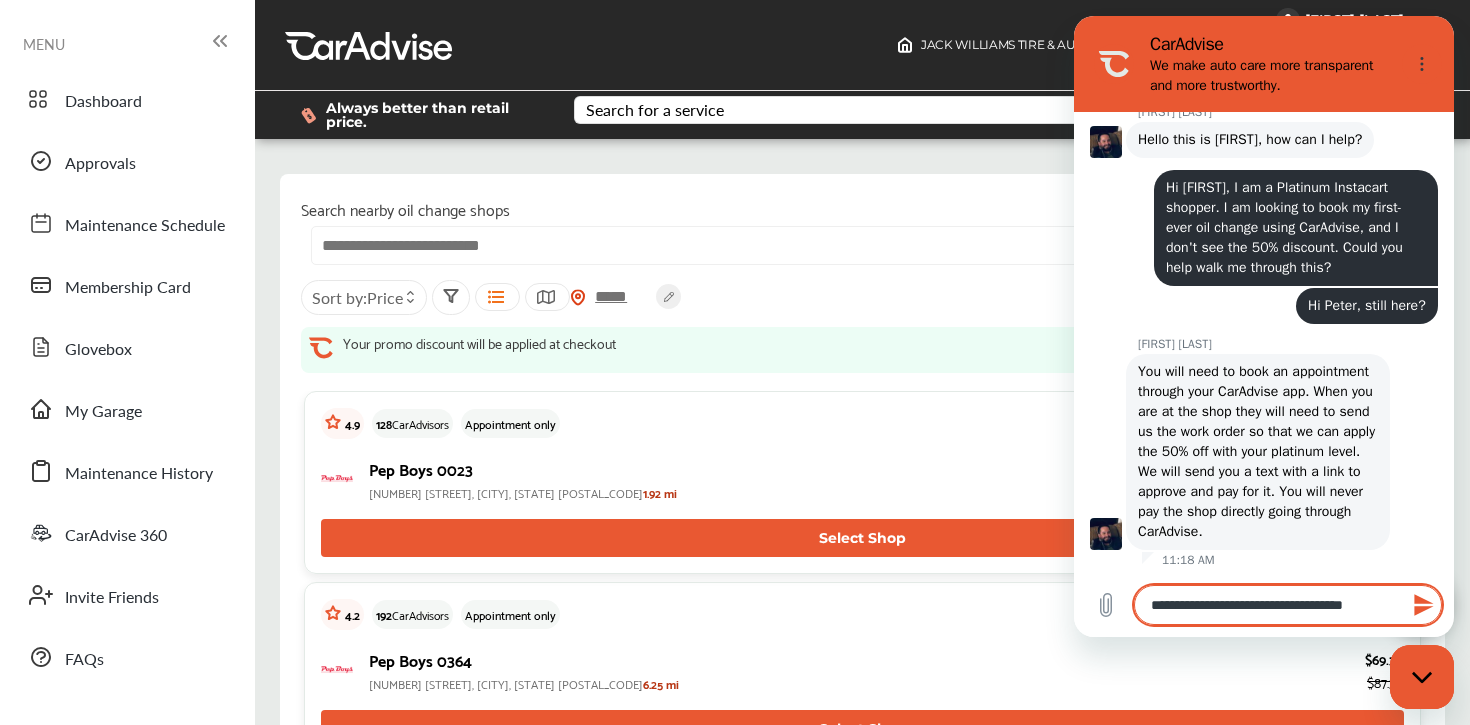 click on "**********" at bounding box center [1288, 605] 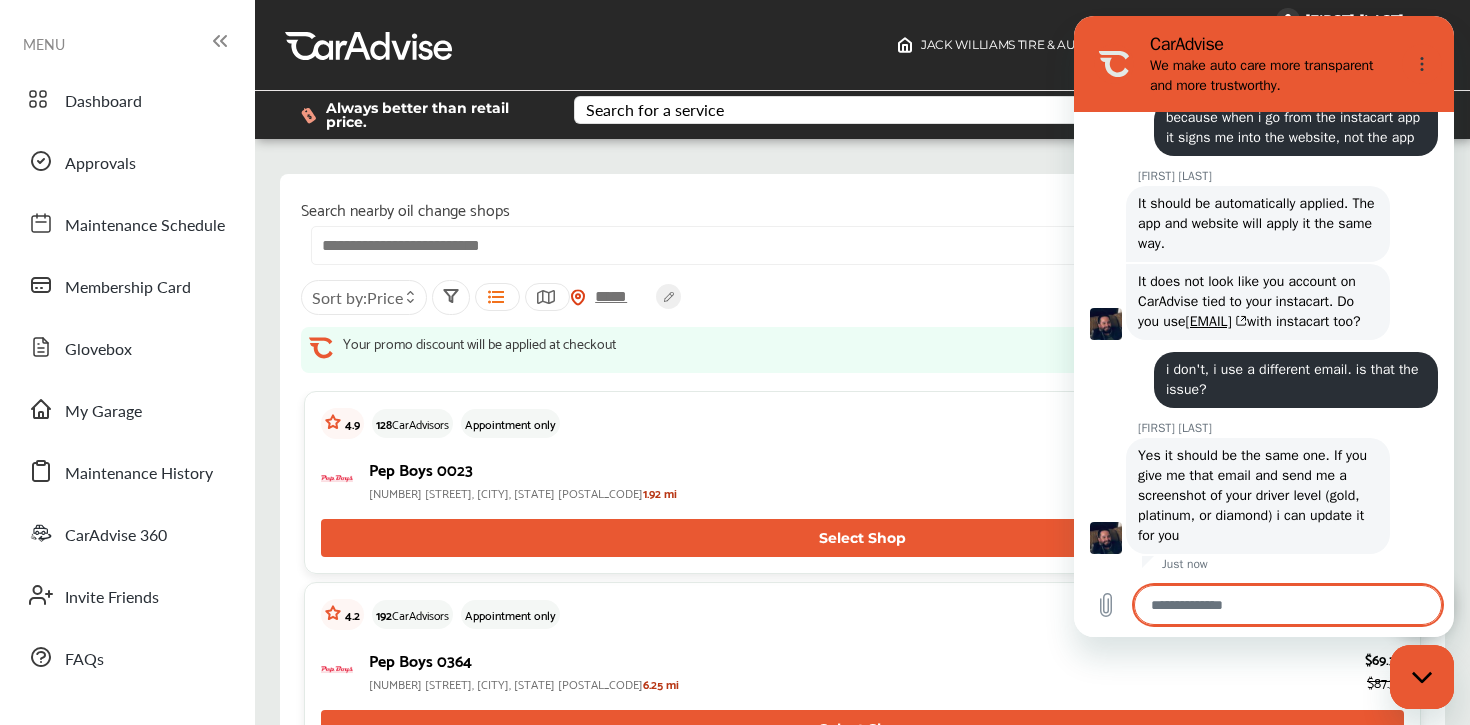 scroll, scrollTop: 2122, scrollLeft: 0, axis: vertical 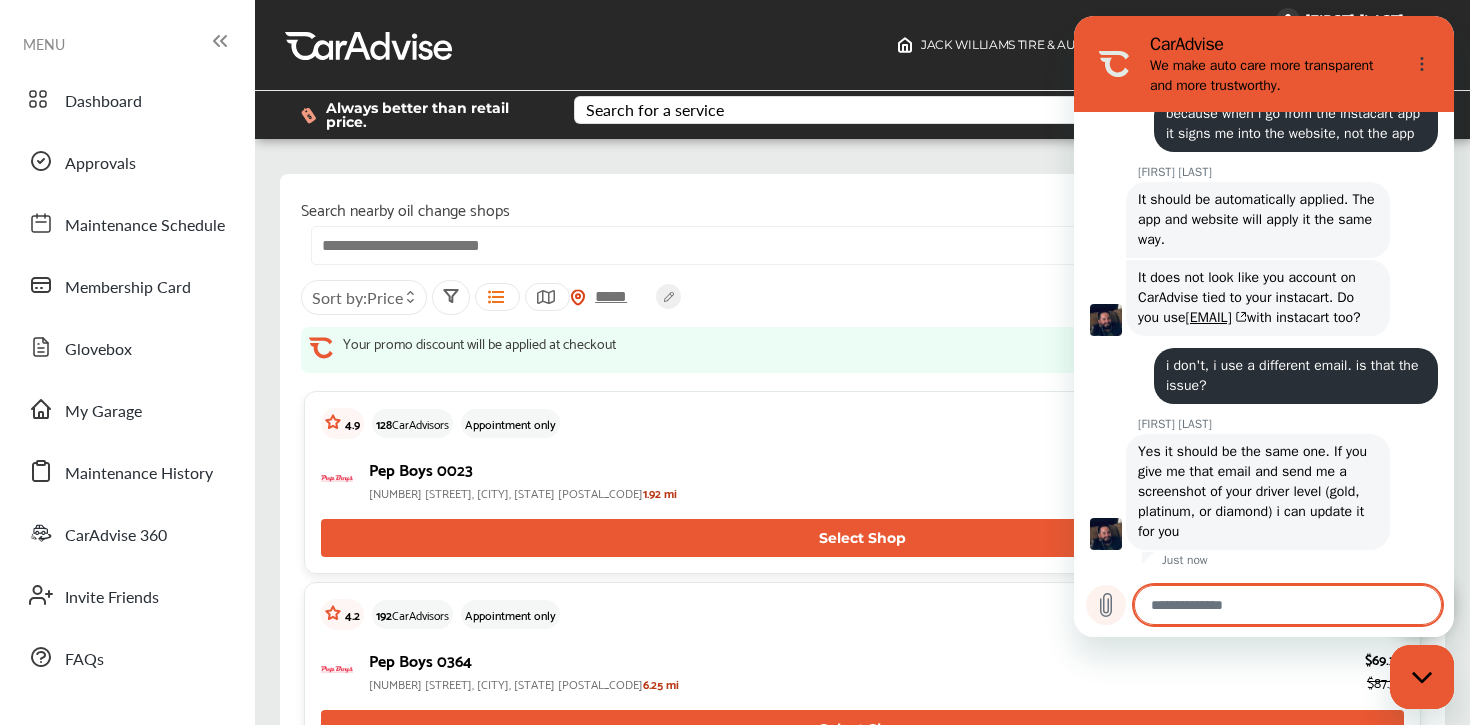 click 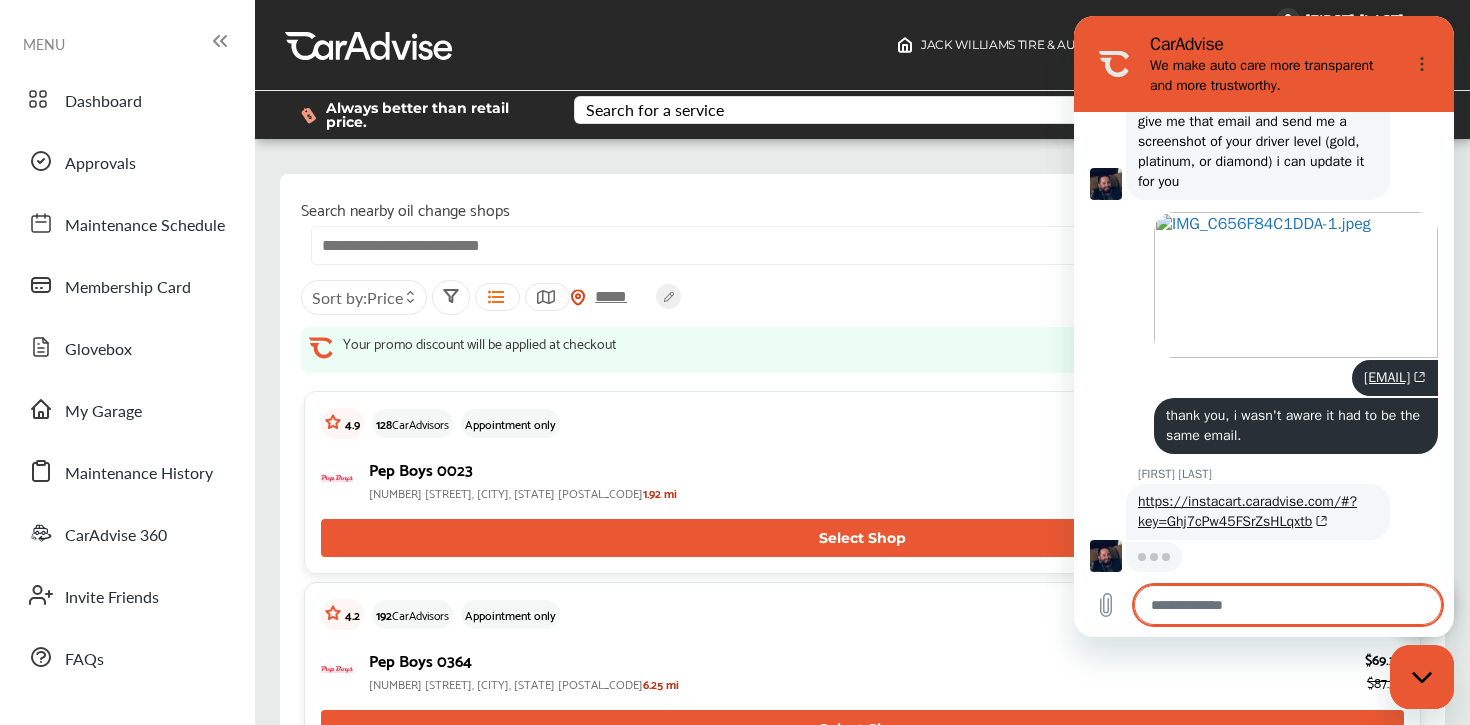 scroll, scrollTop: 2472, scrollLeft: 0, axis: vertical 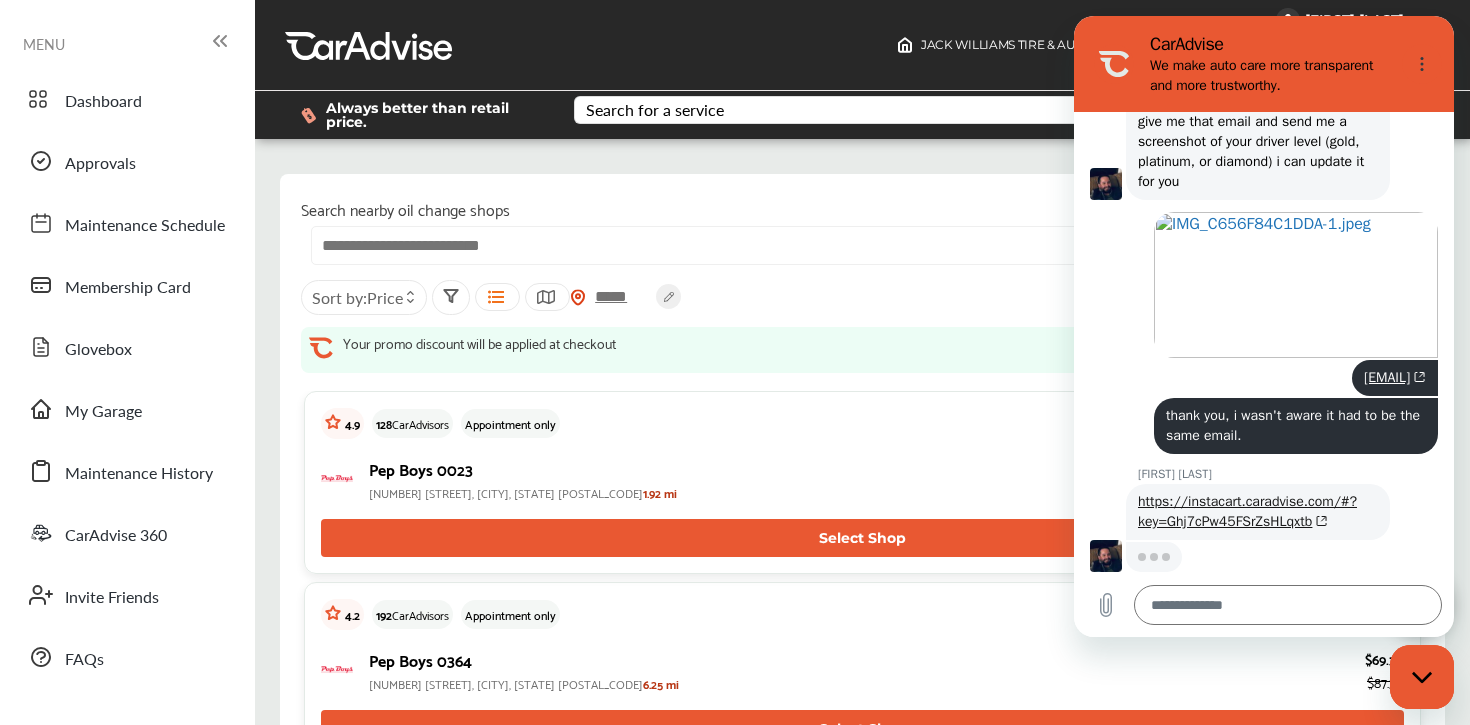 click on "https://instacart.caradvise.com/#?key=Ghj7cPw45FSrZsHLqxtb" at bounding box center [1247, 511] 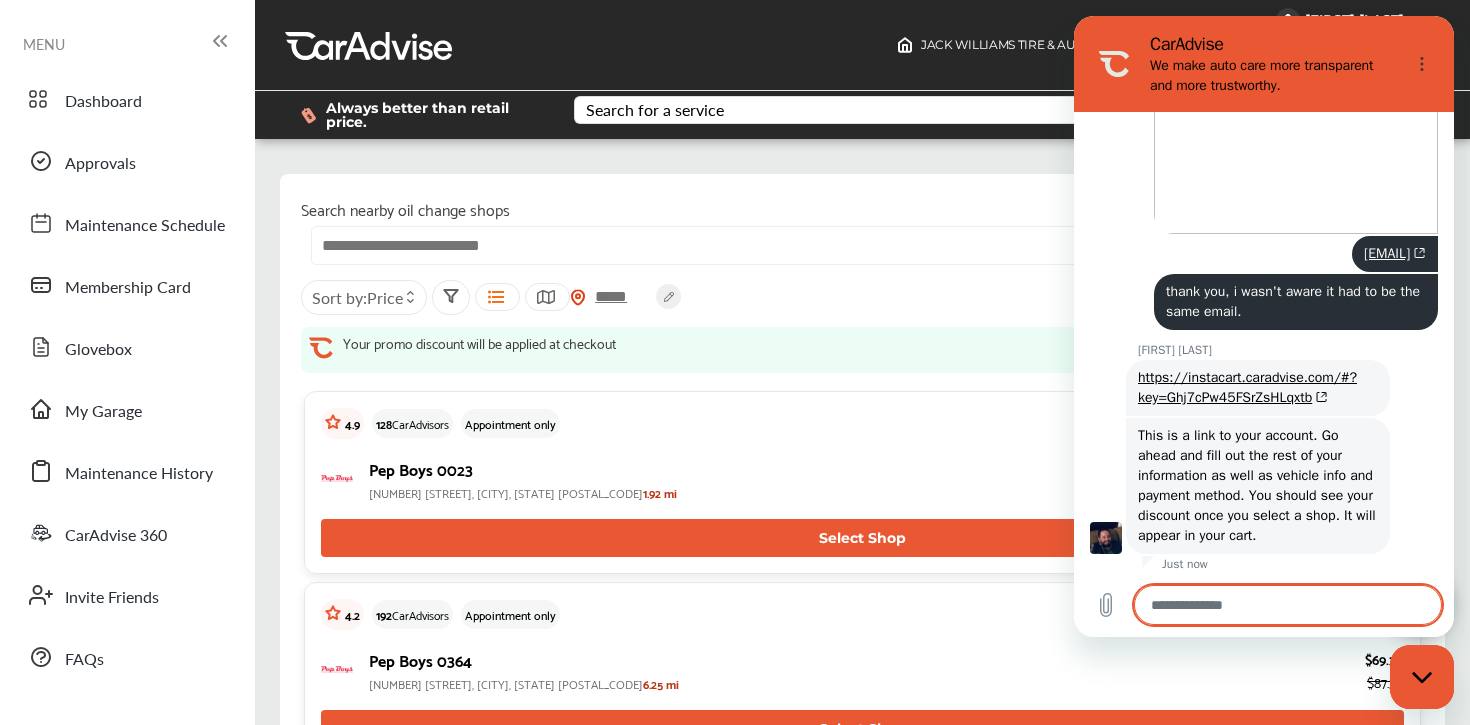 scroll, scrollTop: 2600, scrollLeft: 0, axis: vertical 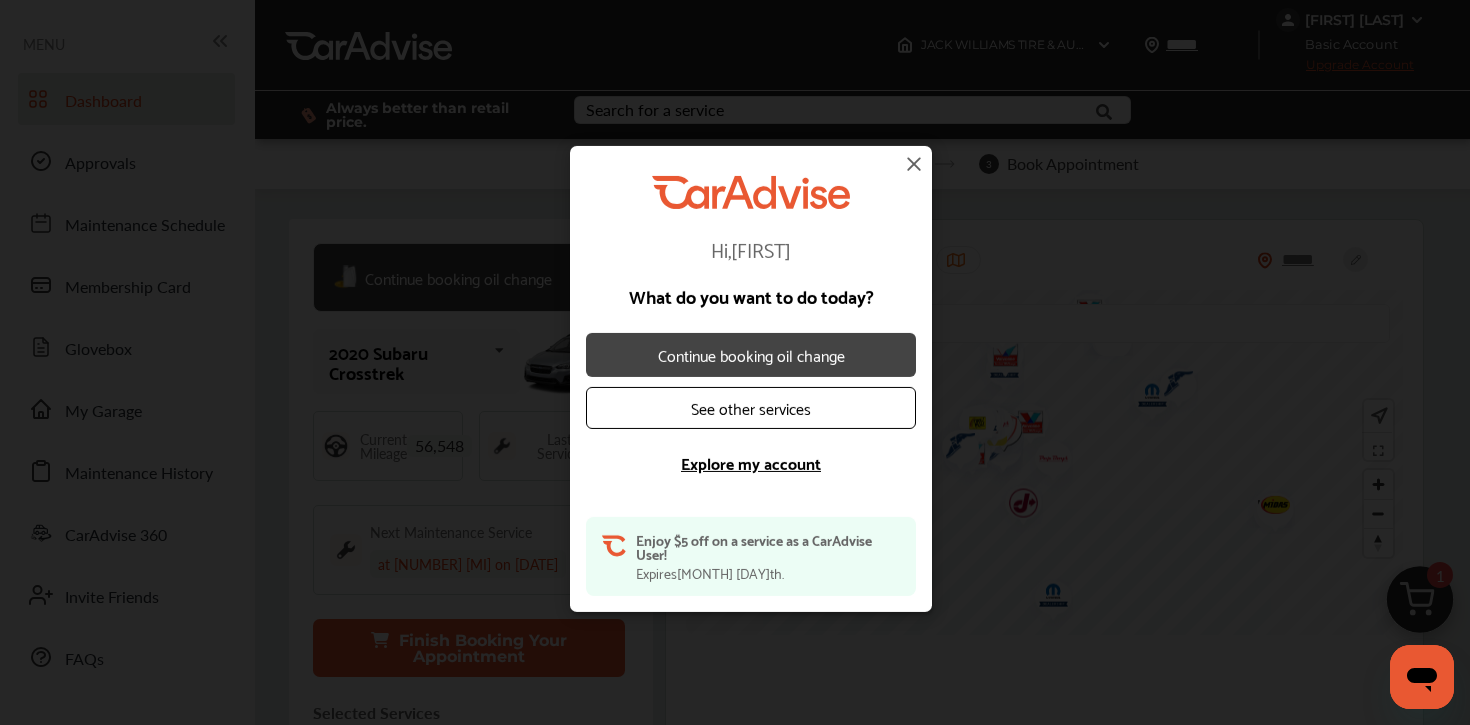 click on "Continue booking oil change" at bounding box center (751, 355) 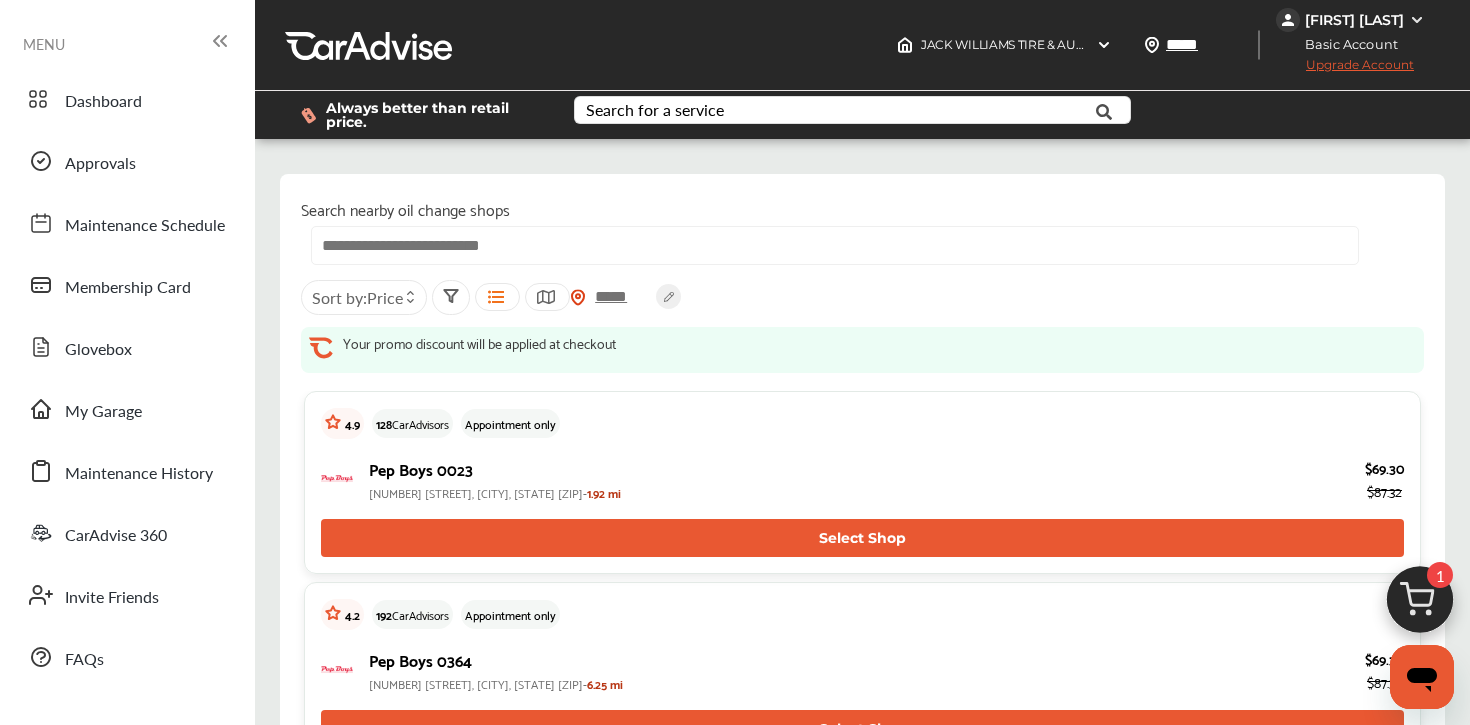 click on "[FIRST] [LAST]" at bounding box center (1354, 20) 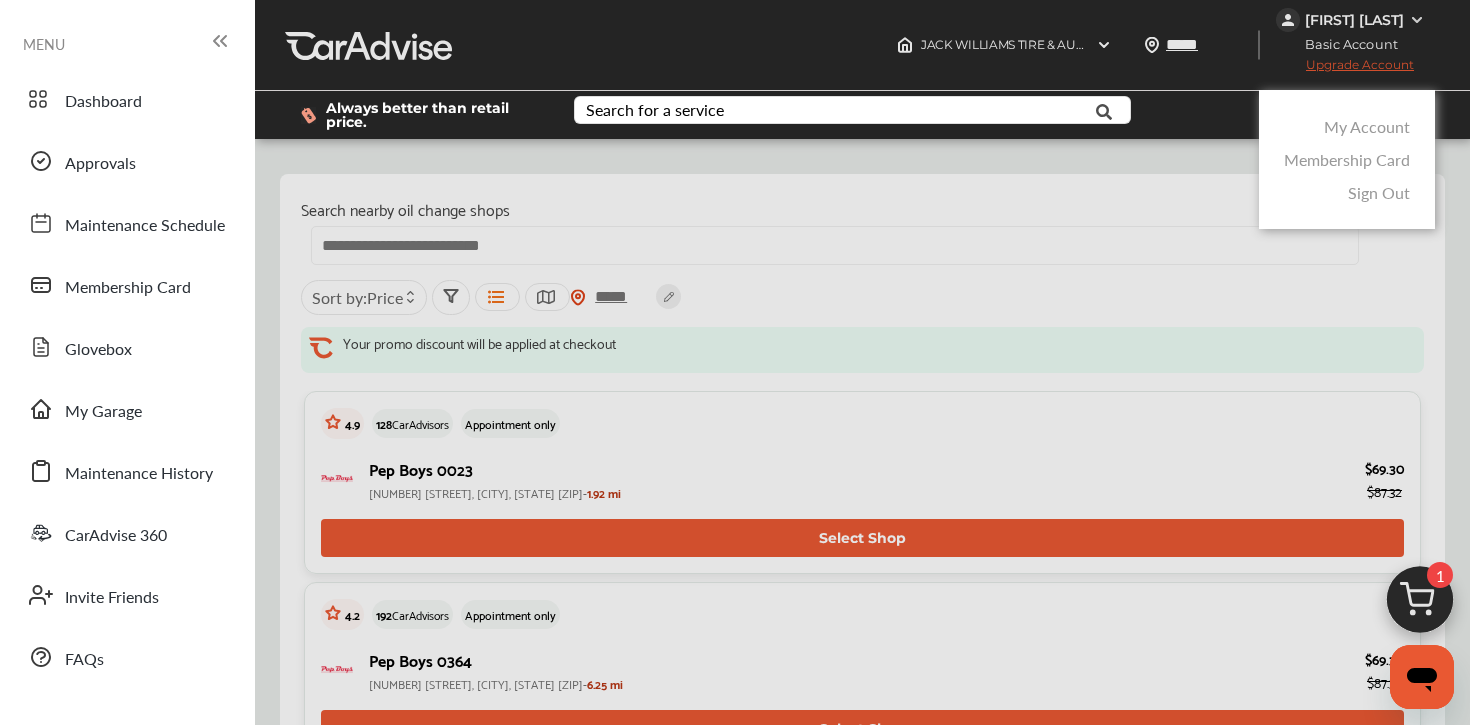 click on "My Account" at bounding box center [1367, 126] 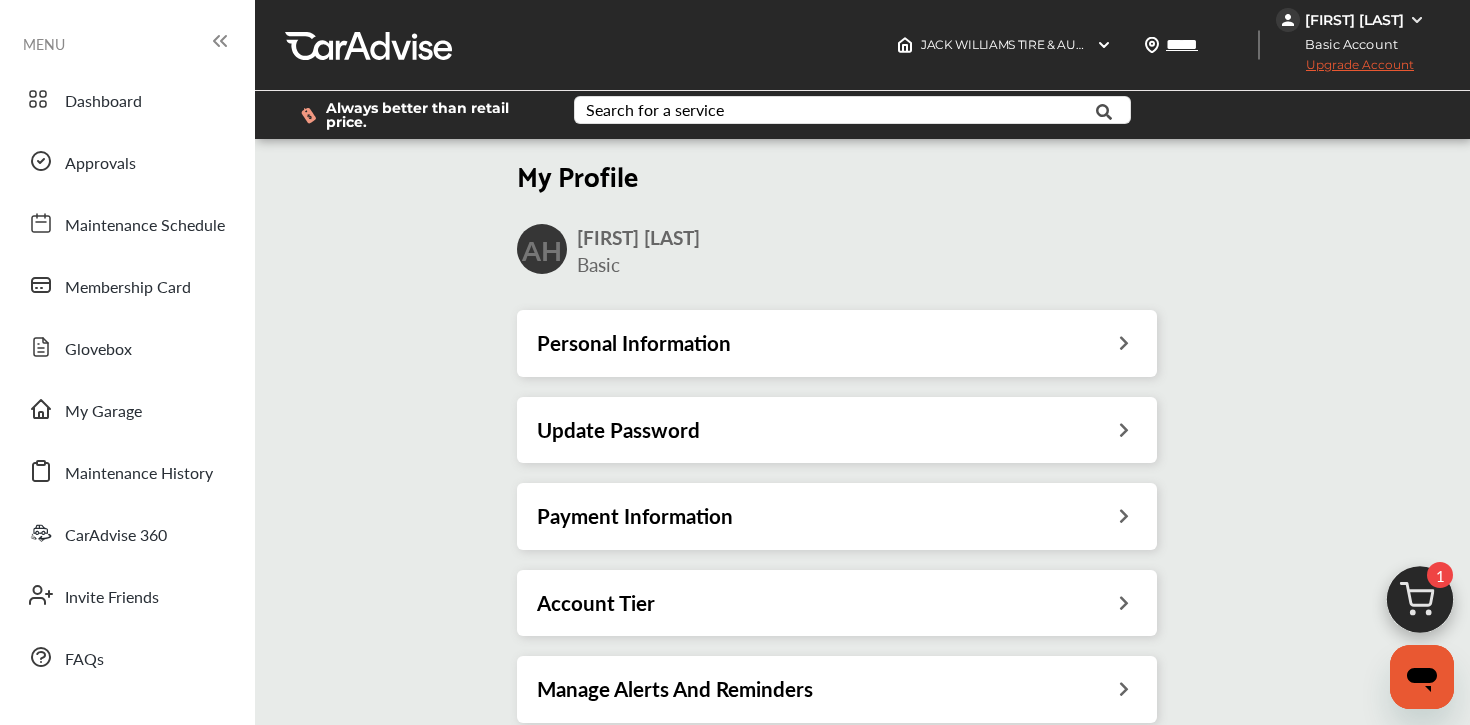 click on "Personal Information" at bounding box center [837, 343] 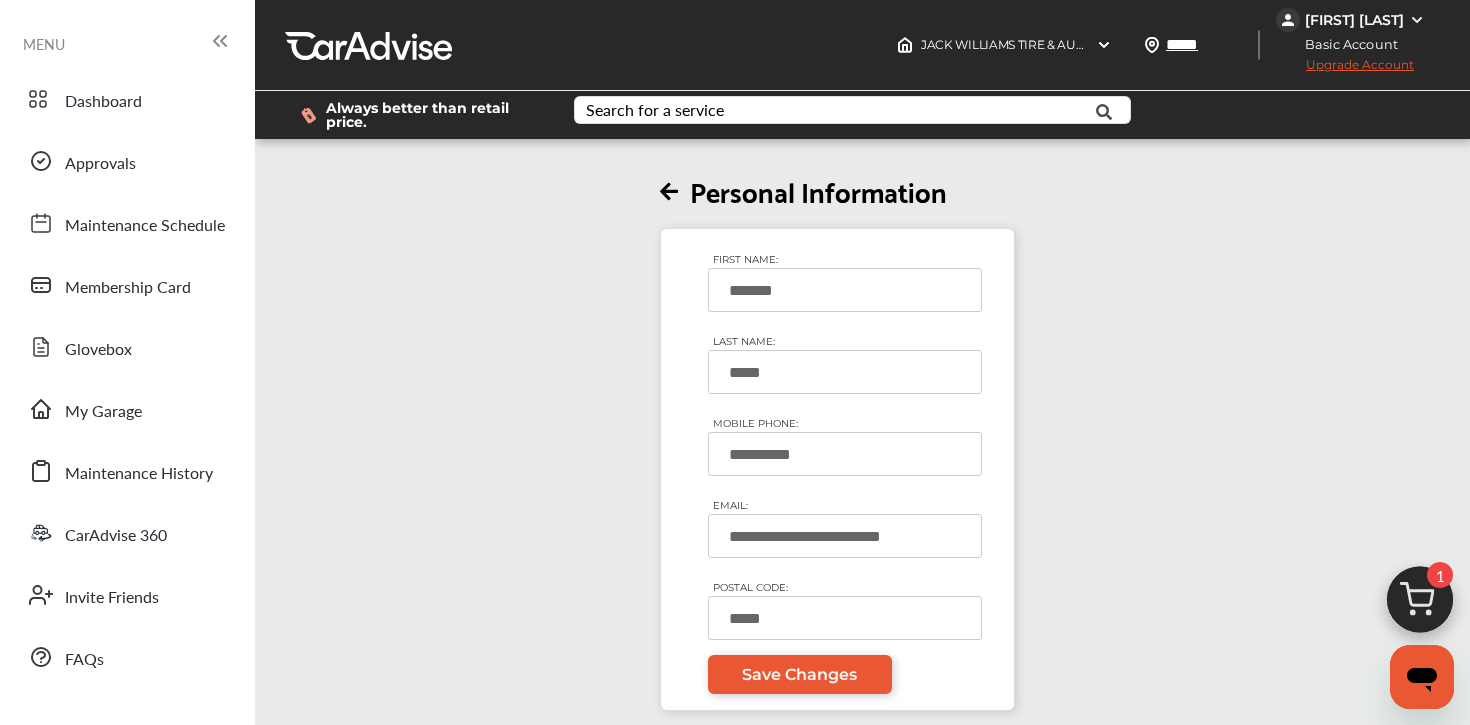 scroll, scrollTop: 129, scrollLeft: 0, axis: vertical 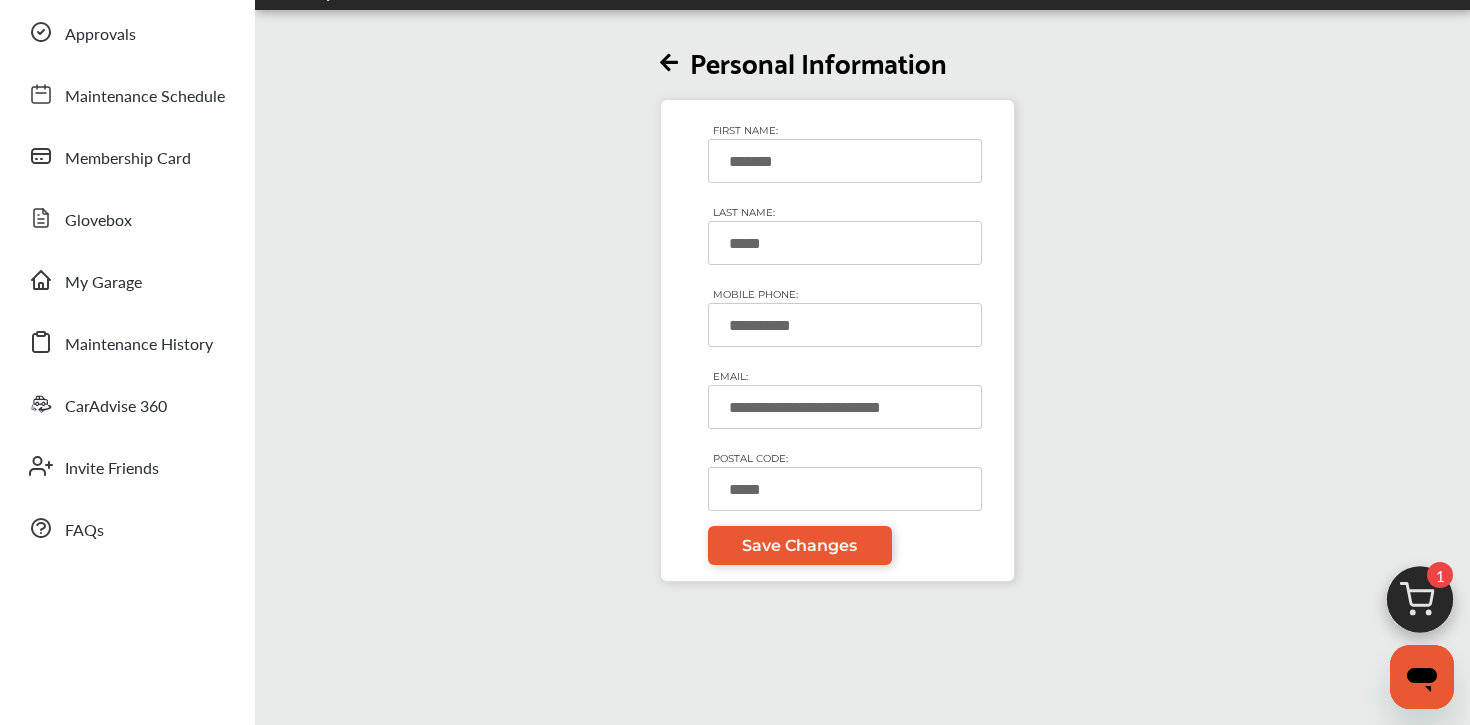 click at bounding box center [675, 63] 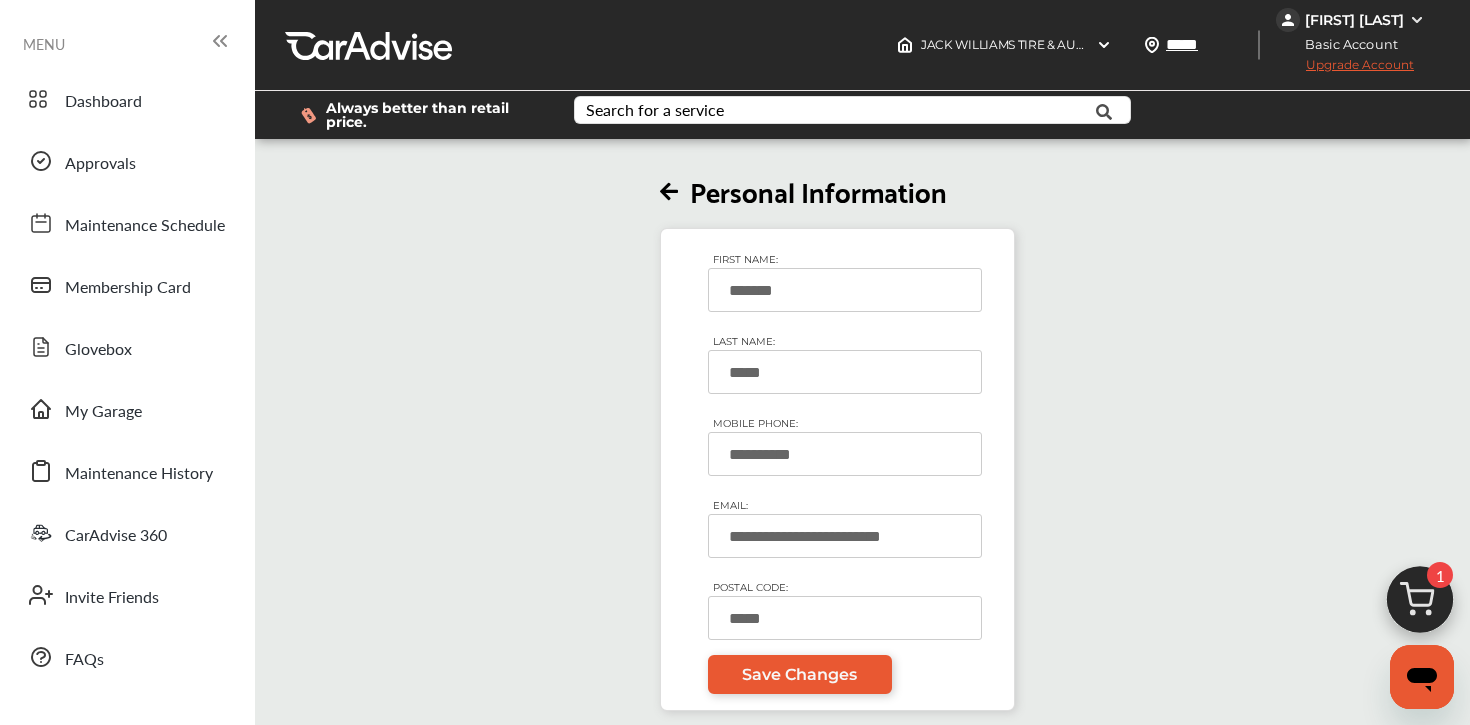click on "[FIRST] [LAST]" at bounding box center [1354, 20] 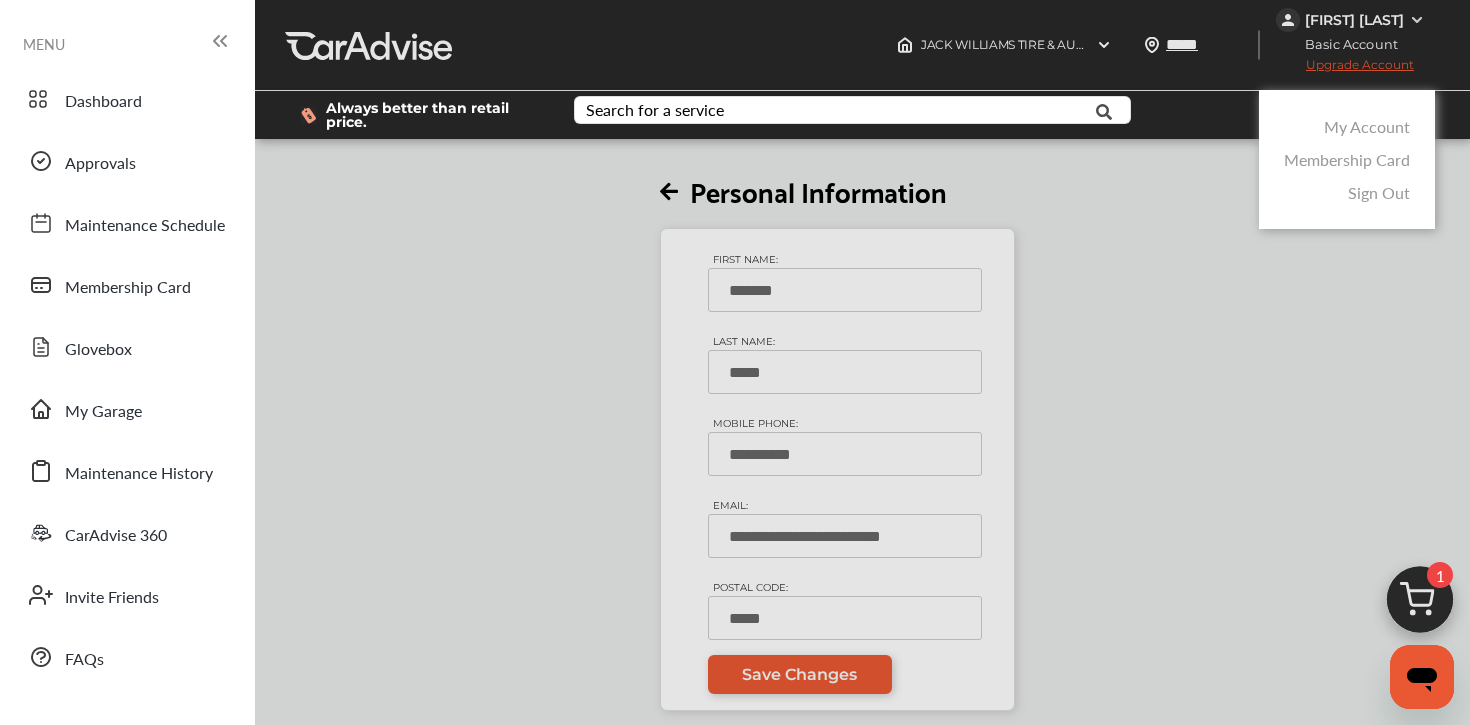 click on "Sign Out" at bounding box center (1379, 192) 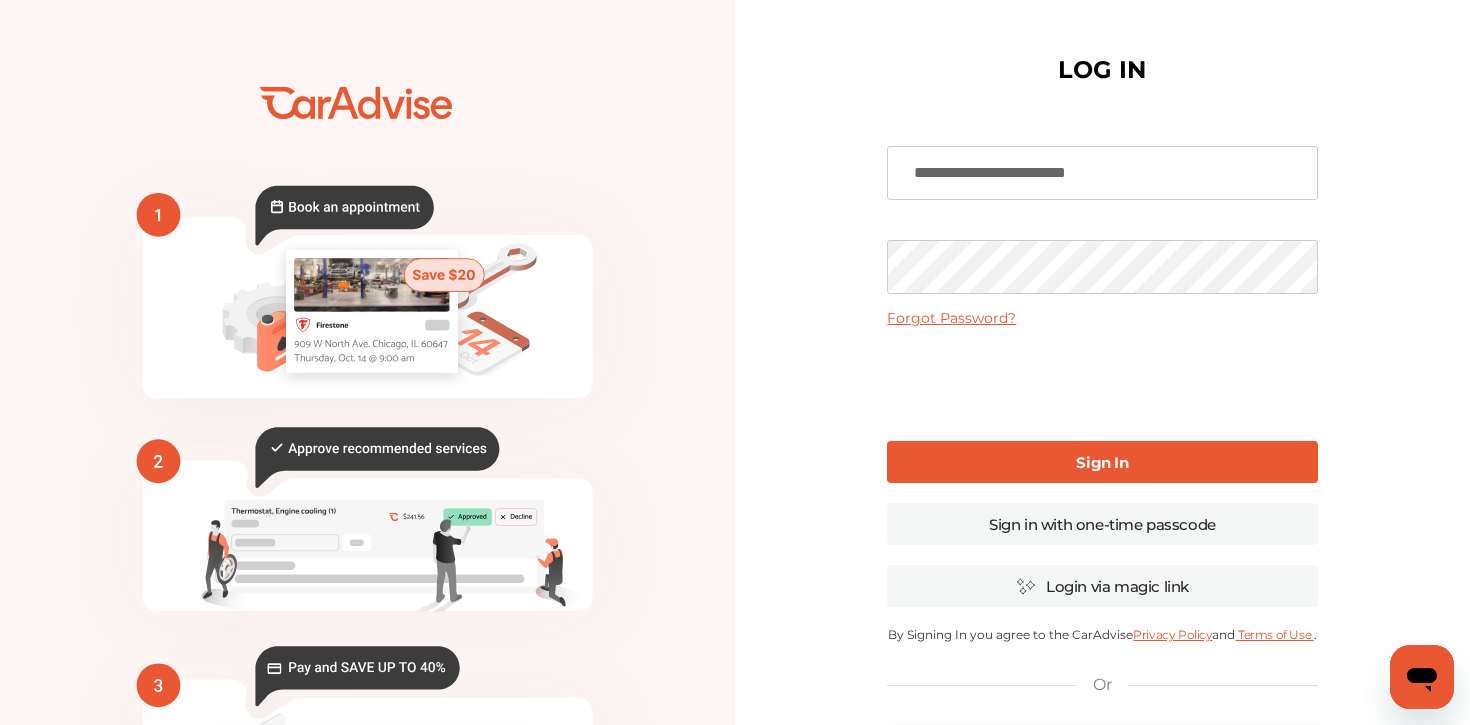 click on "**********" at bounding box center [1102, 173] 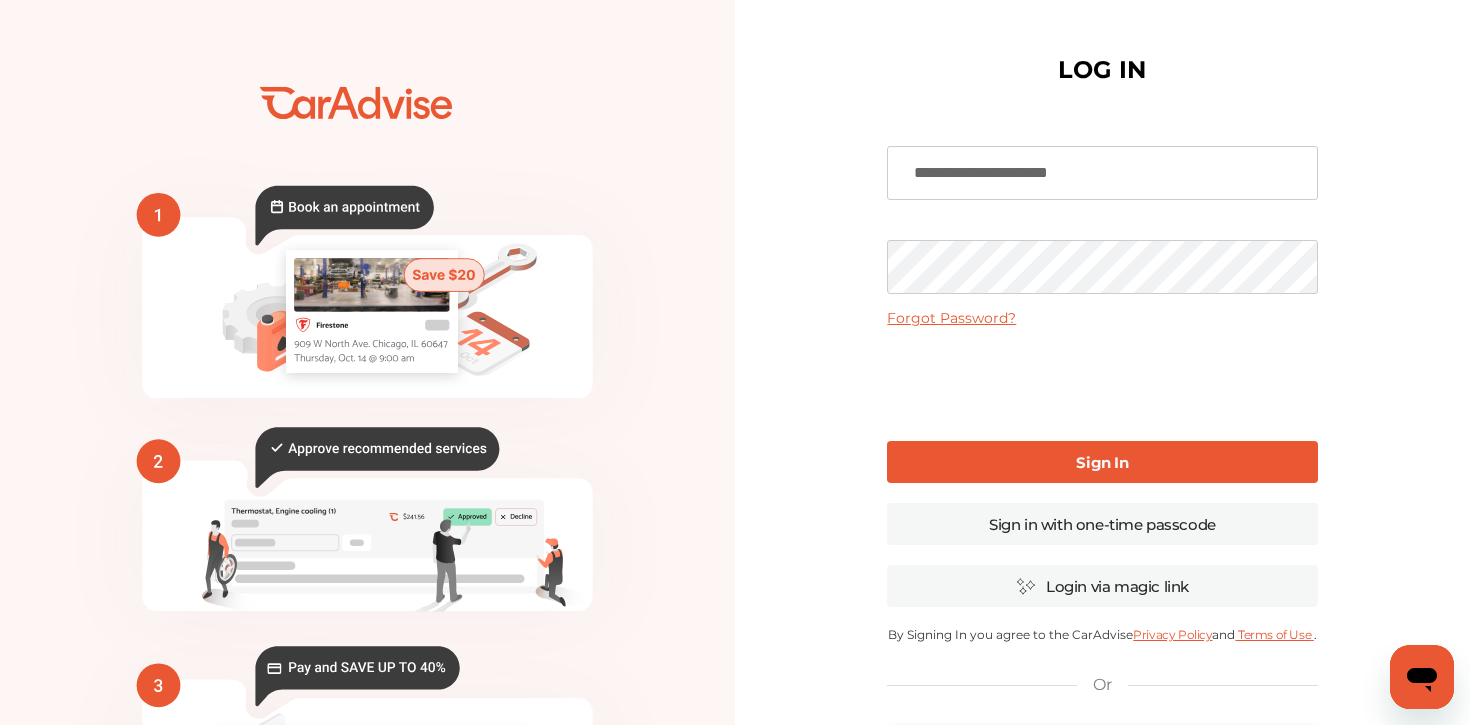 type on "**********" 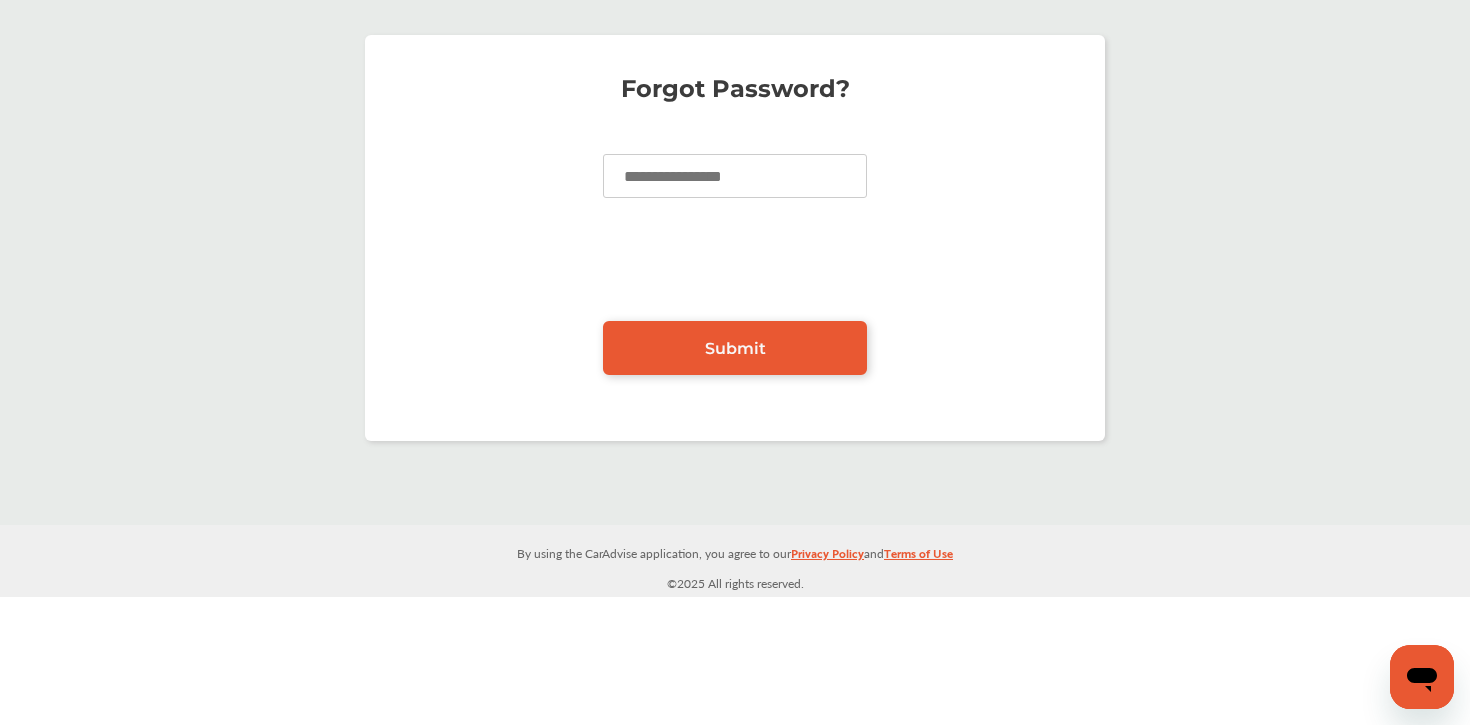 click at bounding box center (735, 176) 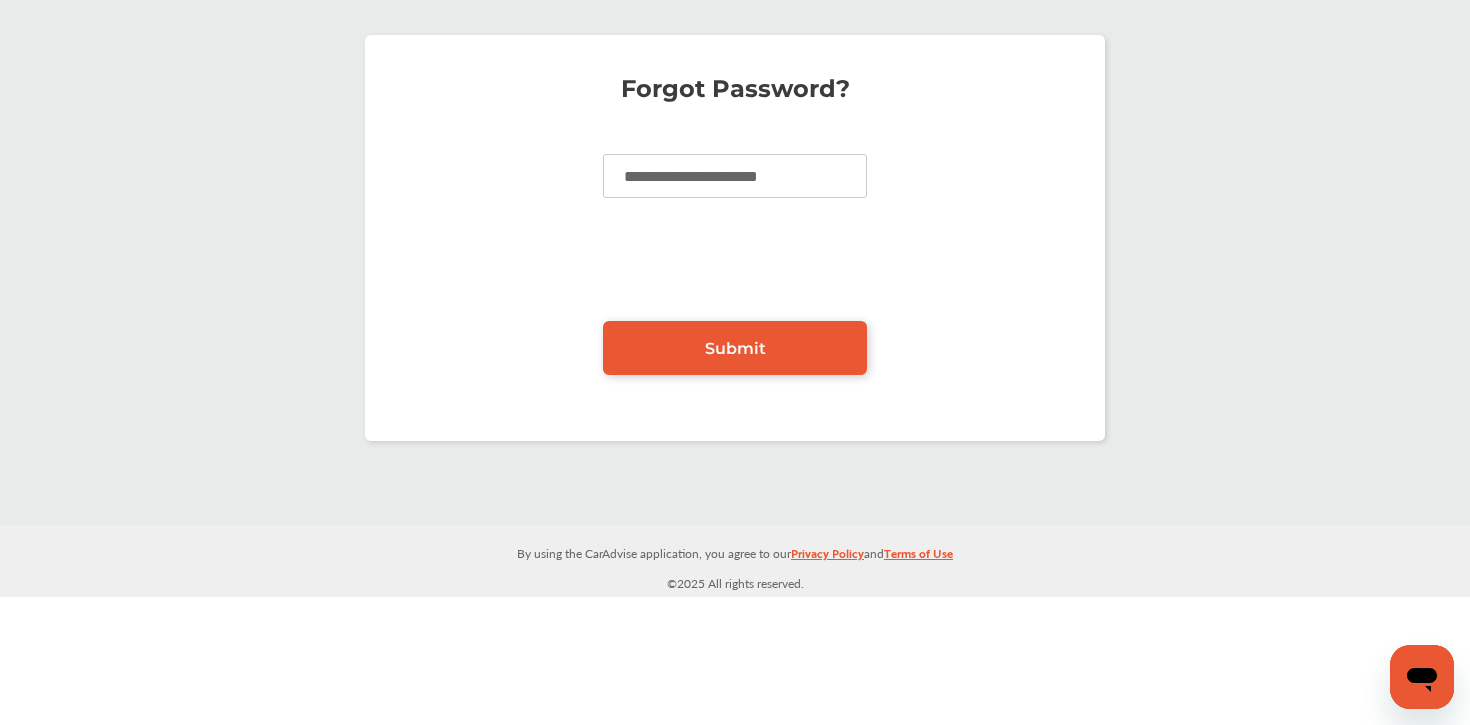 type on "**********" 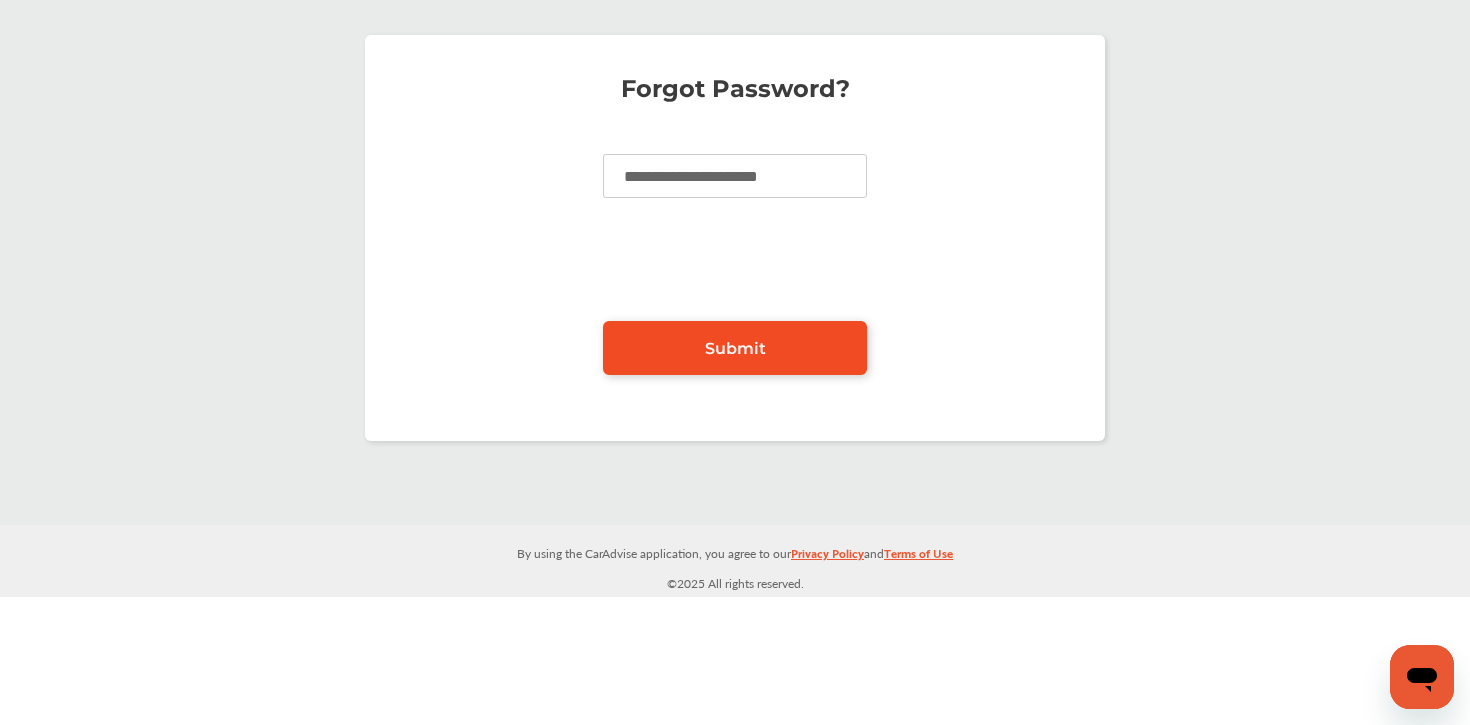 click on "Submit" at bounding box center [735, 348] 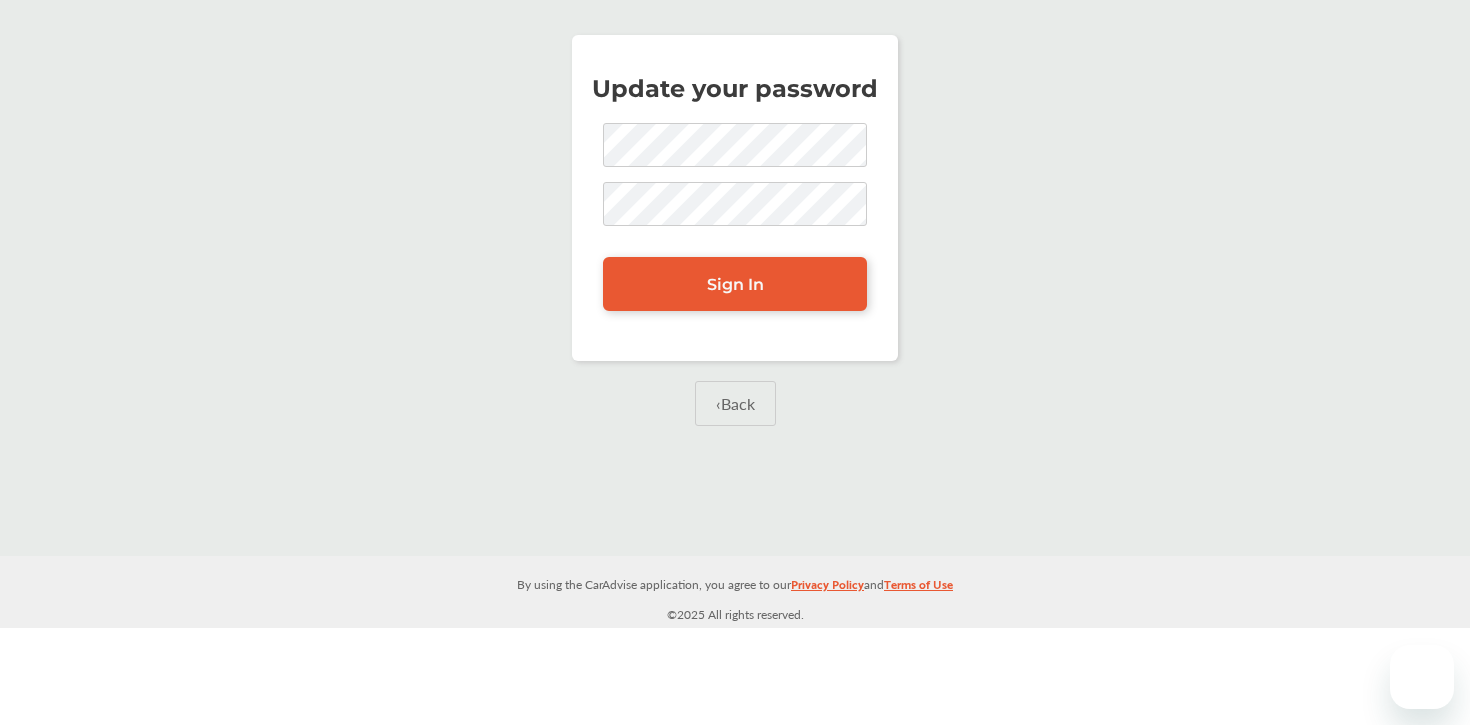 scroll, scrollTop: 0, scrollLeft: 0, axis: both 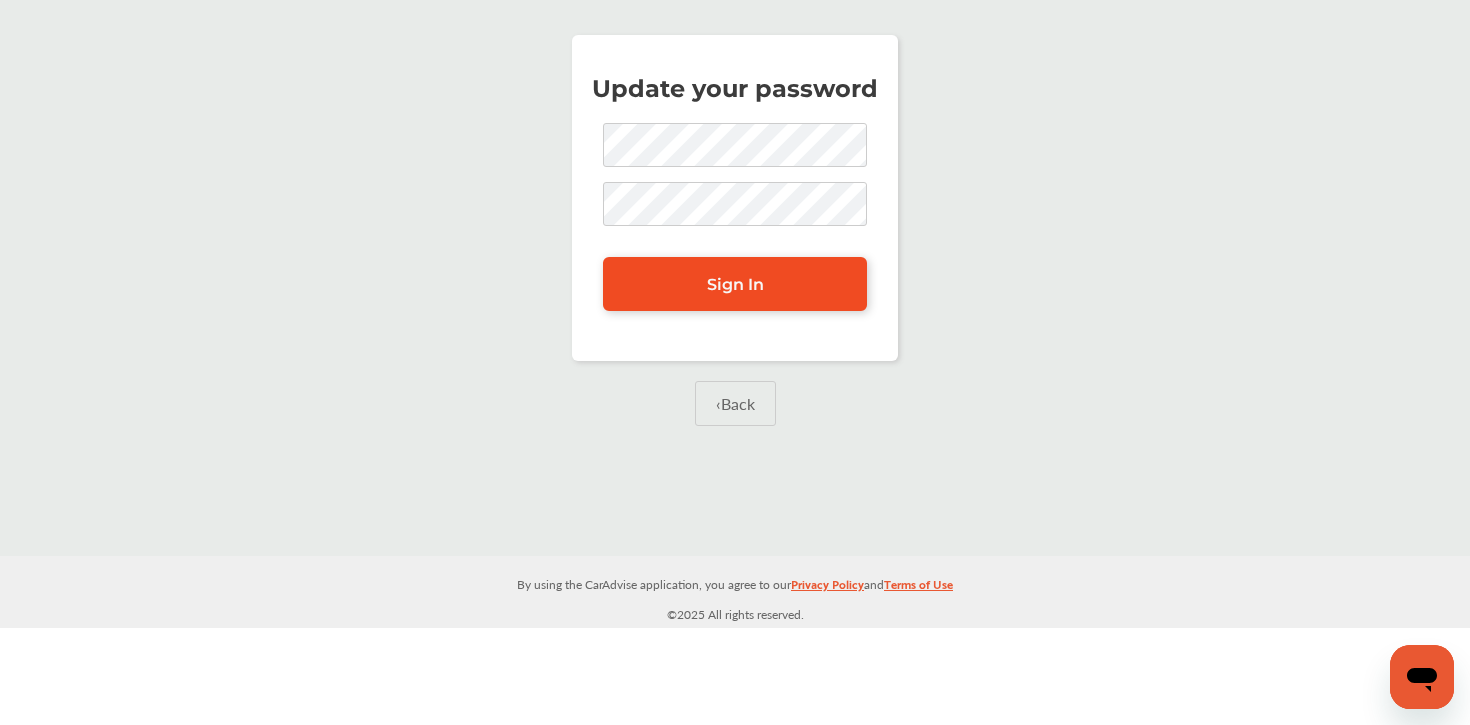 click on "Sign In" at bounding box center (735, 284) 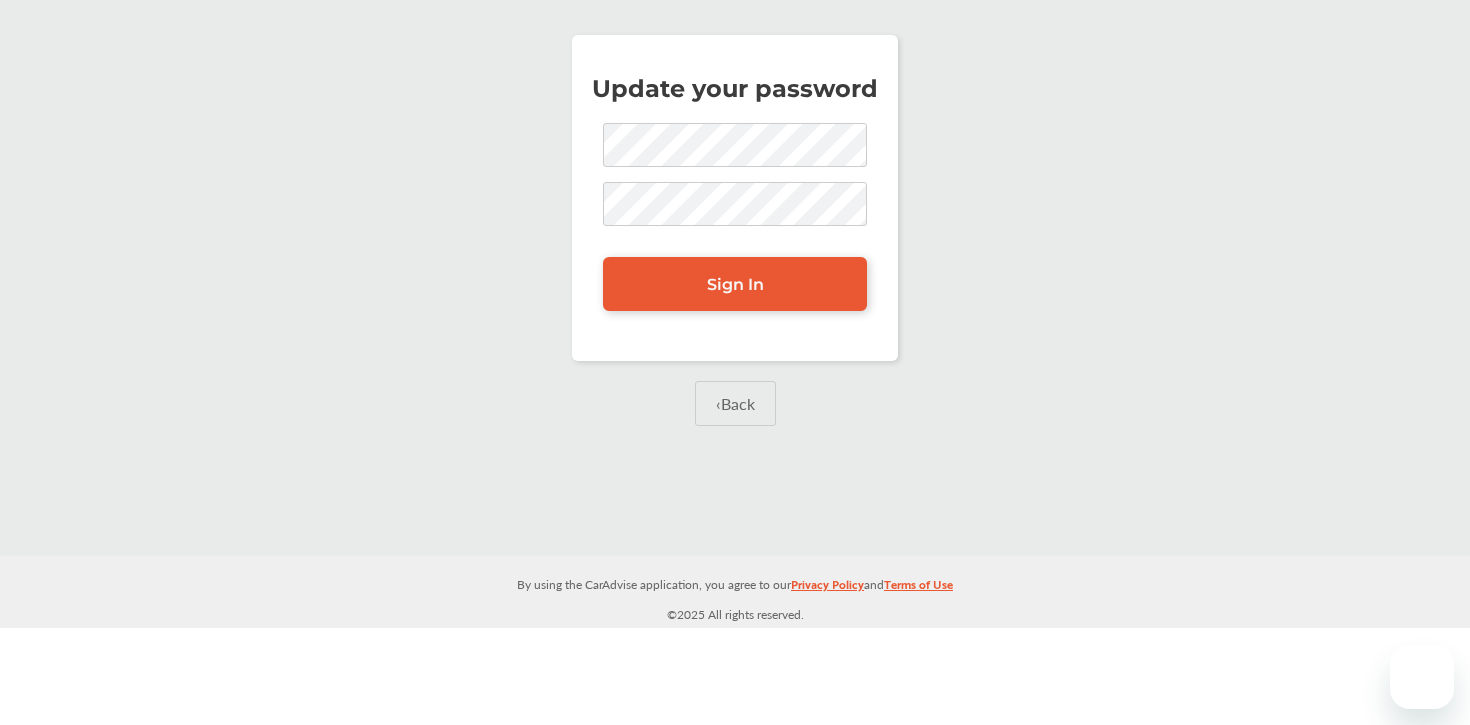 scroll, scrollTop: 0, scrollLeft: 0, axis: both 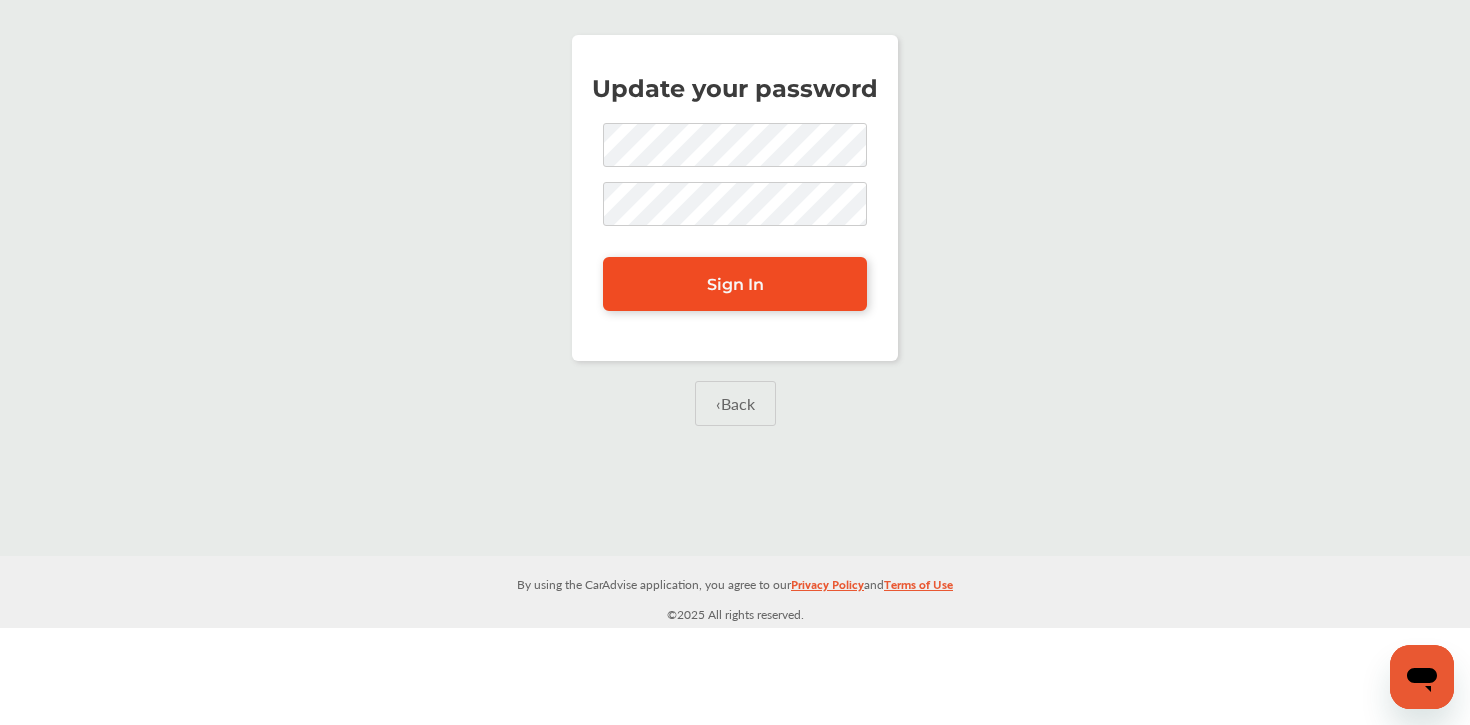 click on "Sign In" at bounding box center (735, 284) 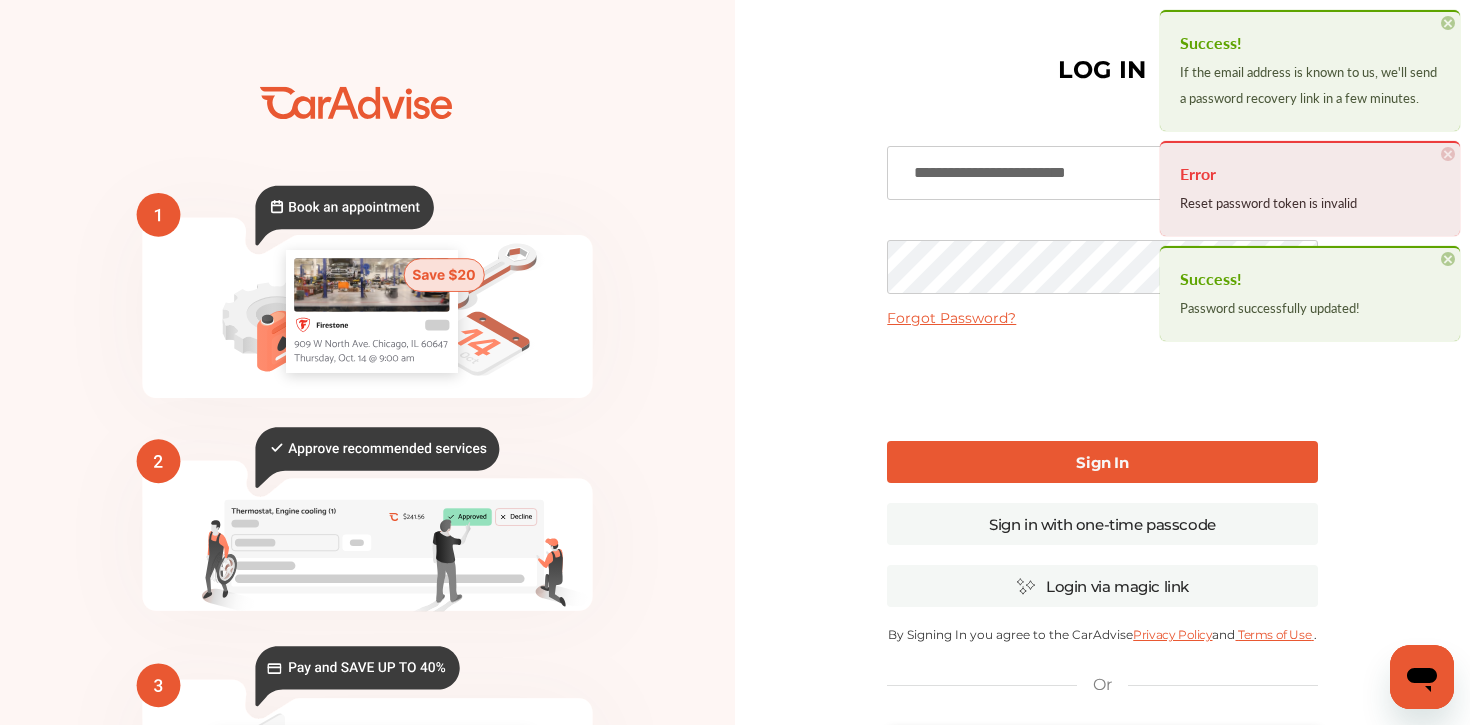 click on "Success! Password successfully updated! × Dismiss" at bounding box center [1310, 293] 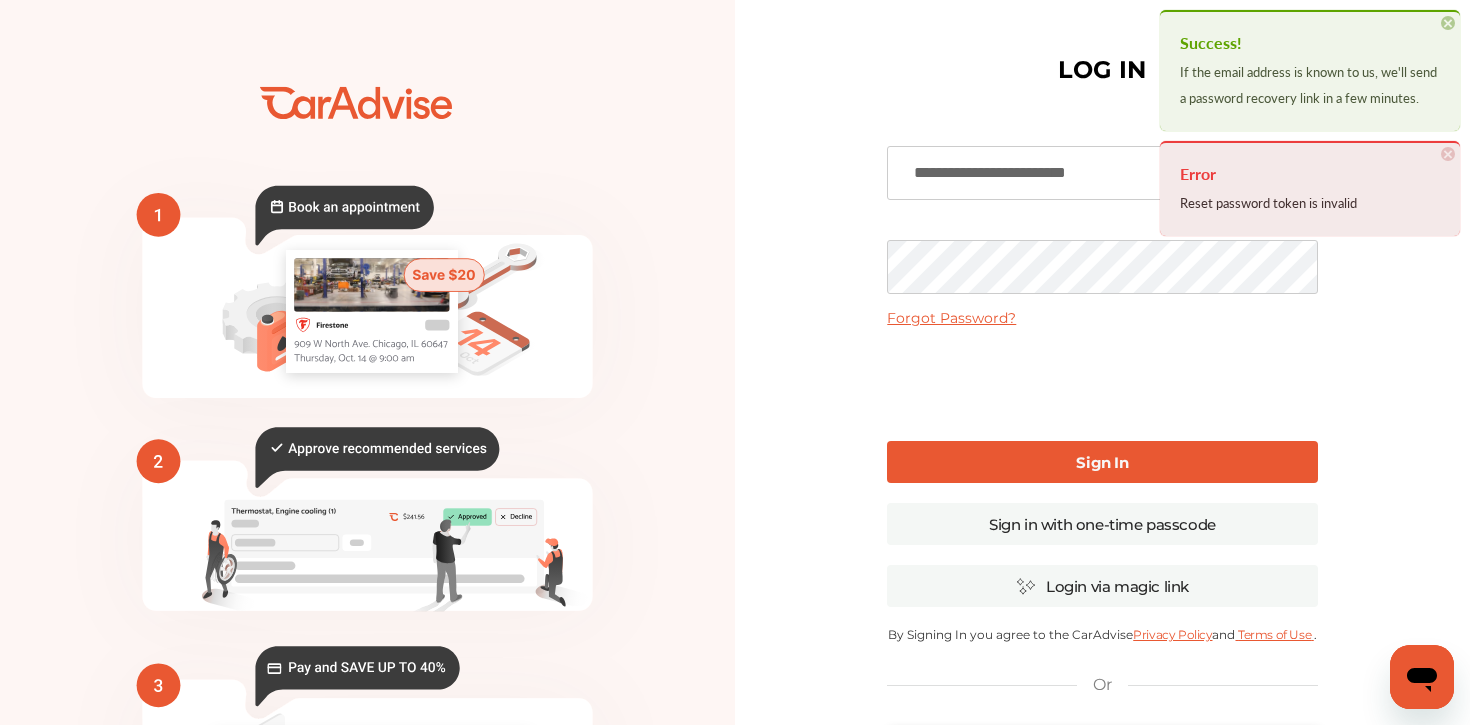 click on "×" at bounding box center (1448, 154) 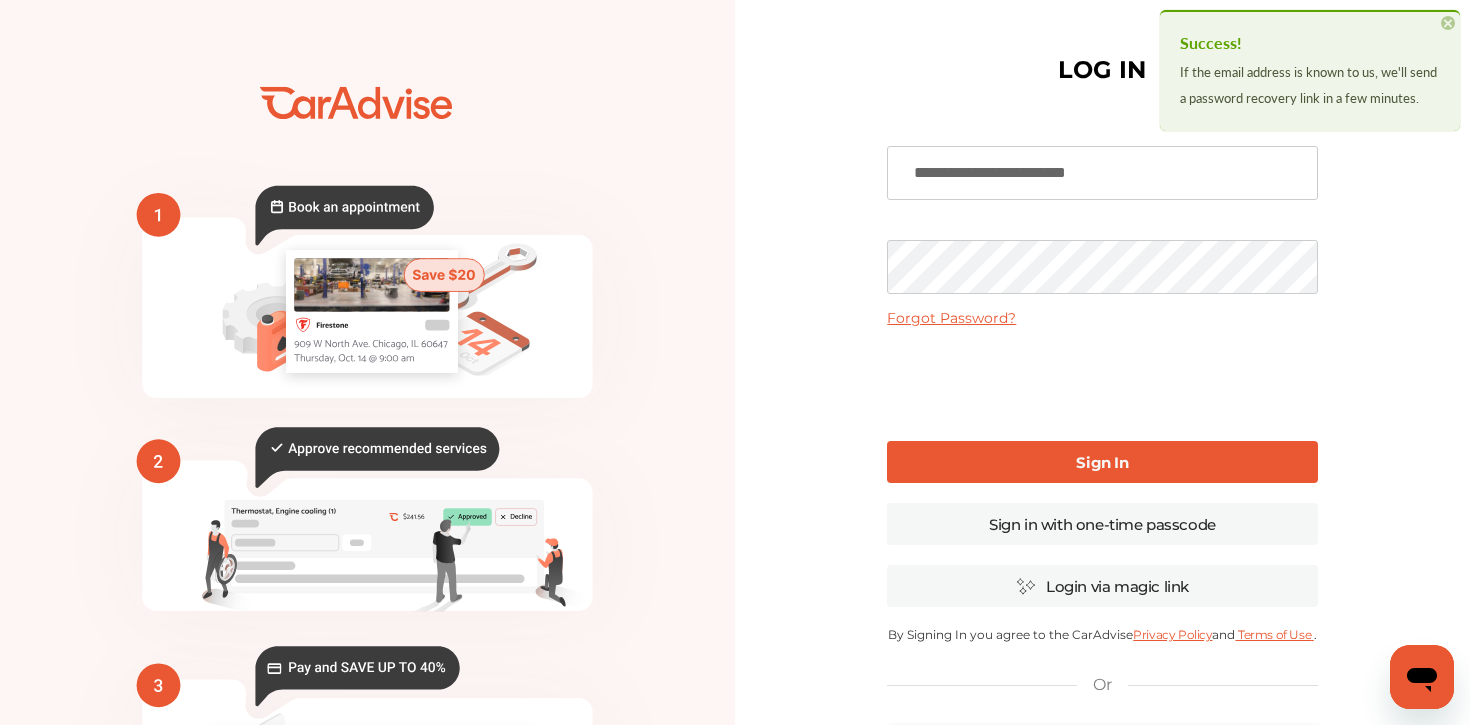 click on "×" at bounding box center (1448, 23) 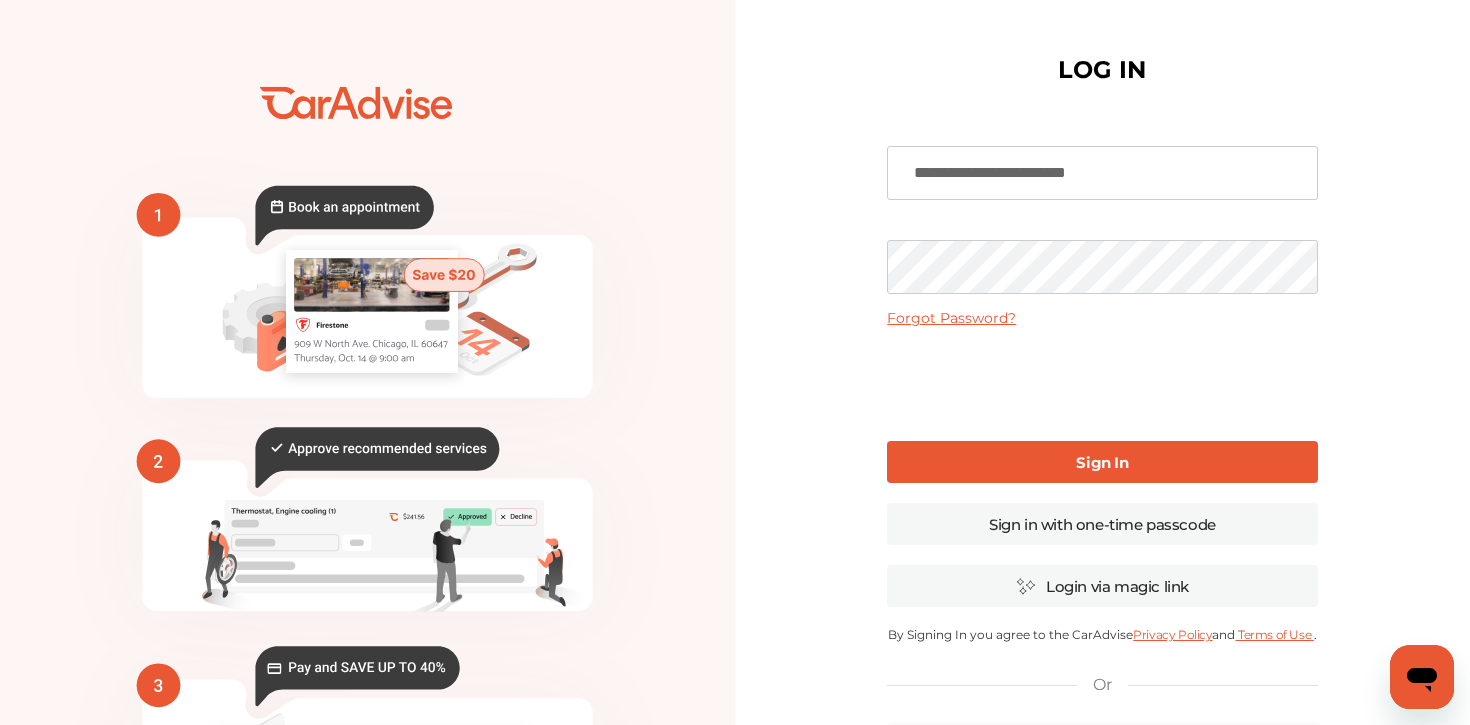 click on "**********" at bounding box center [1102, 173] 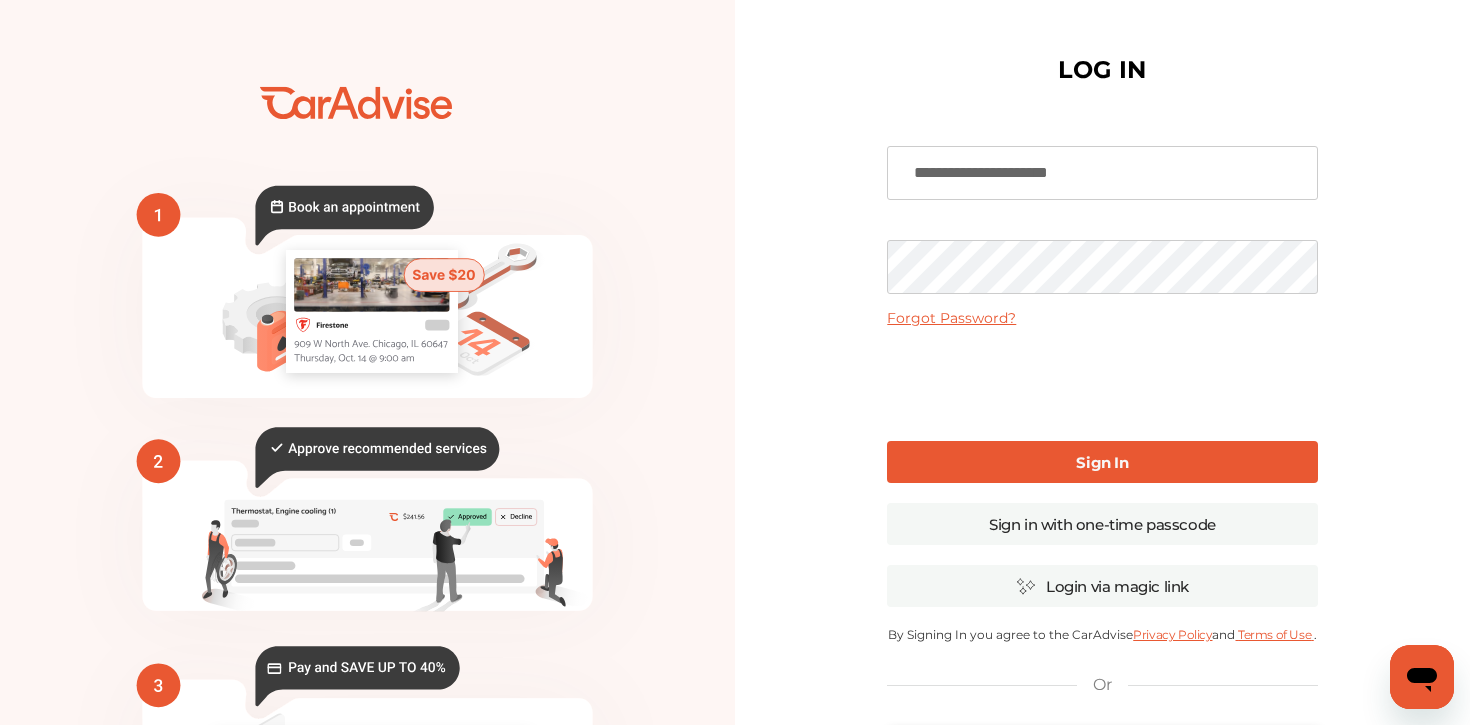 type on "**********" 